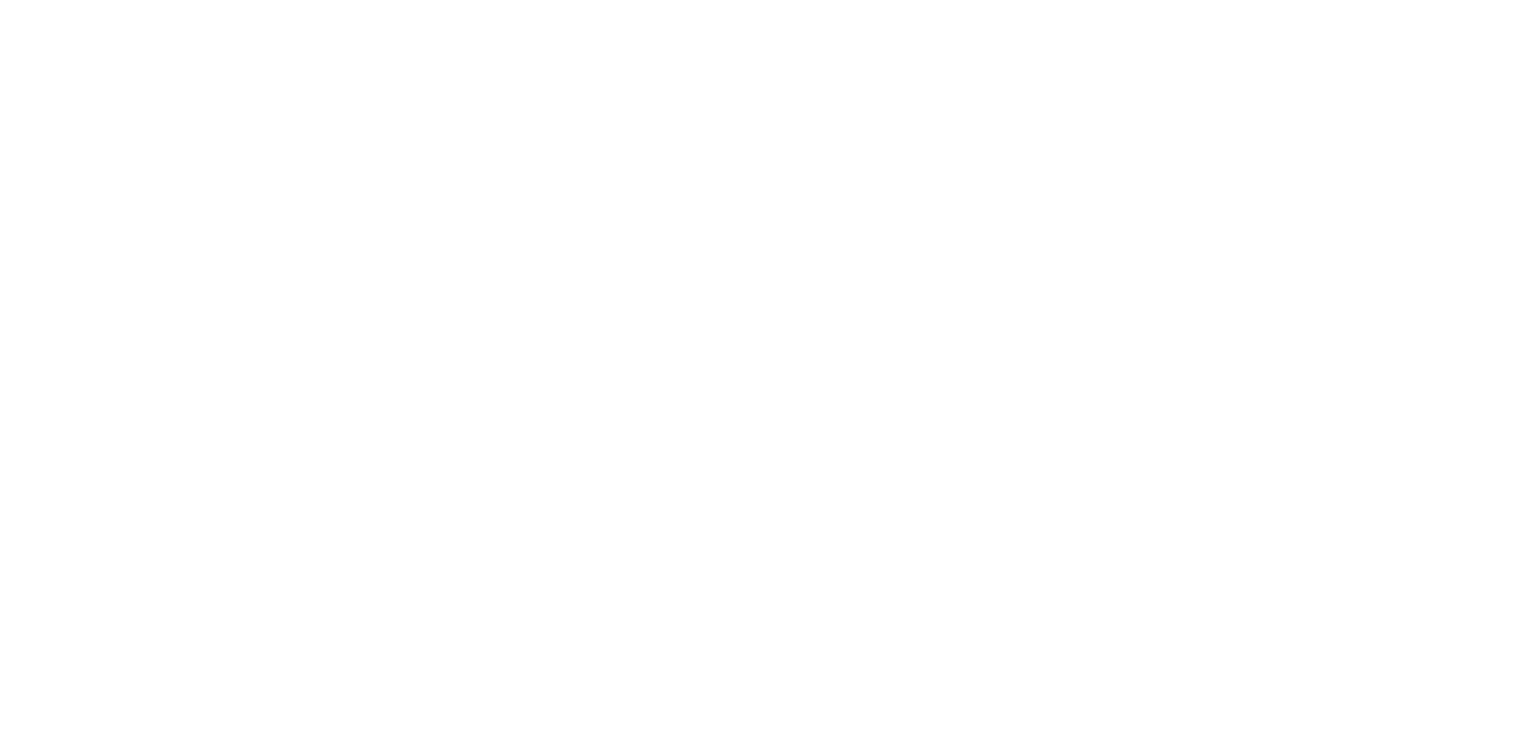 scroll, scrollTop: 0, scrollLeft: 0, axis: both 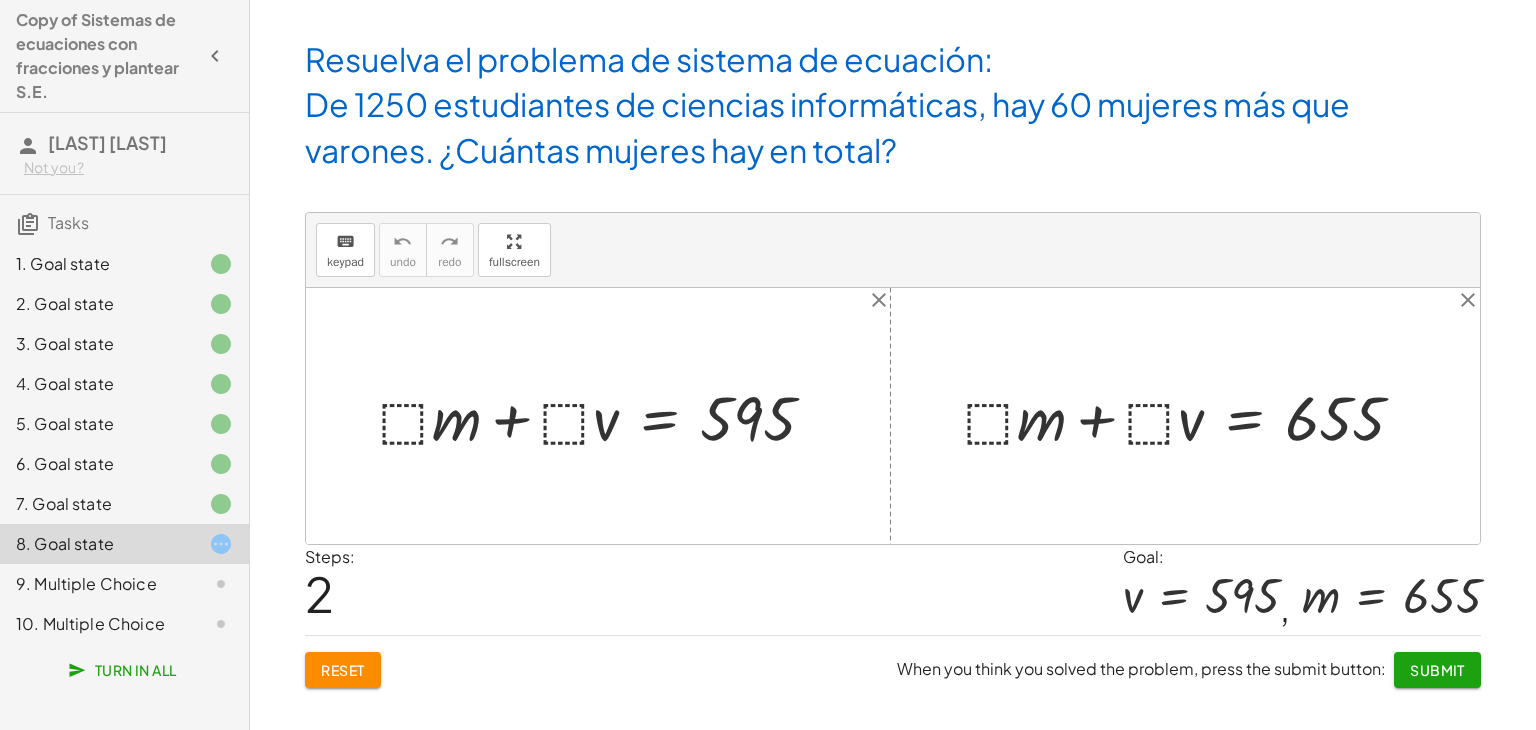 click at bounding box center (605, 416) 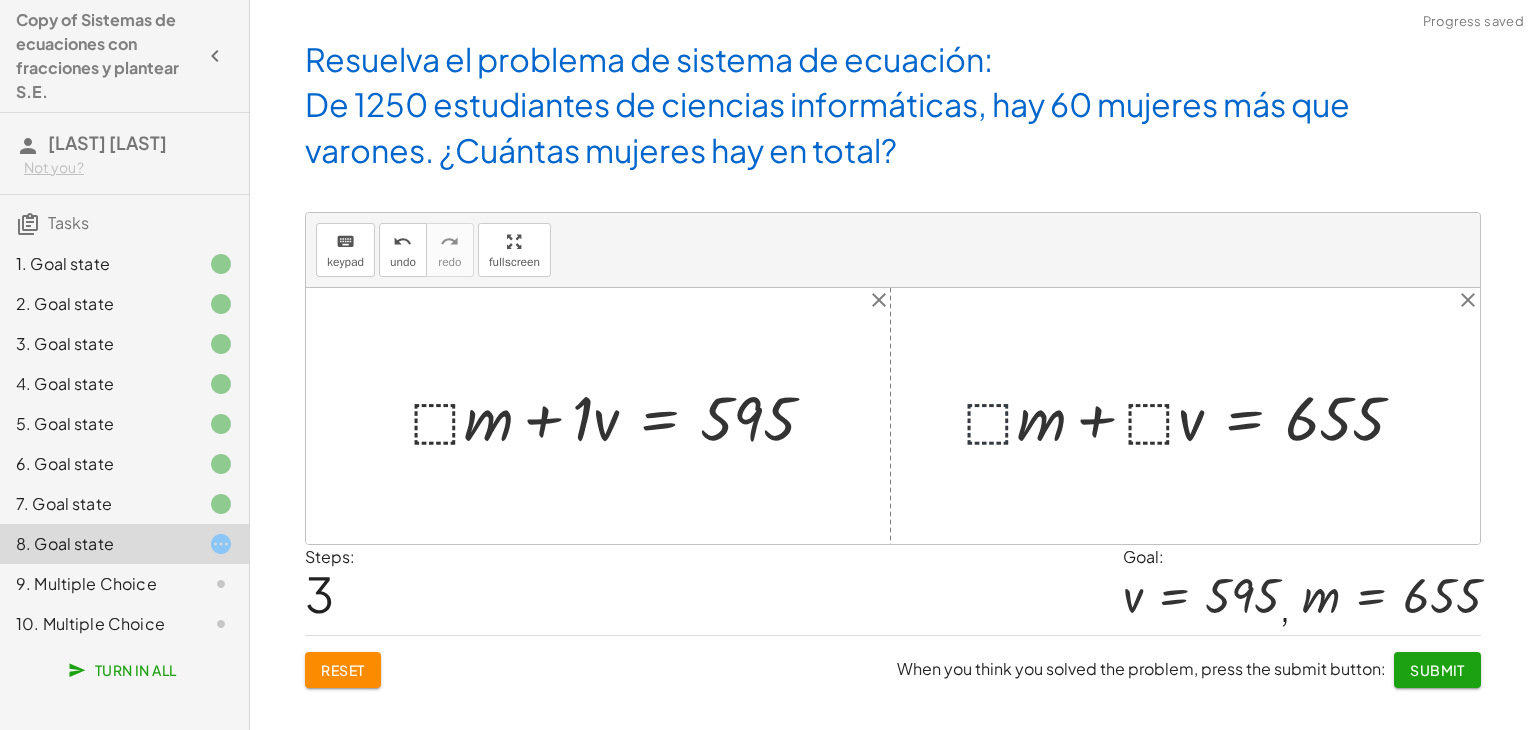 click at bounding box center [1192, 416] 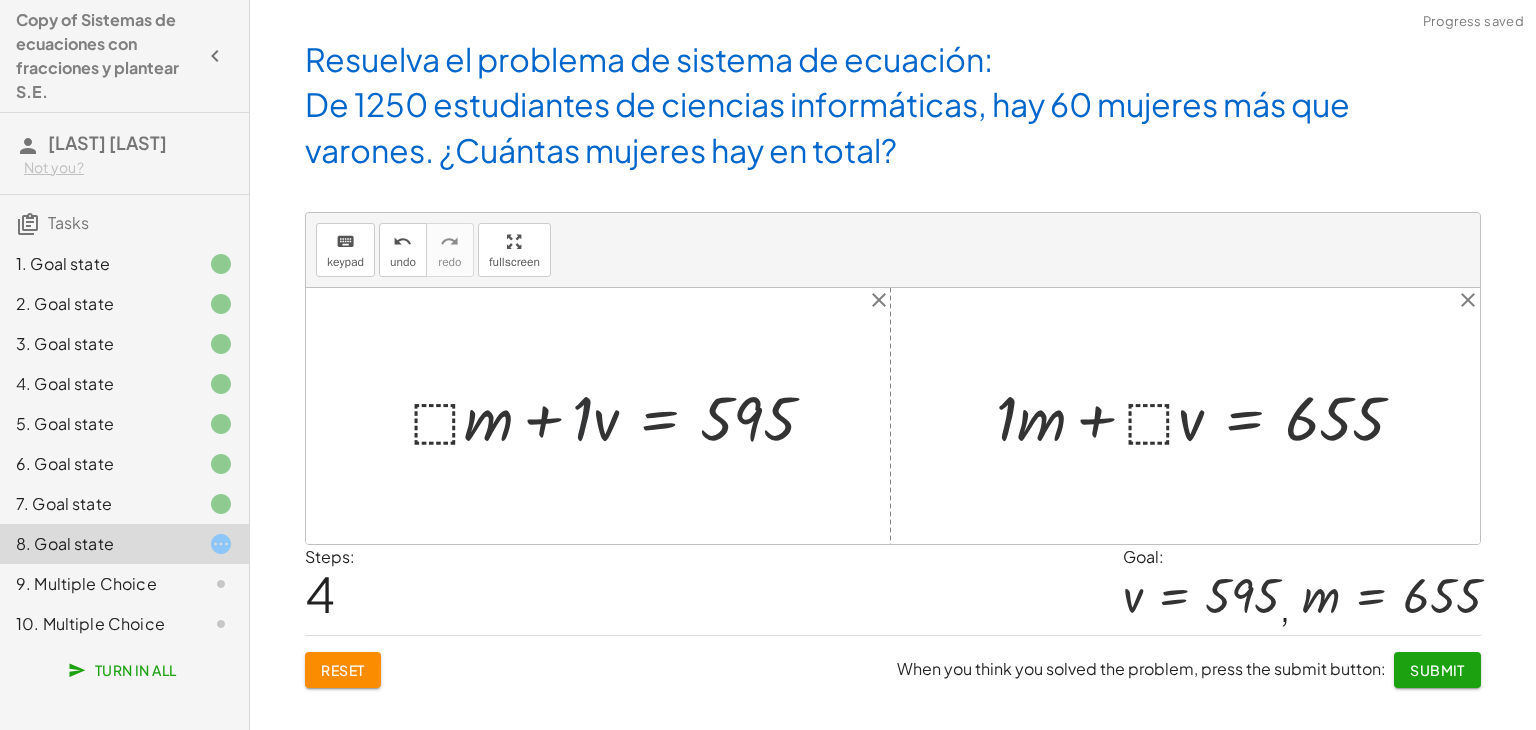 click at bounding box center (621, 416) 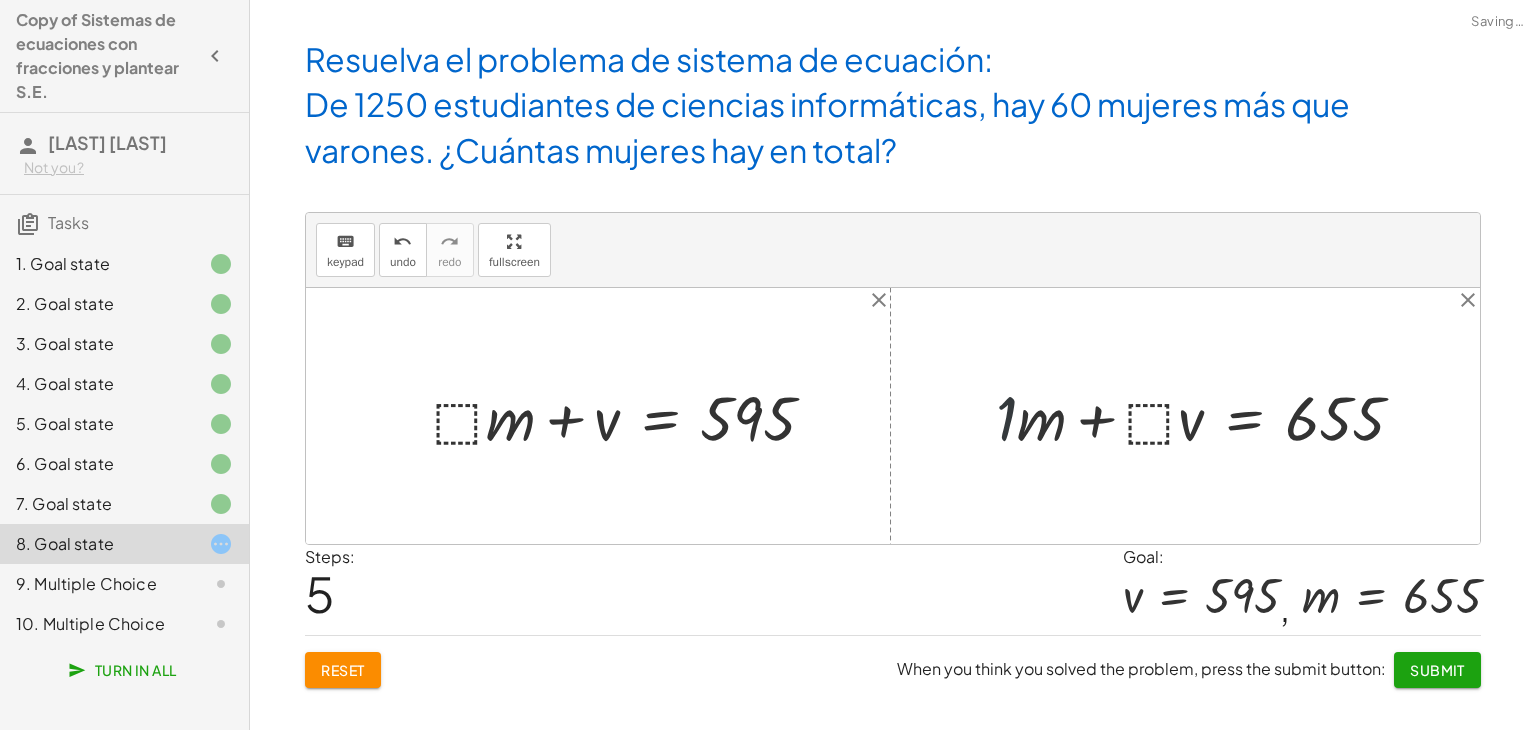 click at bounding box center (1208, 416) 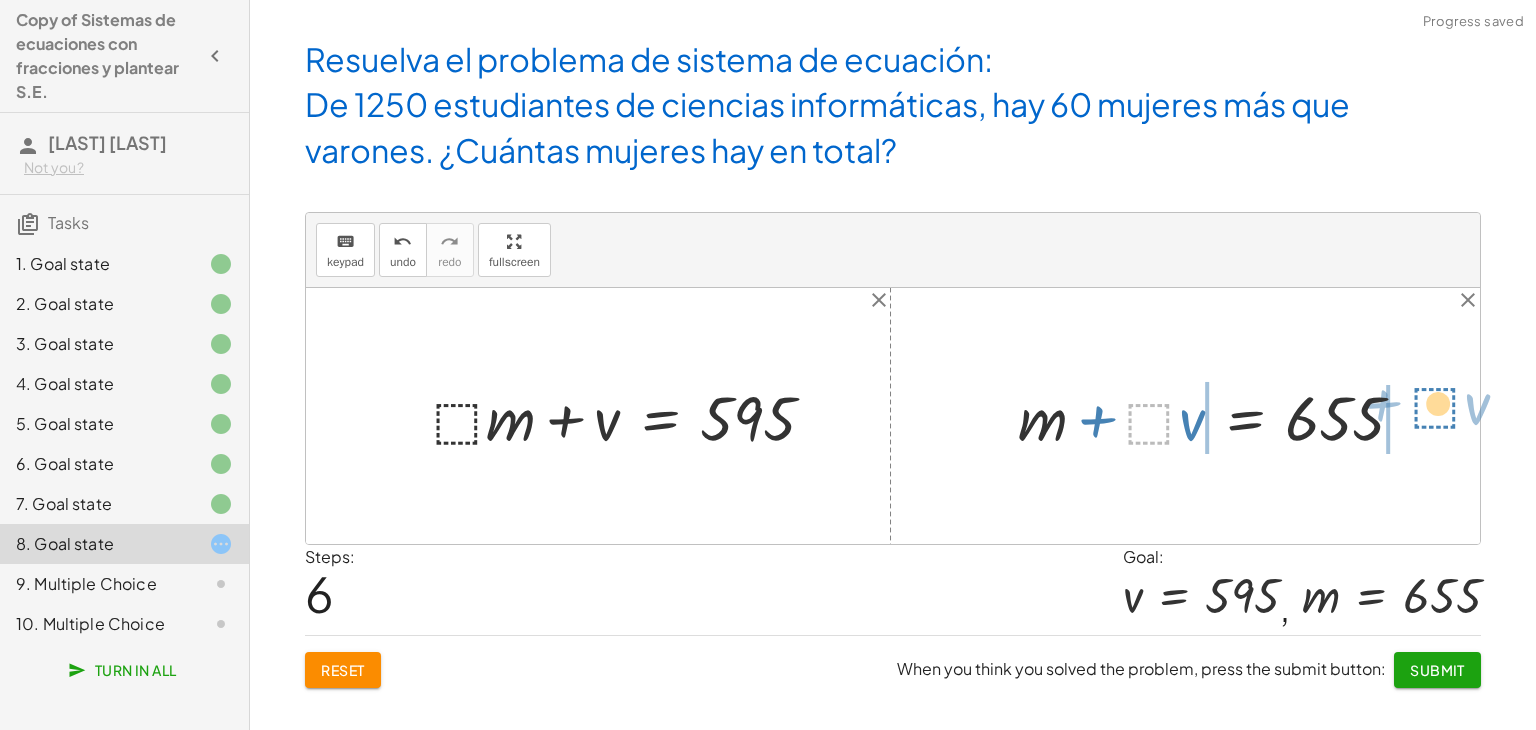 drag, startPoint x: 1137, startPoint y: 413, endPoint x: 1423, endPoint y: 397, distance: 286.4472 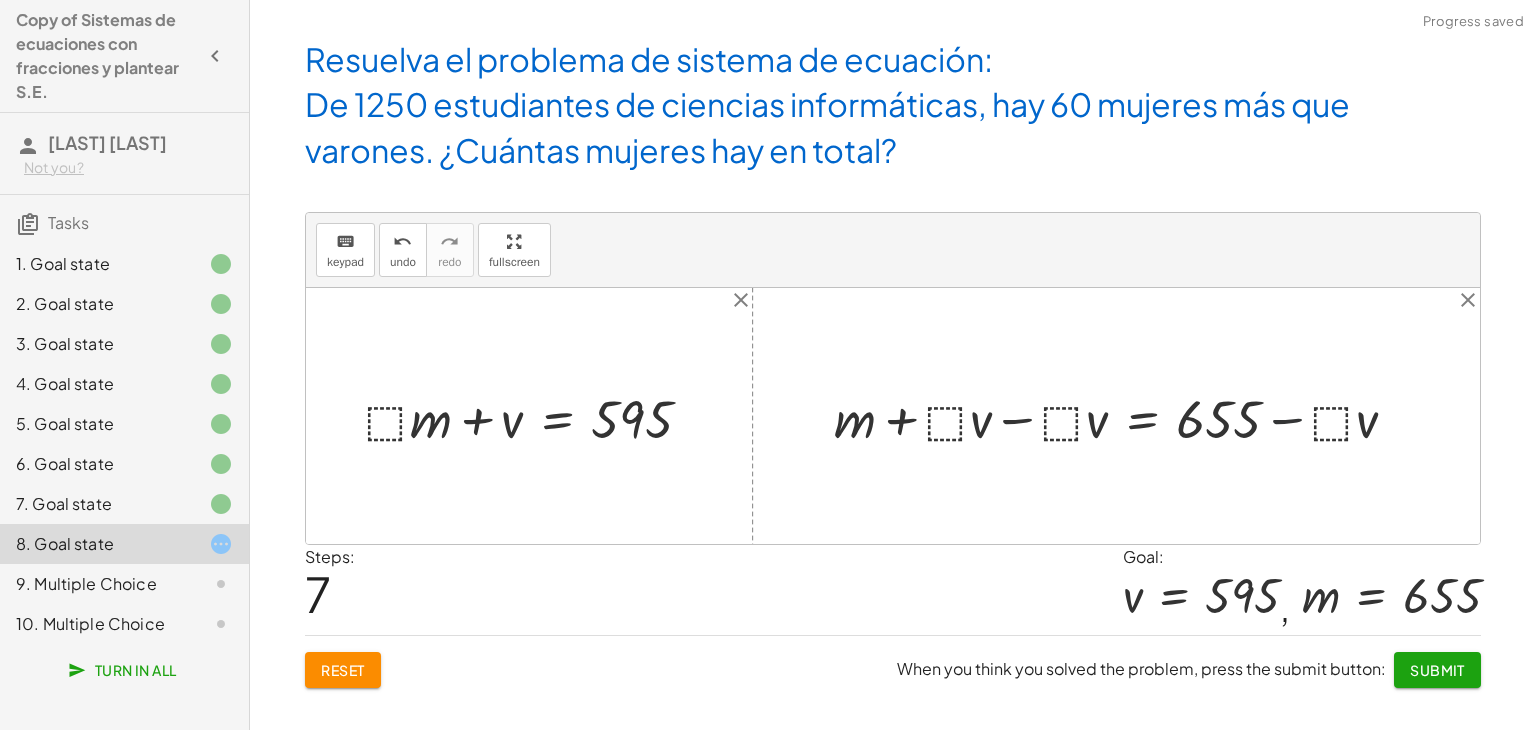 click at bounding box center [1123, 416] 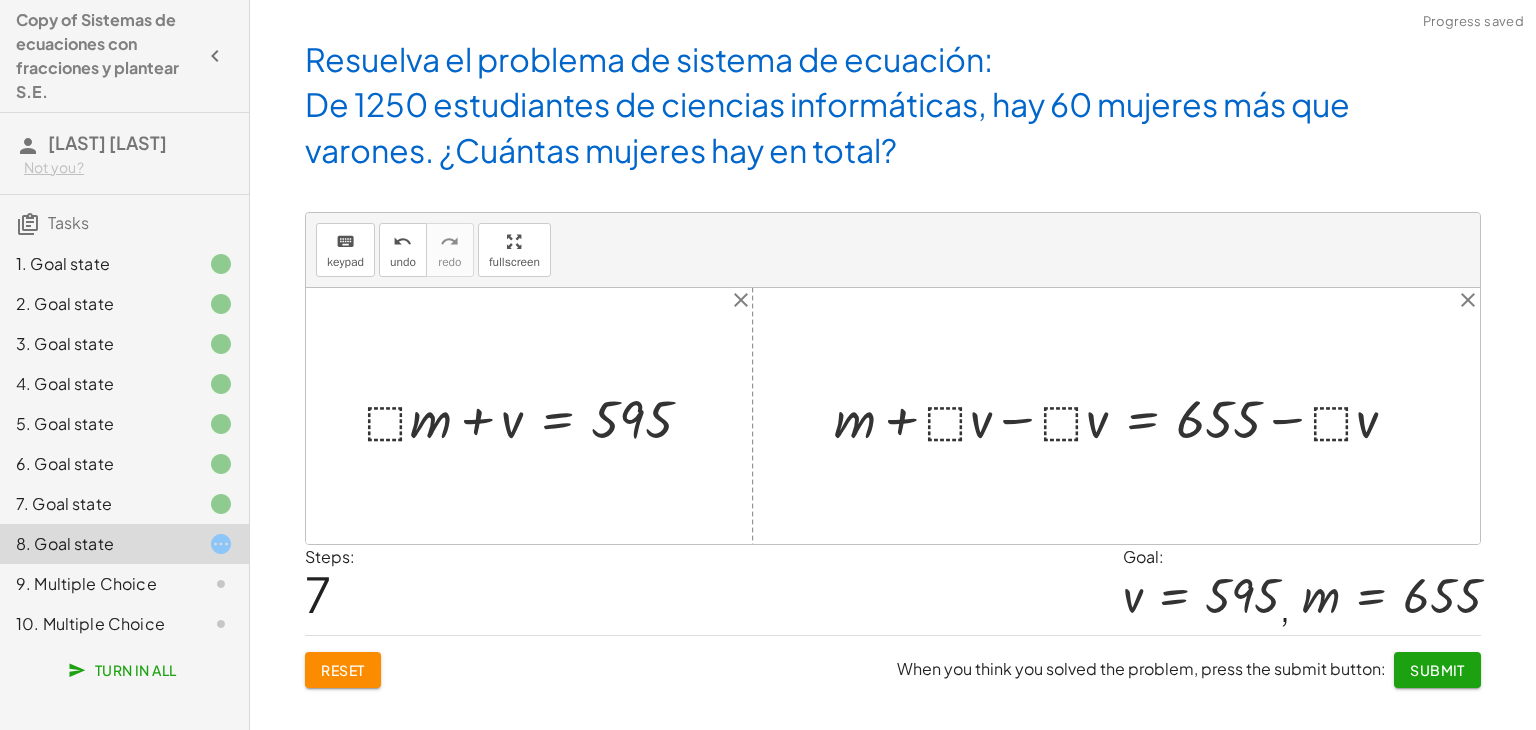 click at bounding box center (1123, 416) 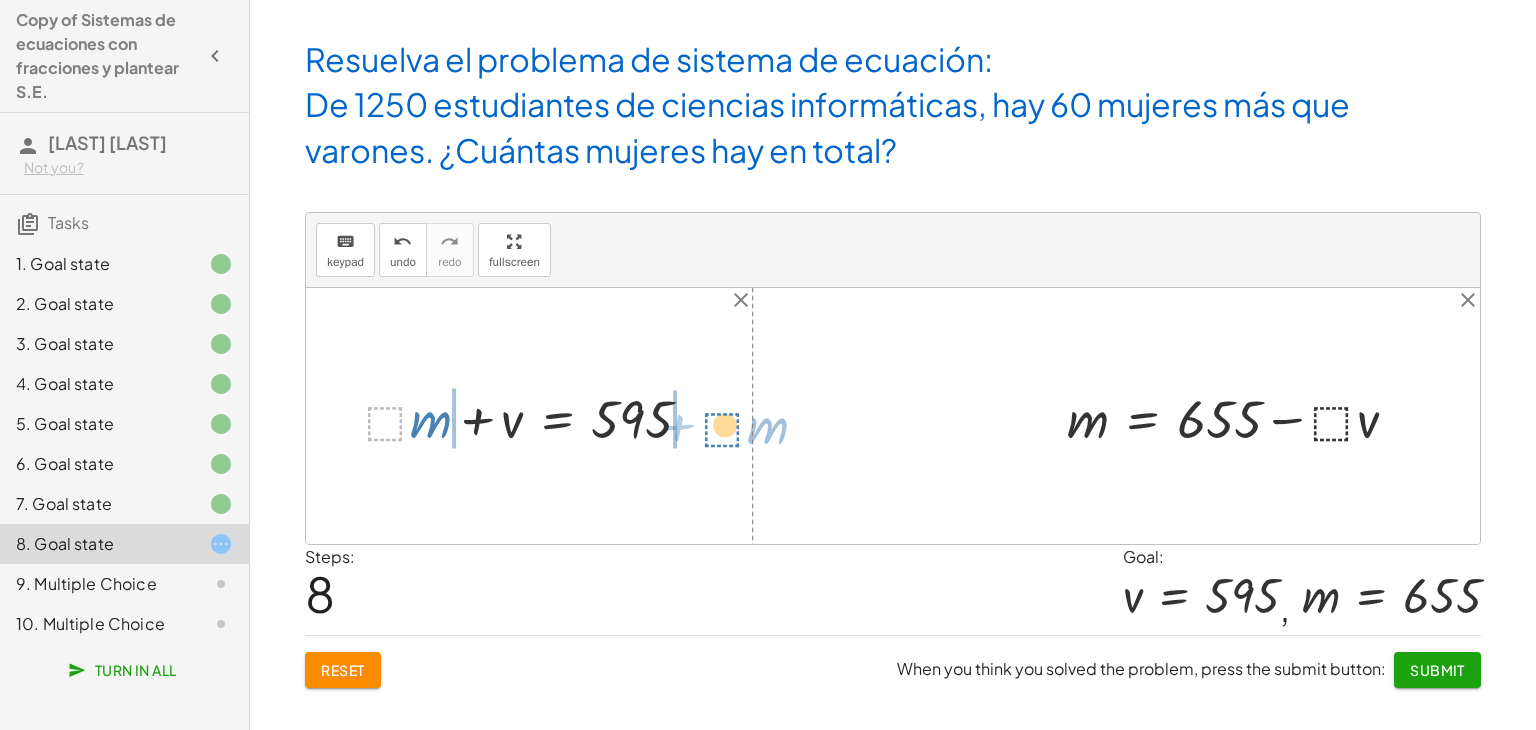 drag, startPoint x: 393, startPoint y: 420, endPoint x: 731, endPoint y: 422, distance: 338.00592 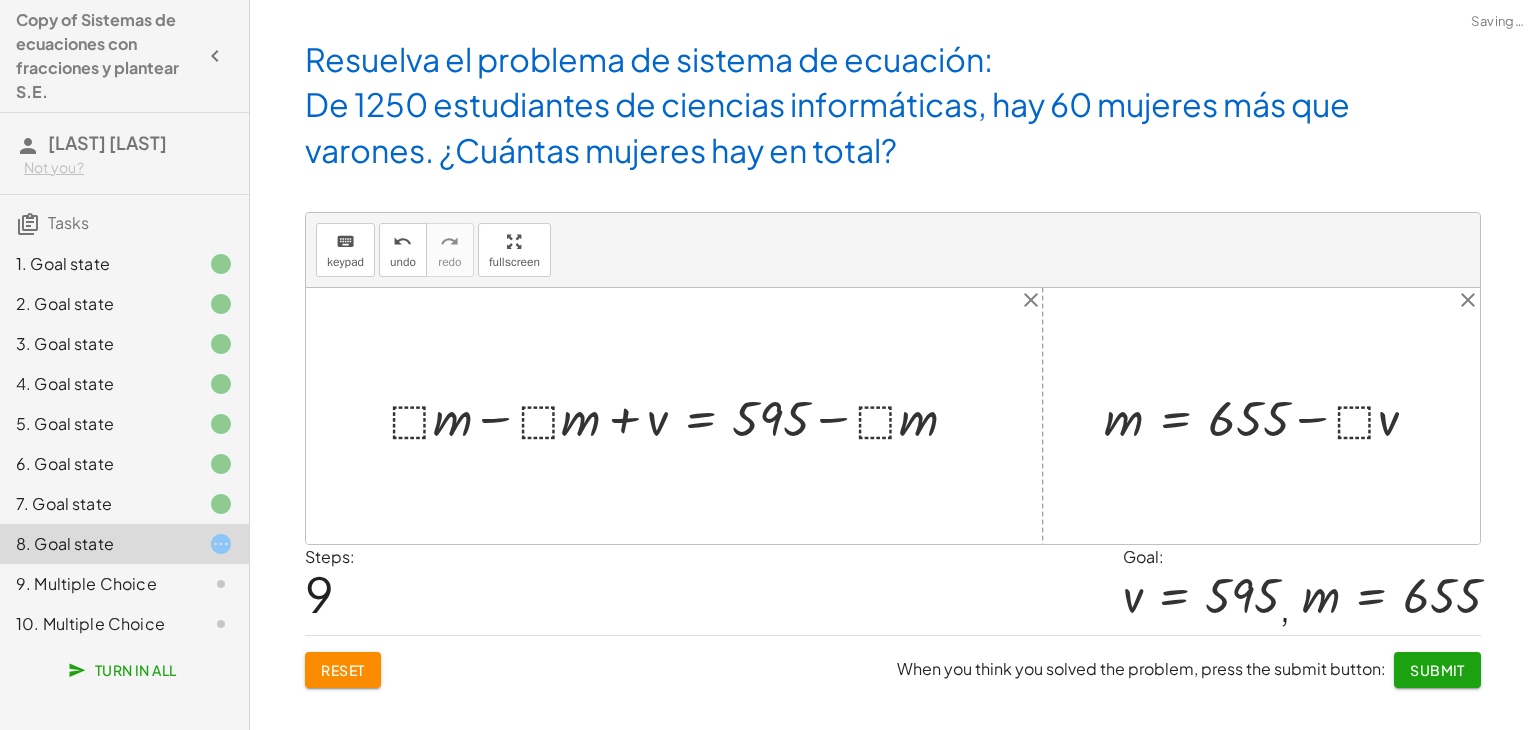 click at bounding box center [681, 416] 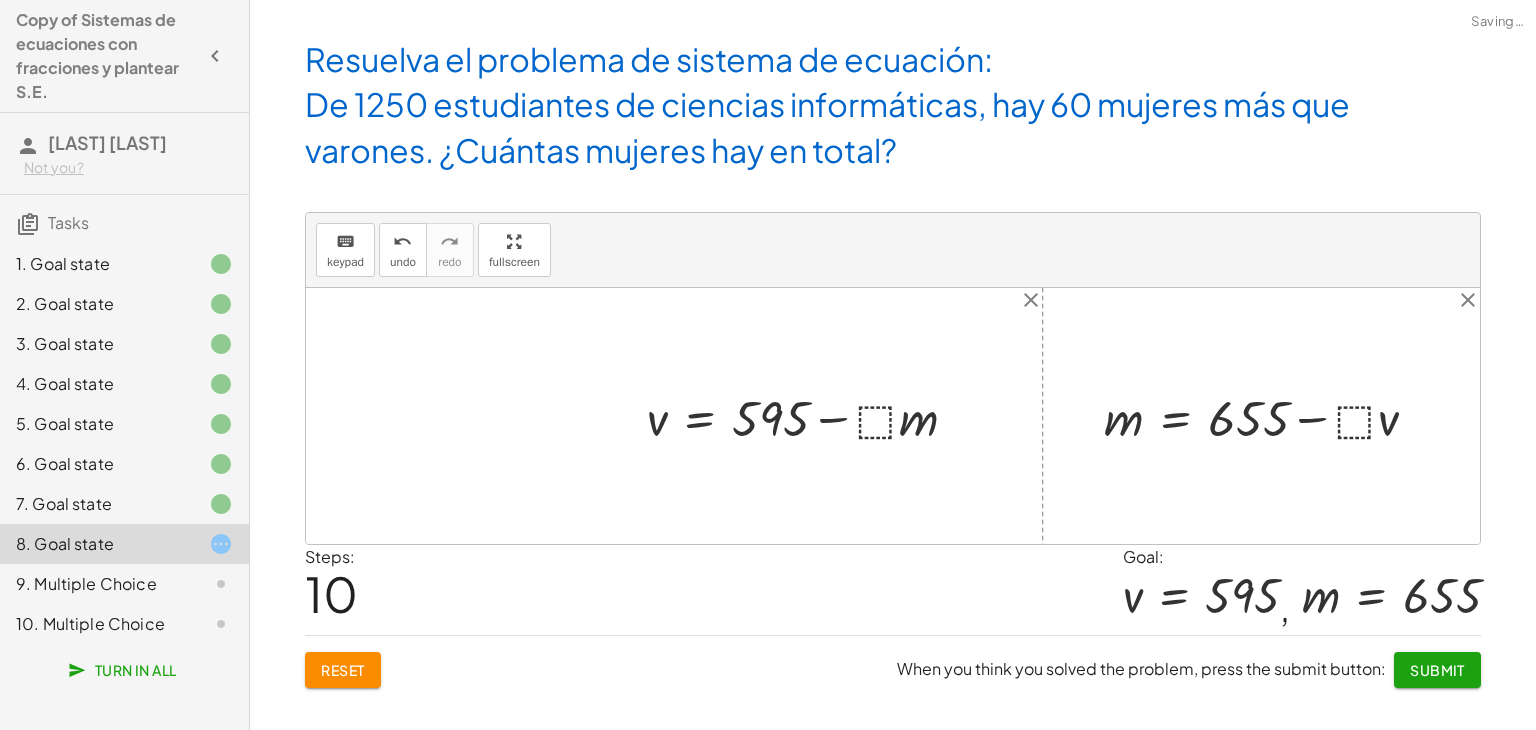 click at bounding box center [810, 416] 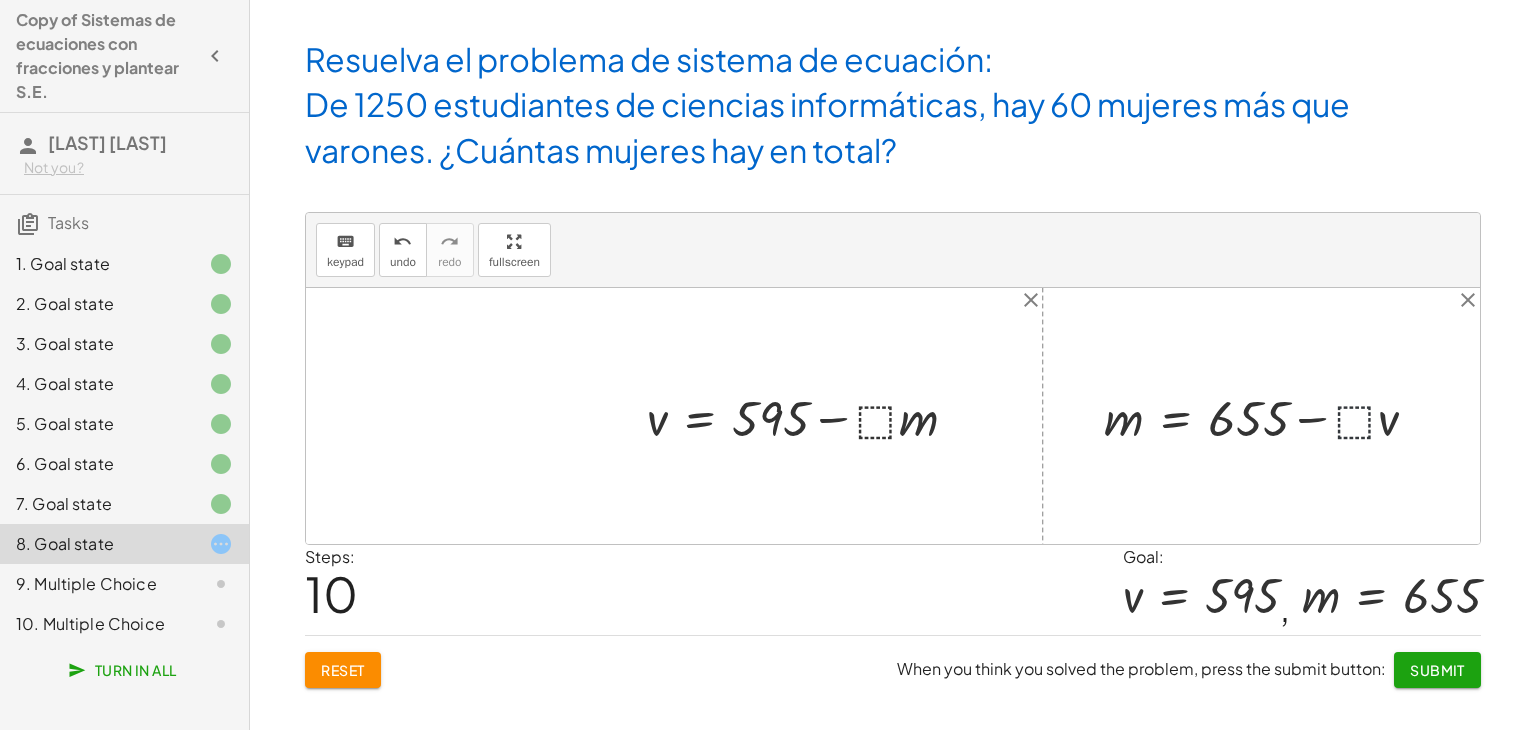 click at bounding box center (1269, 416) 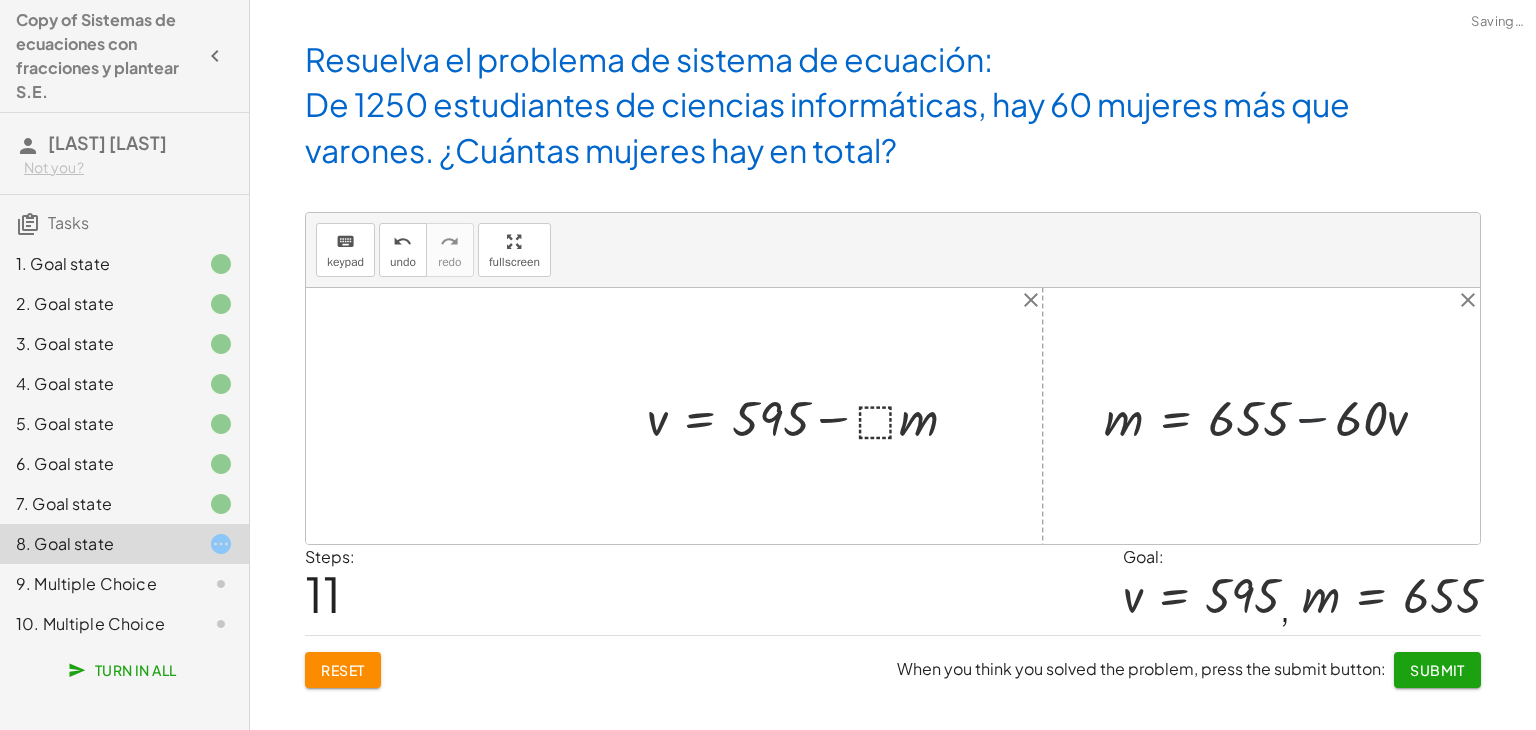 click at bounding box center [1273, 416] 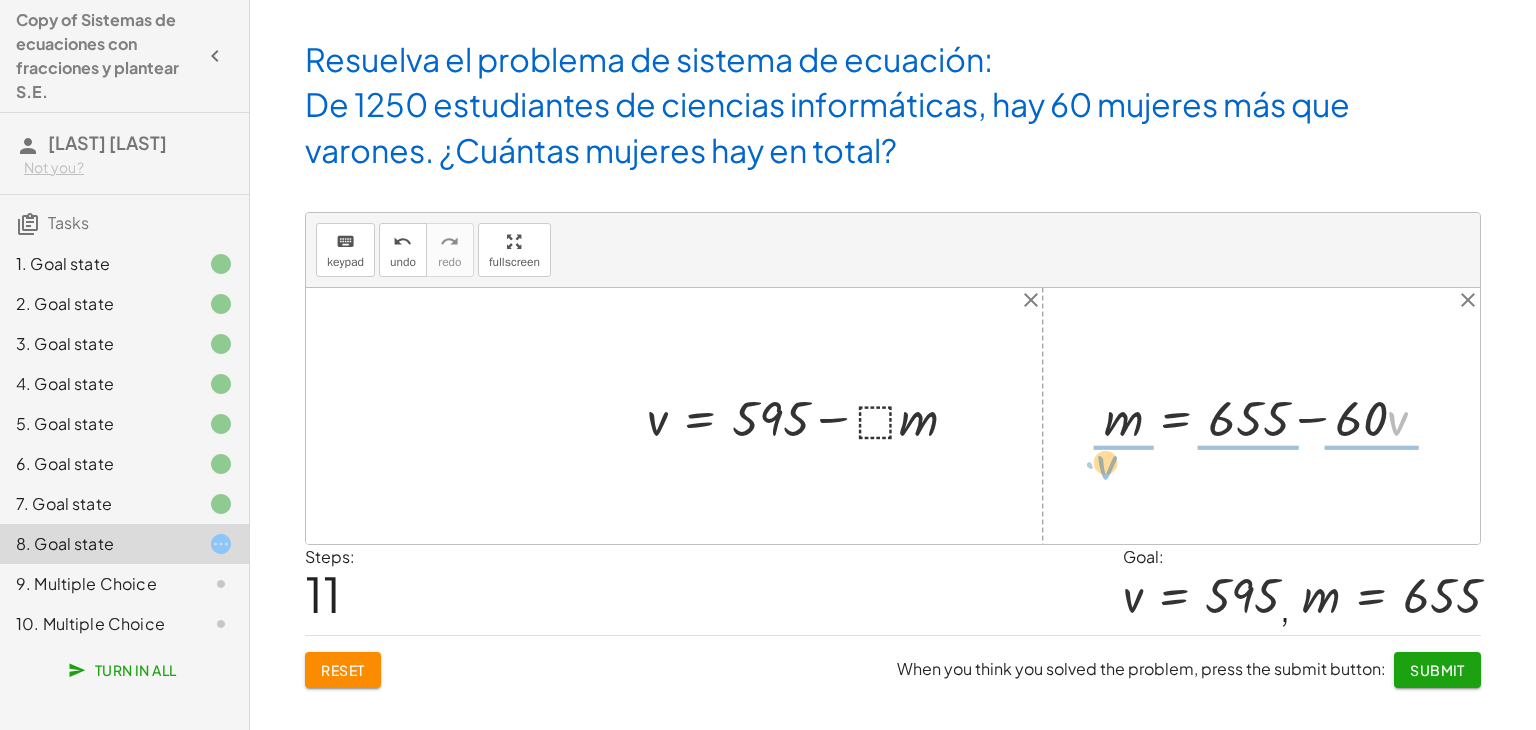 drag, startPoint x: 1392, startPoint y: 418, endPoint x: 1100, endPoint y: 462, distance: 295.29645 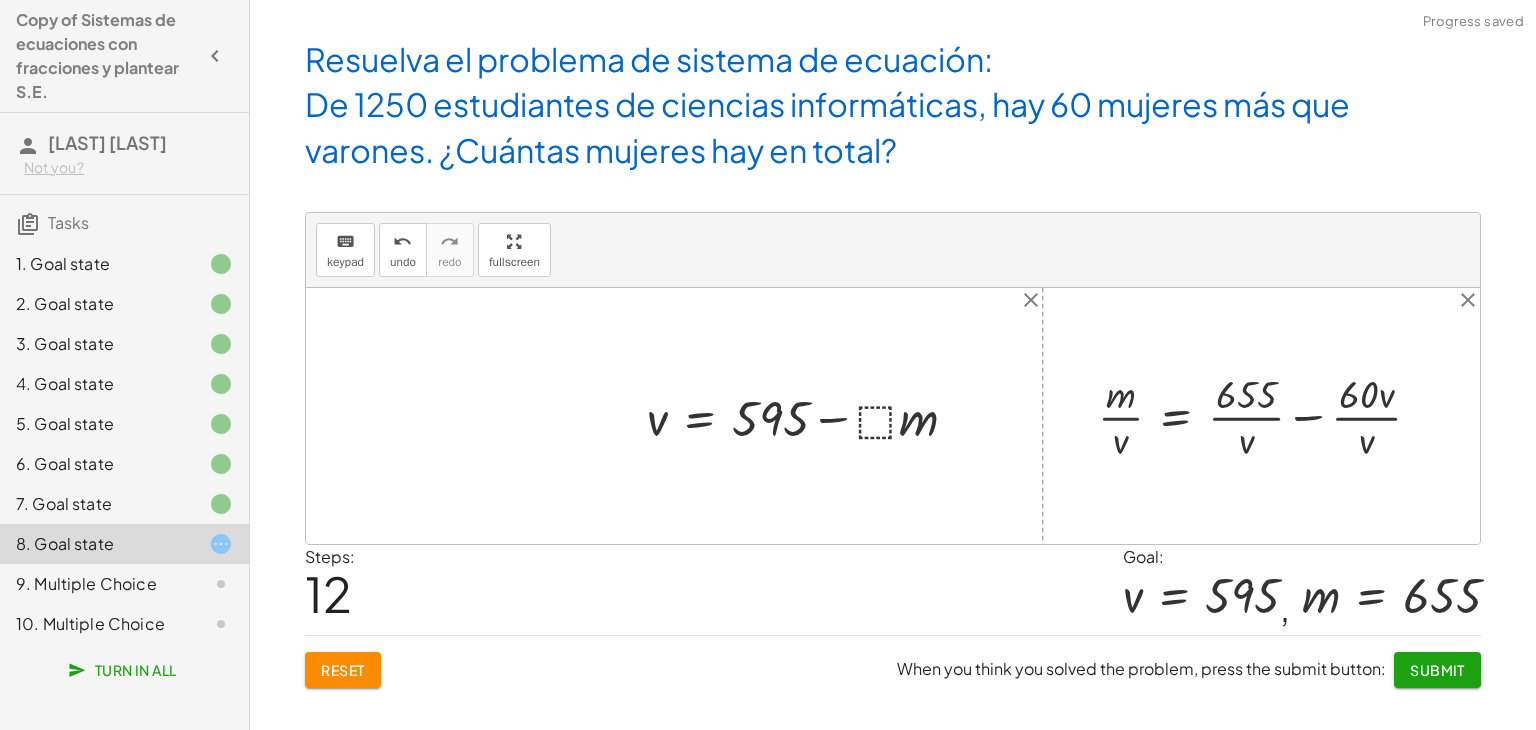 click at bounding box center (1267, 415) 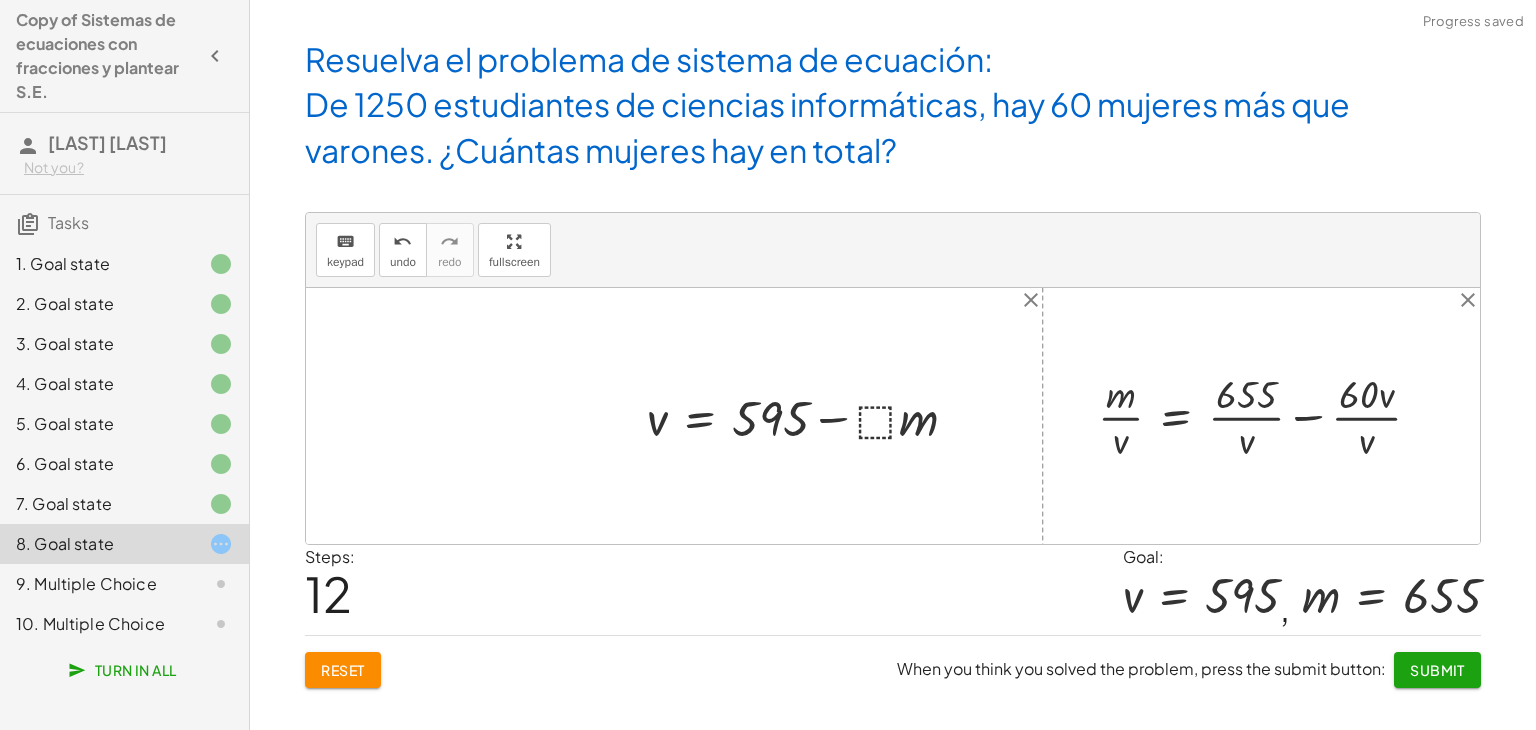 click at bounding box center [1267, 415] 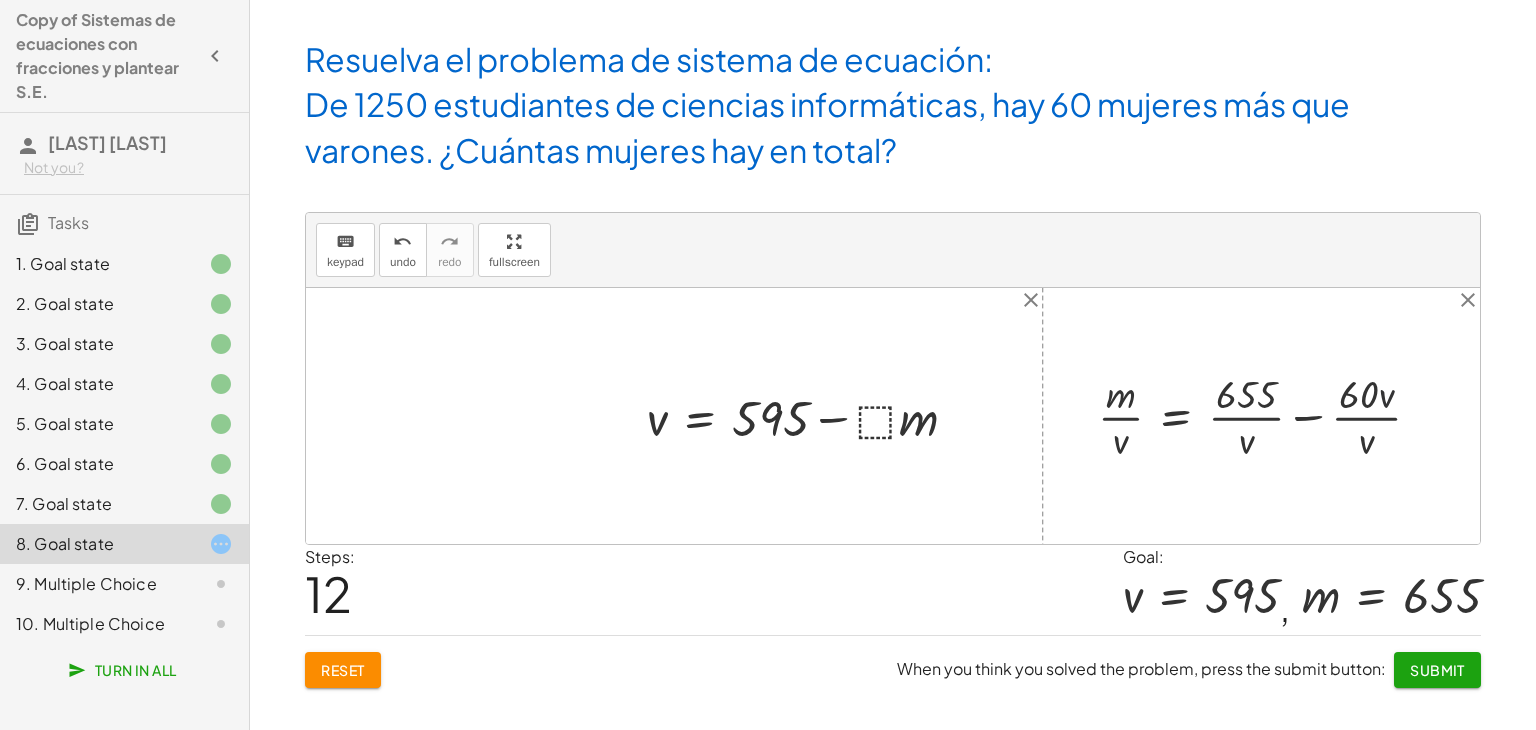 click at bounding box center (1267, 415) 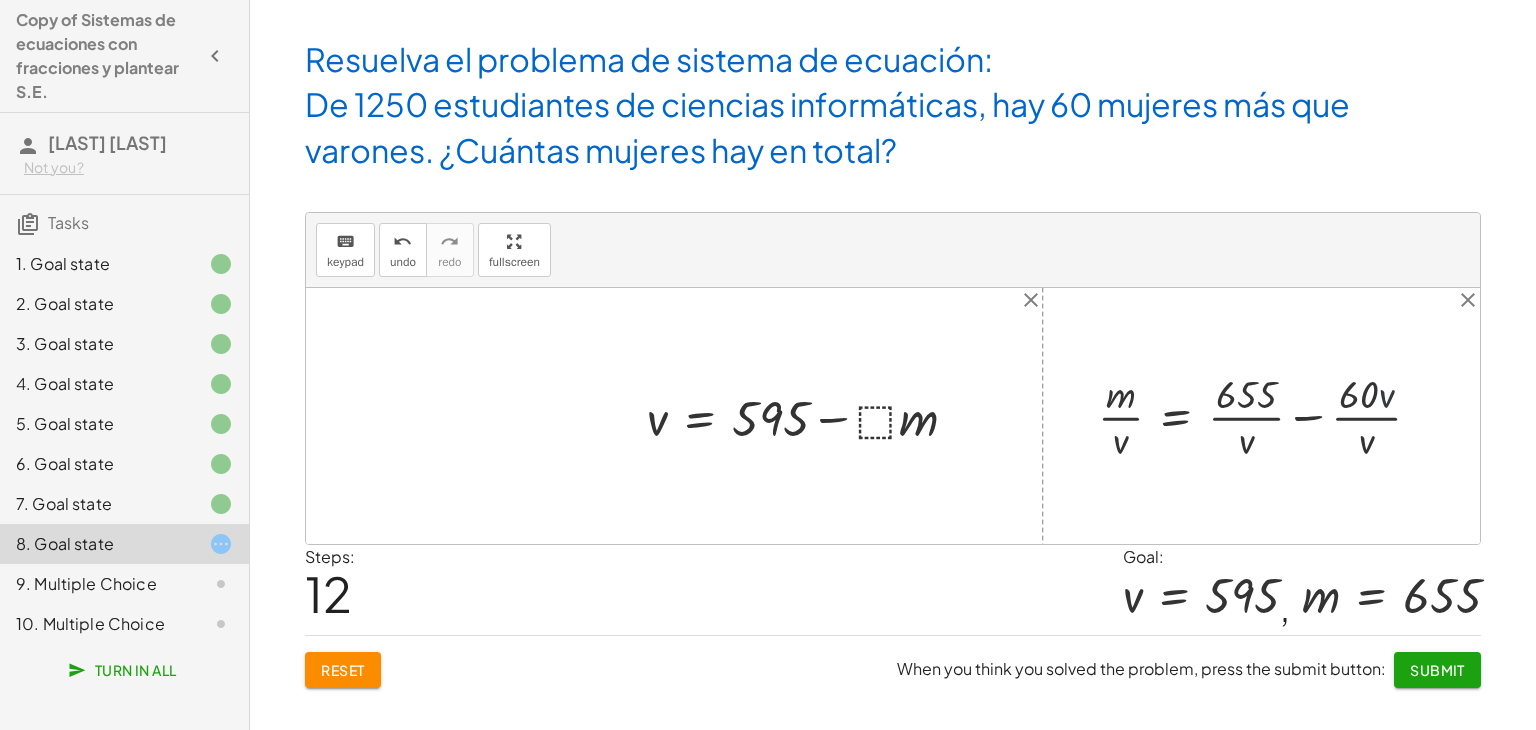 click at bounding box center [1267, 415] 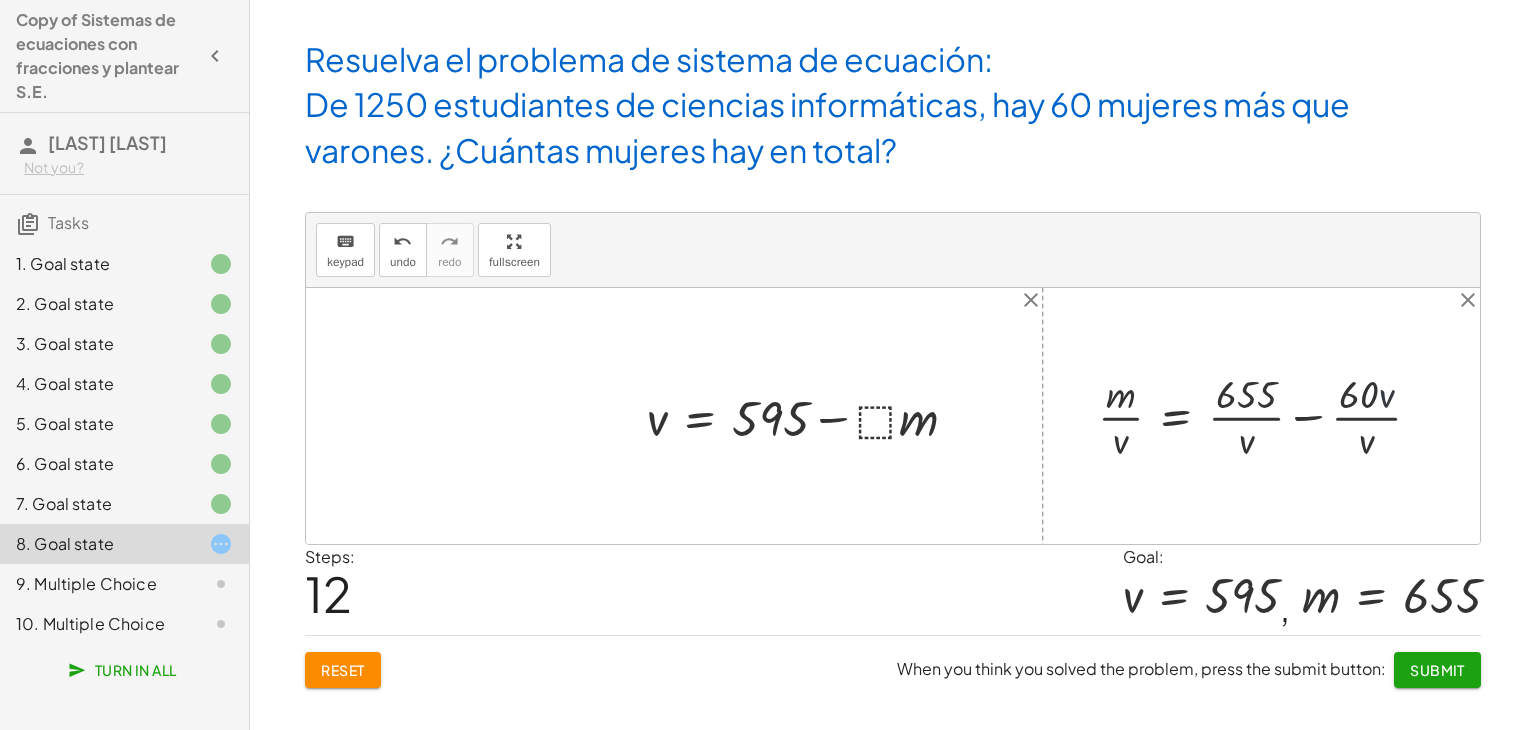click at bounding box center (1267, 415) 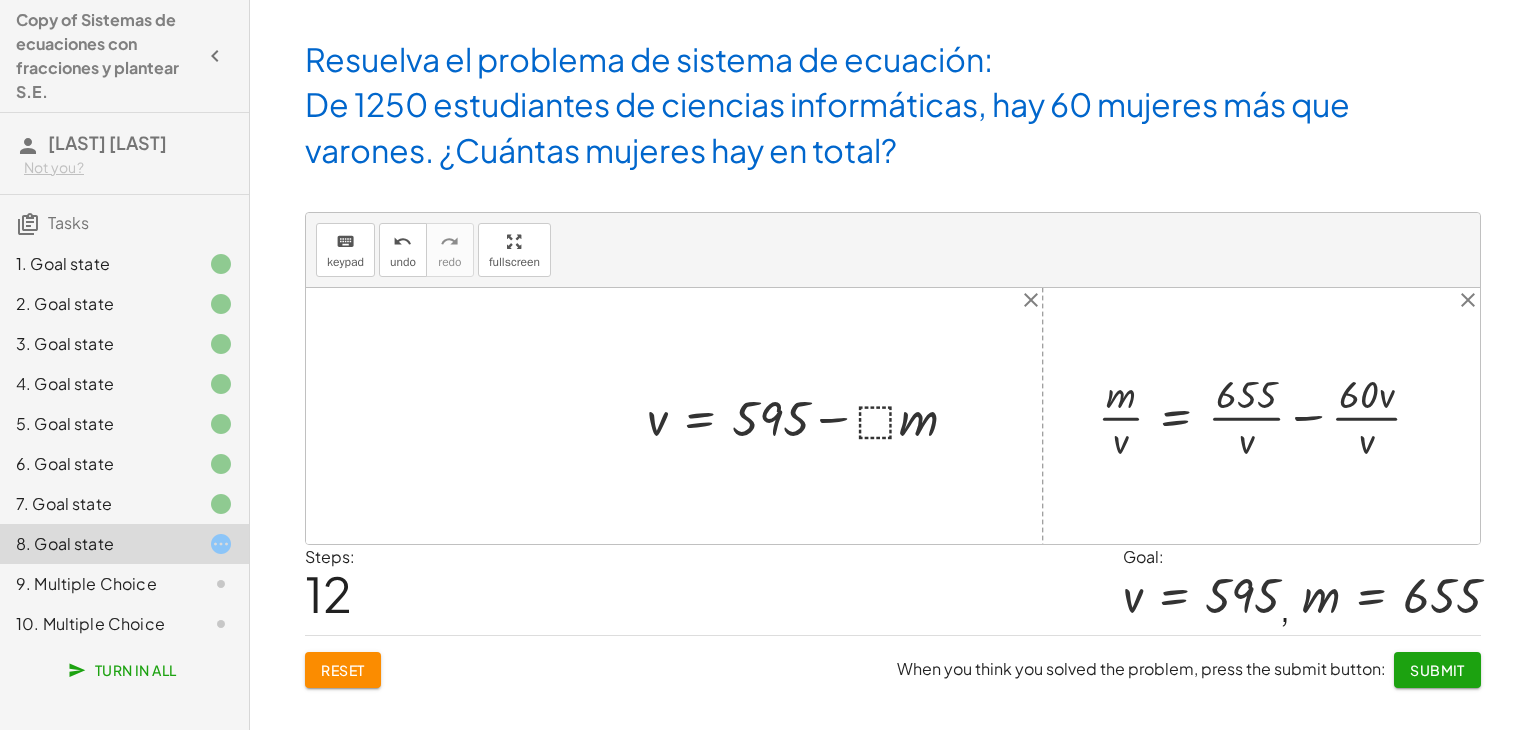click at bounding box center (1267, 415) 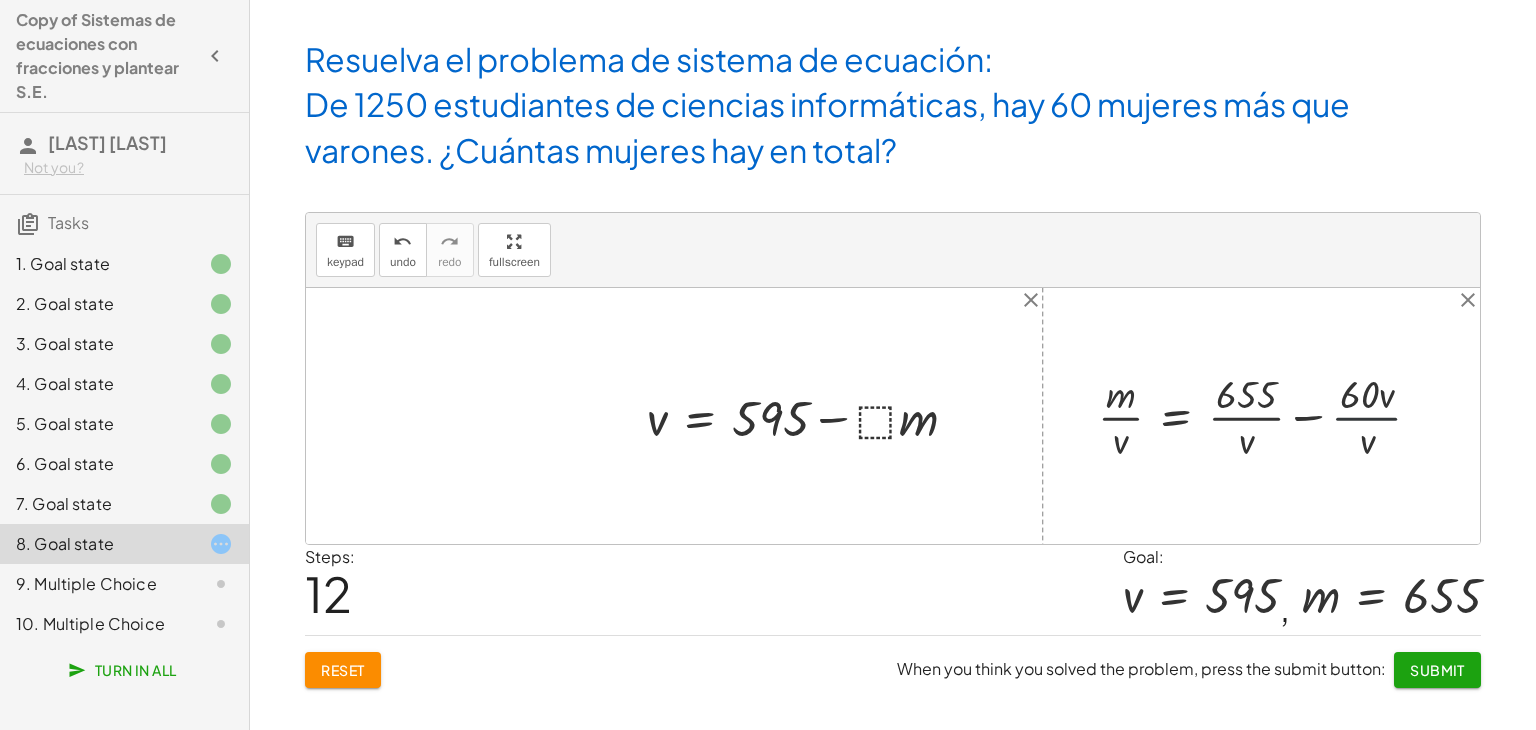 click at bounding box center [1267, 415] 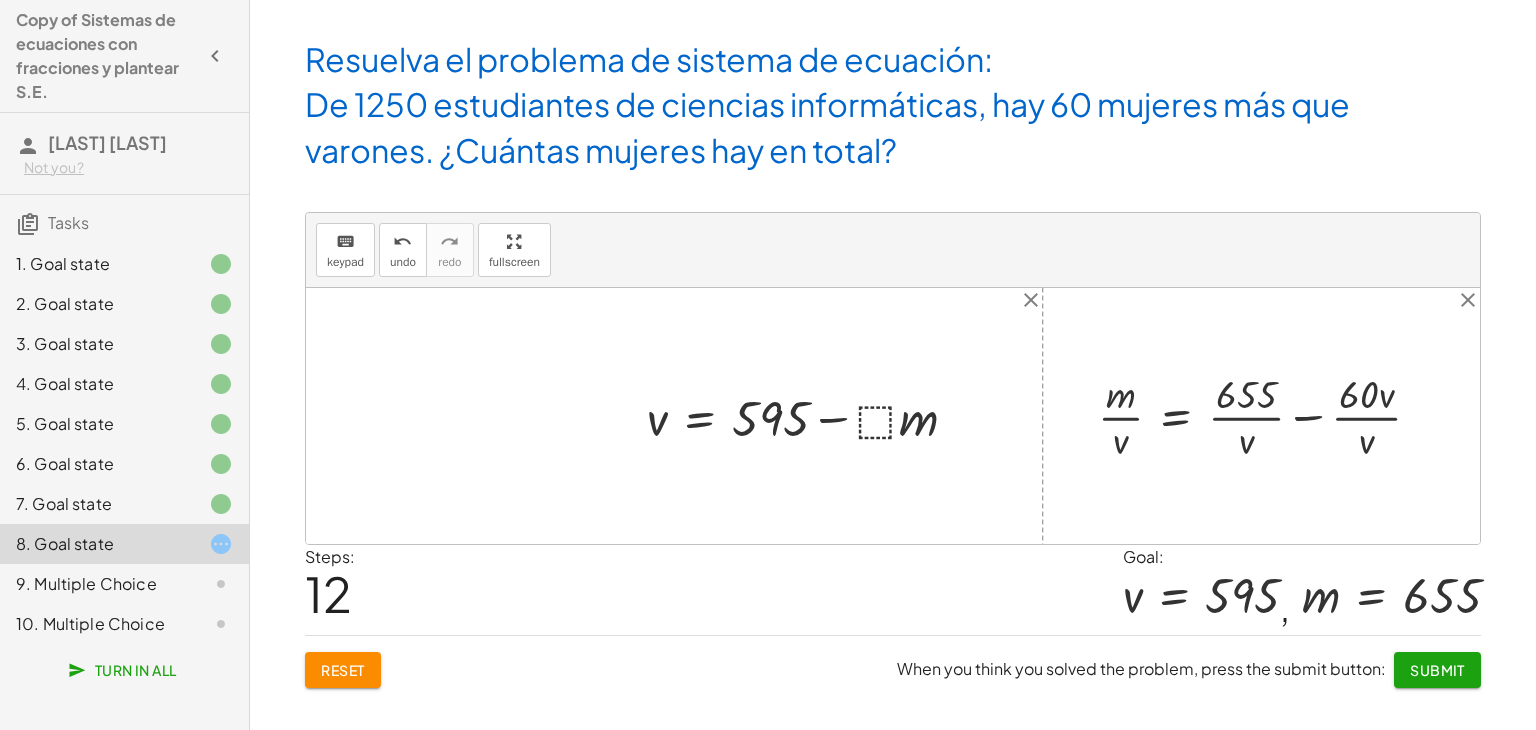 click at bounding box center [1267, 415] 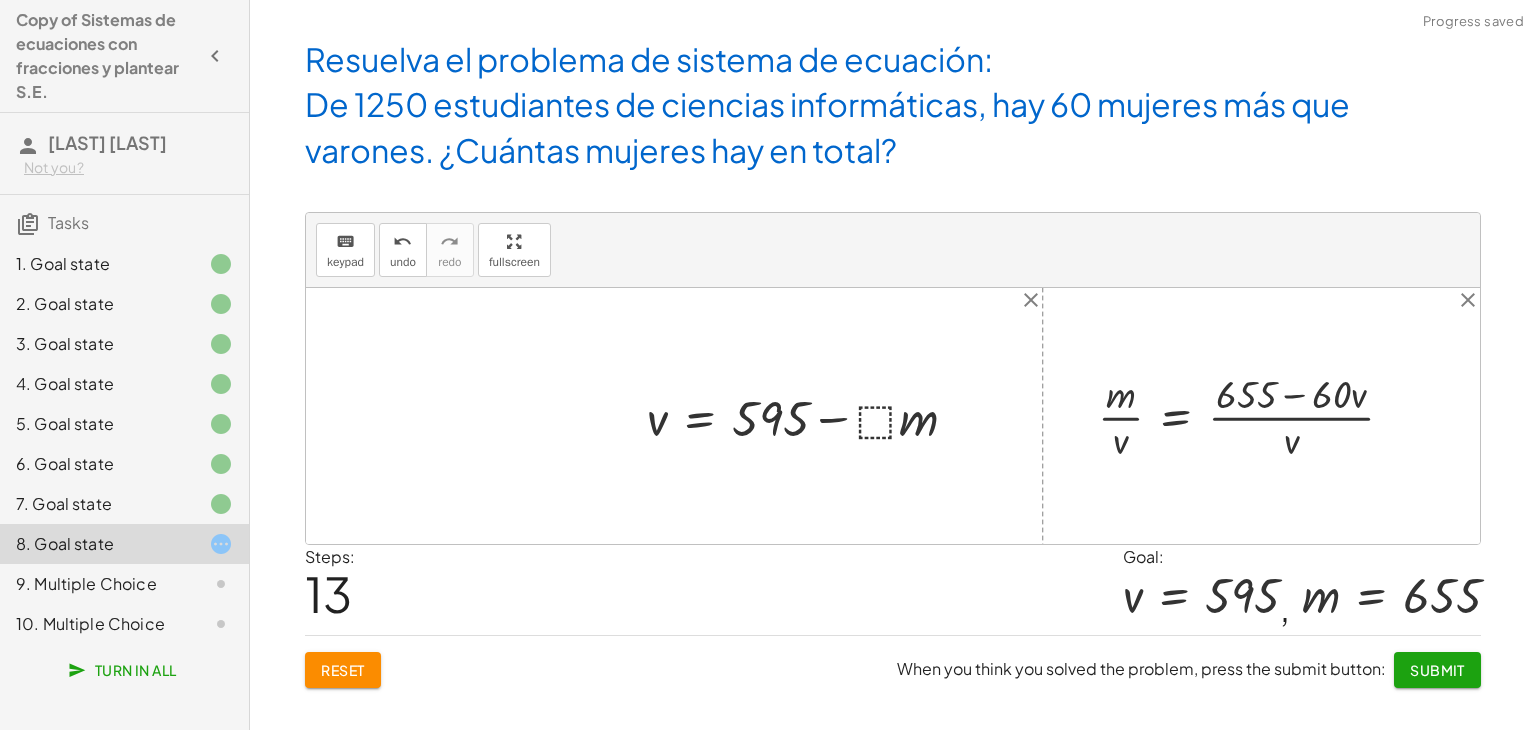 click at bounding box center [1254, 415] 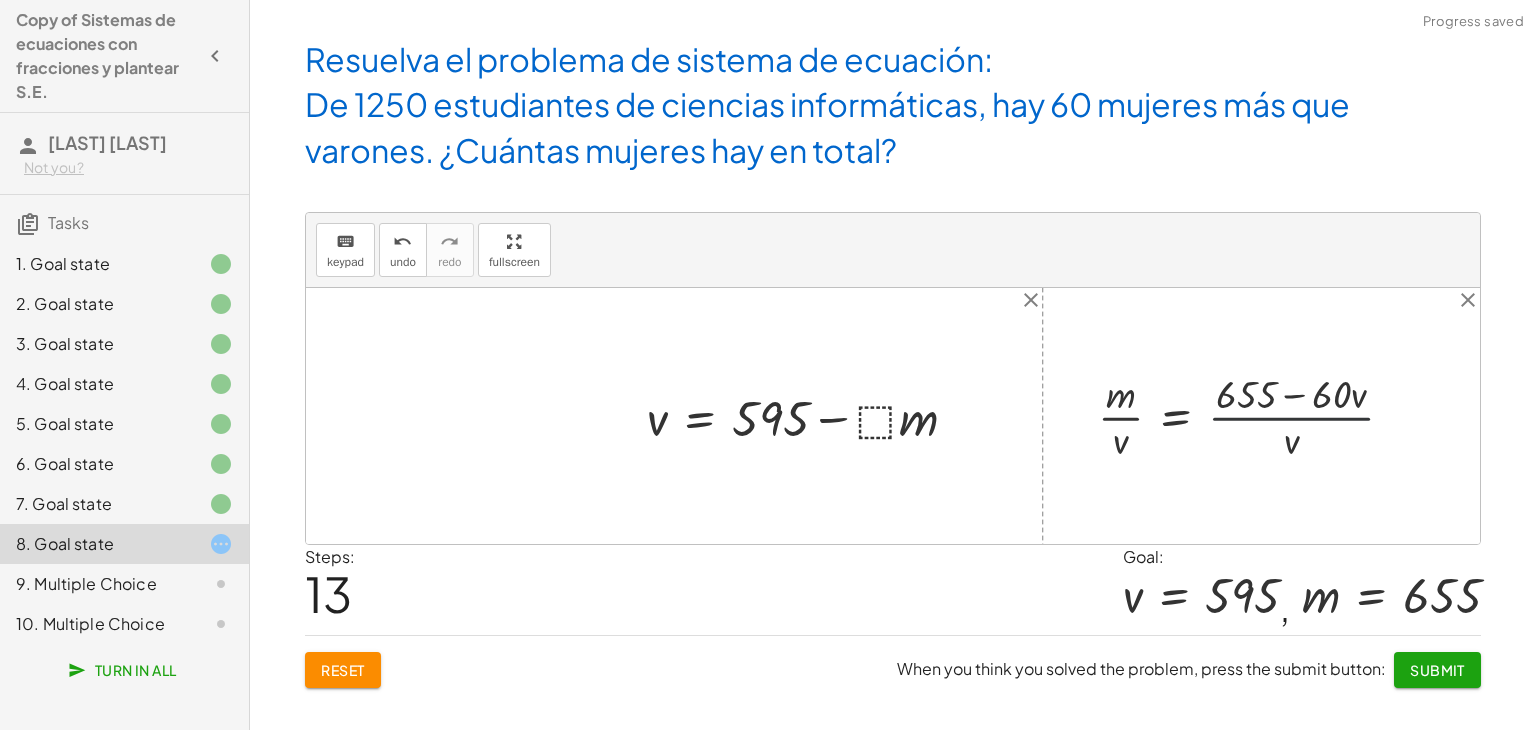 click at bounding box center (1254, 415) 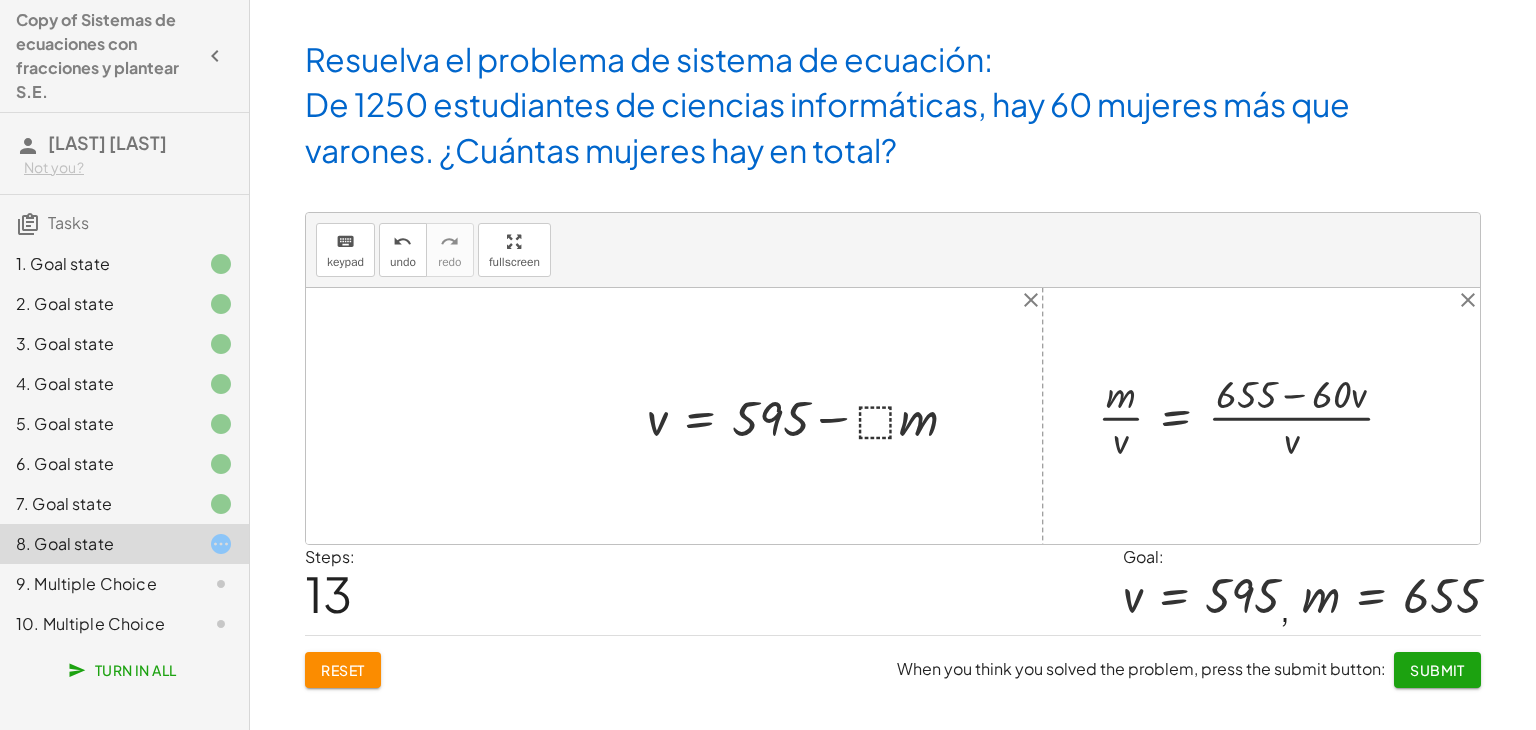 click at bounding box center (1254, 415) 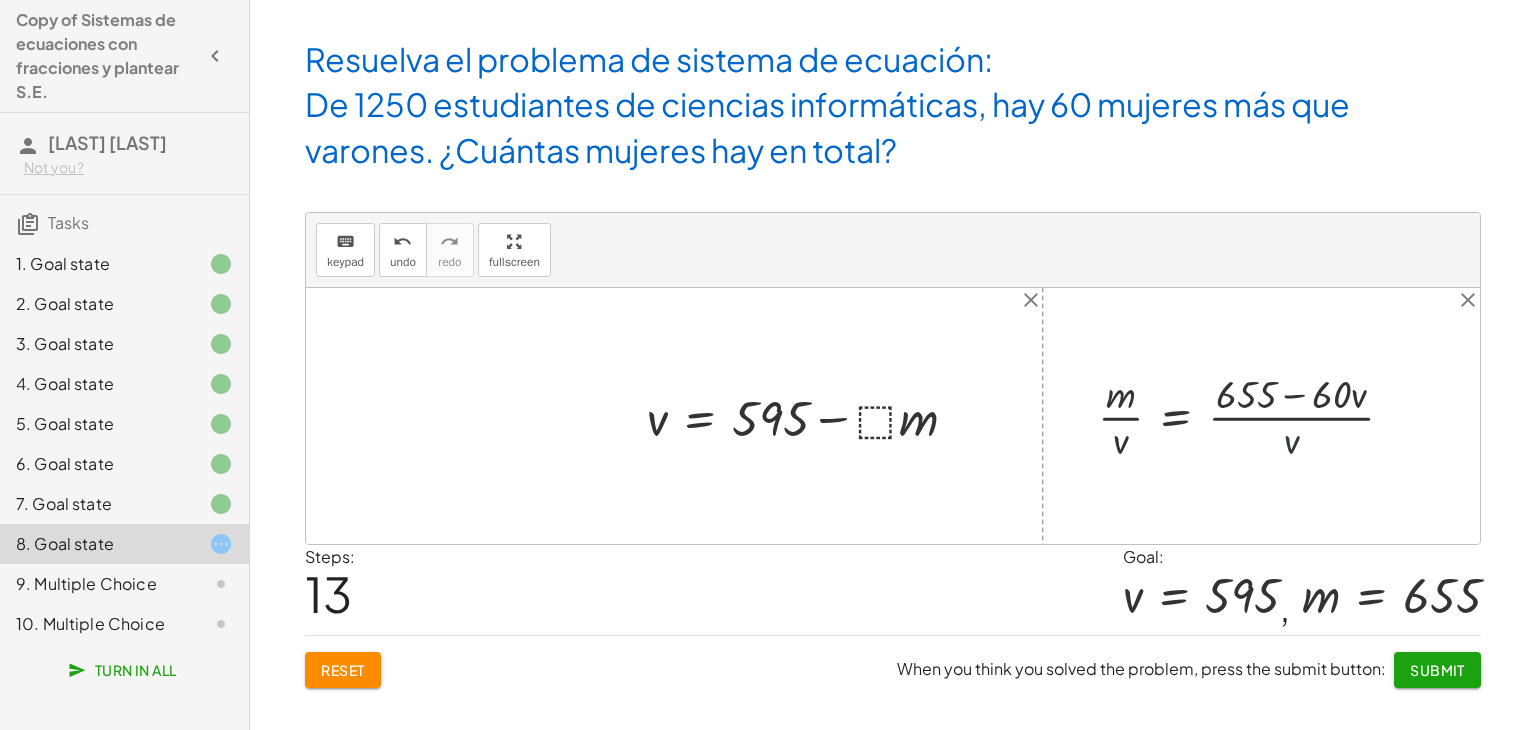 click at bounding box center [1254, 415] 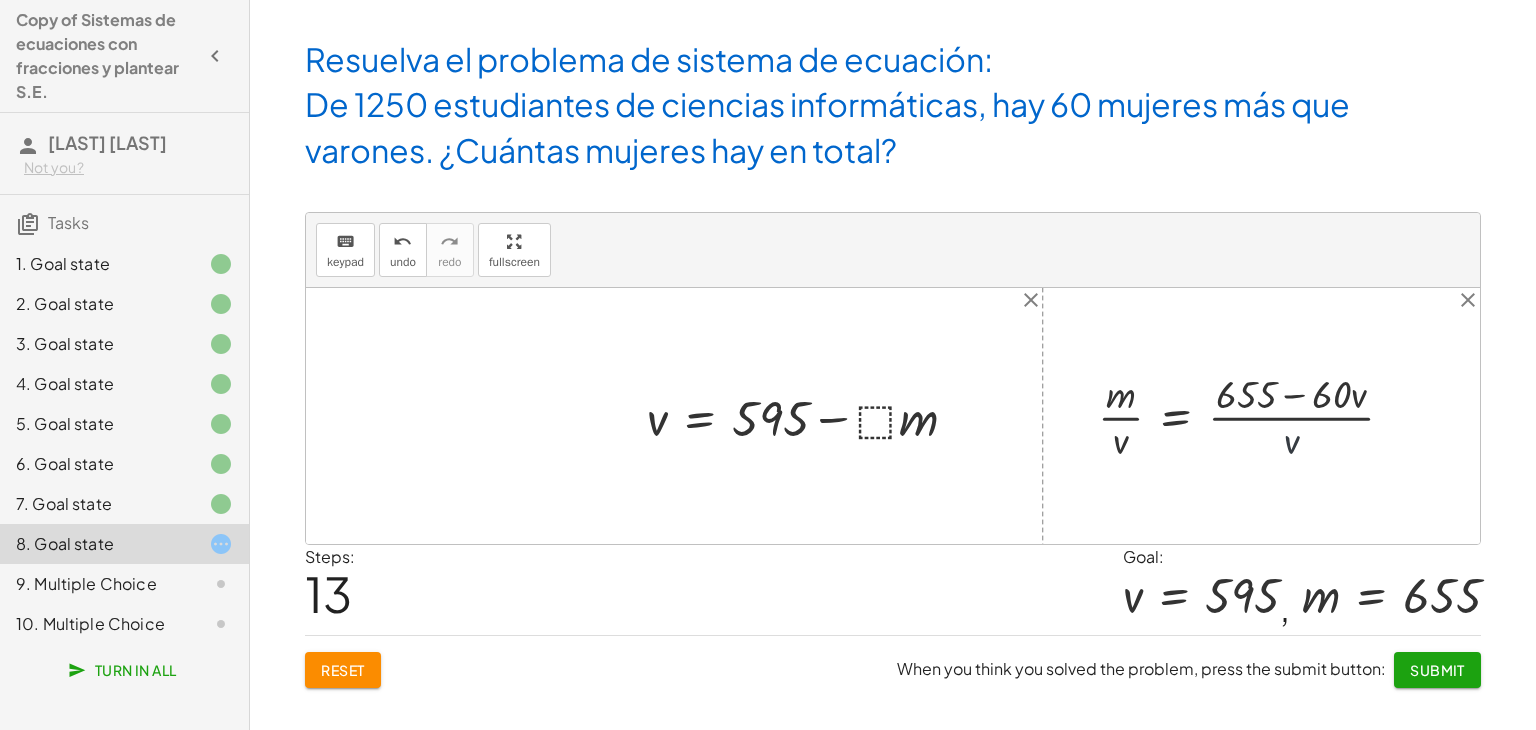 click at bounding box center [1254, 415] 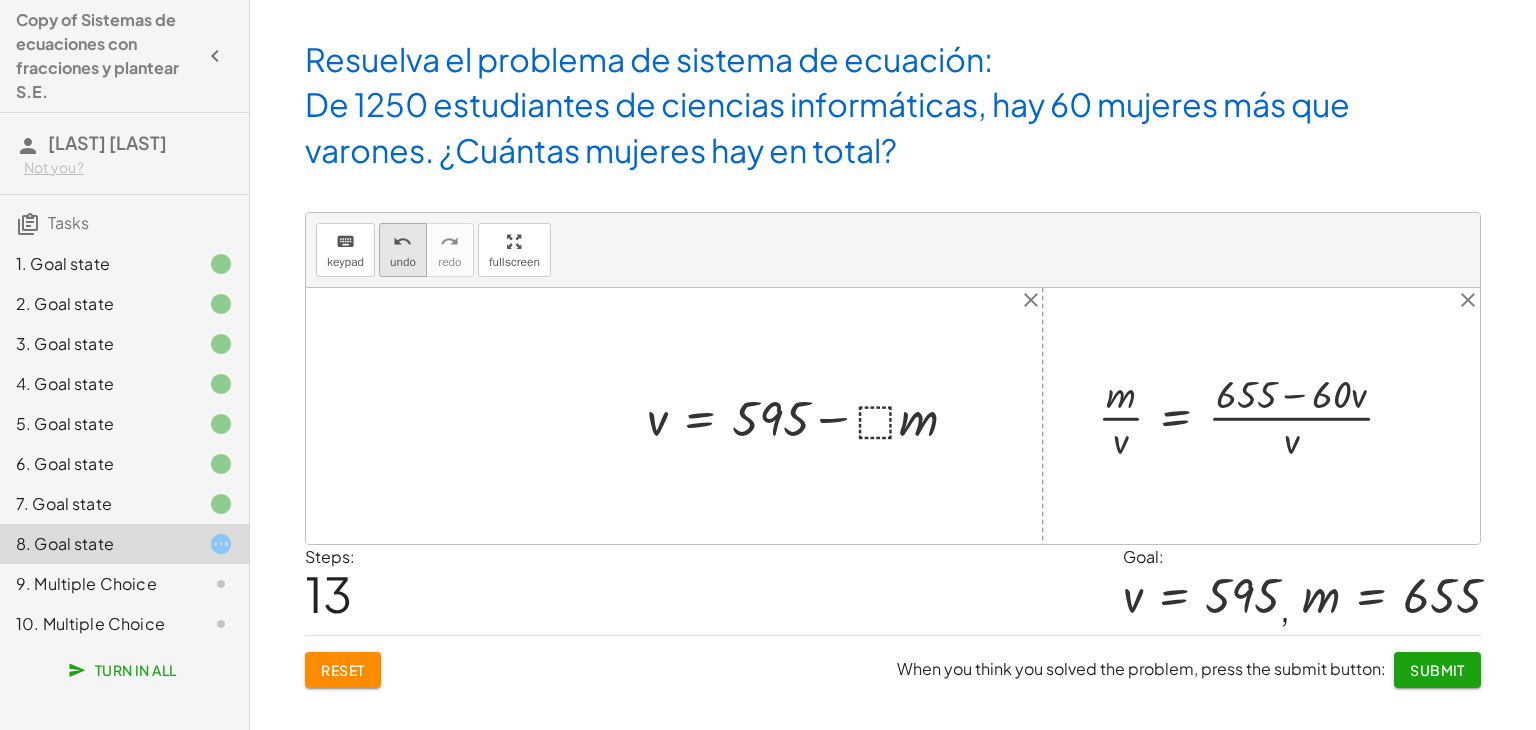 click on "undo undo" at bounding box center (403, 250) 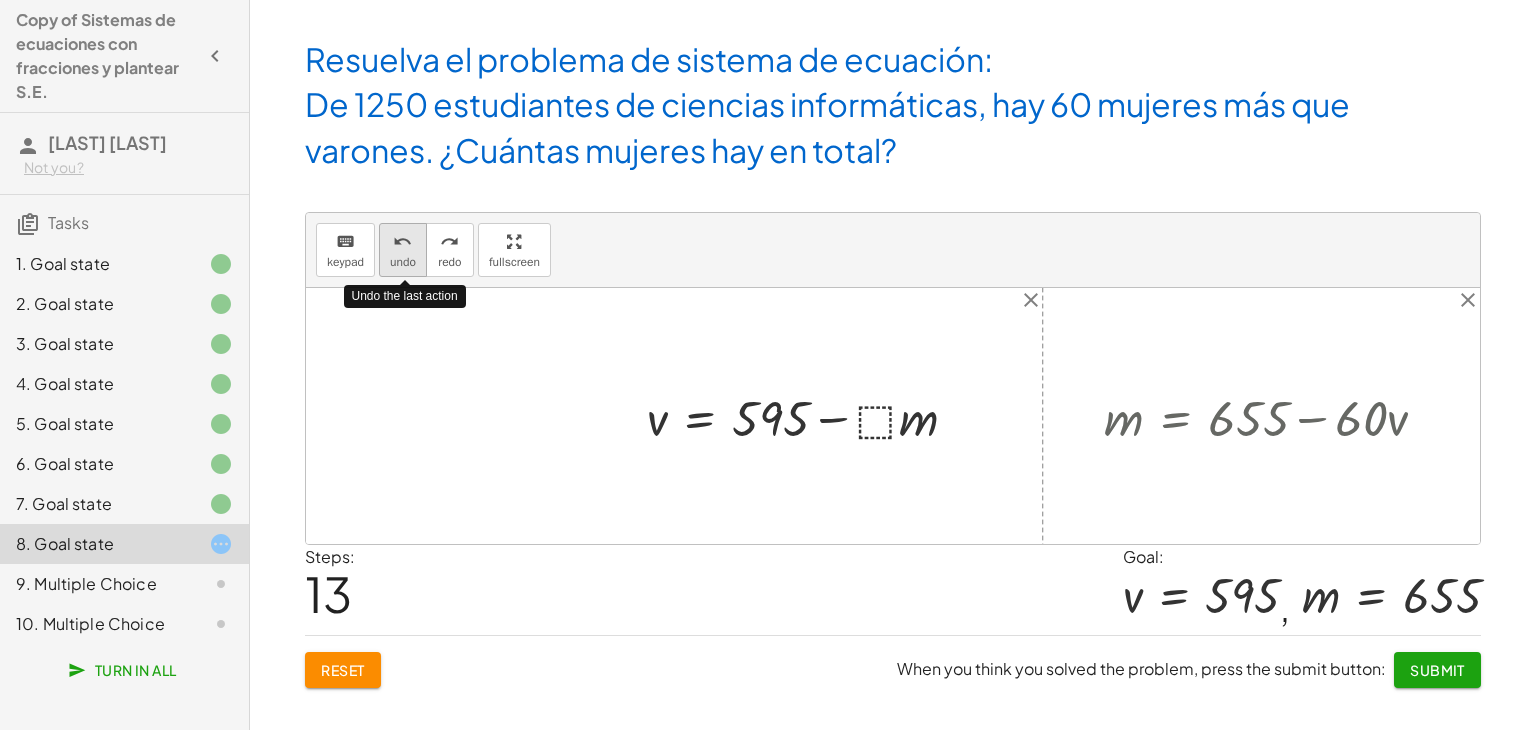 click on "undo undo" at bounding box center (403, 250) 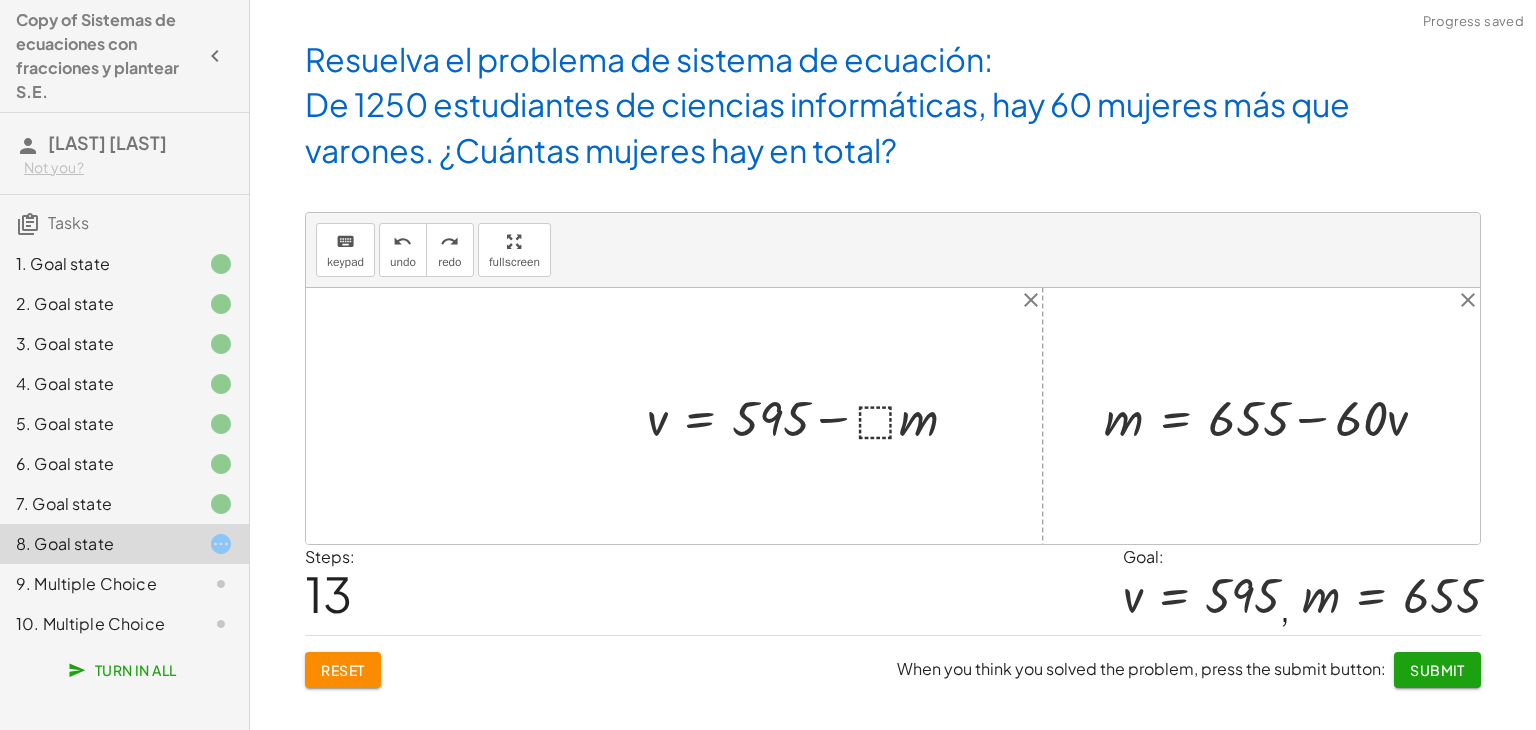 click at bounding box center (810, 416) 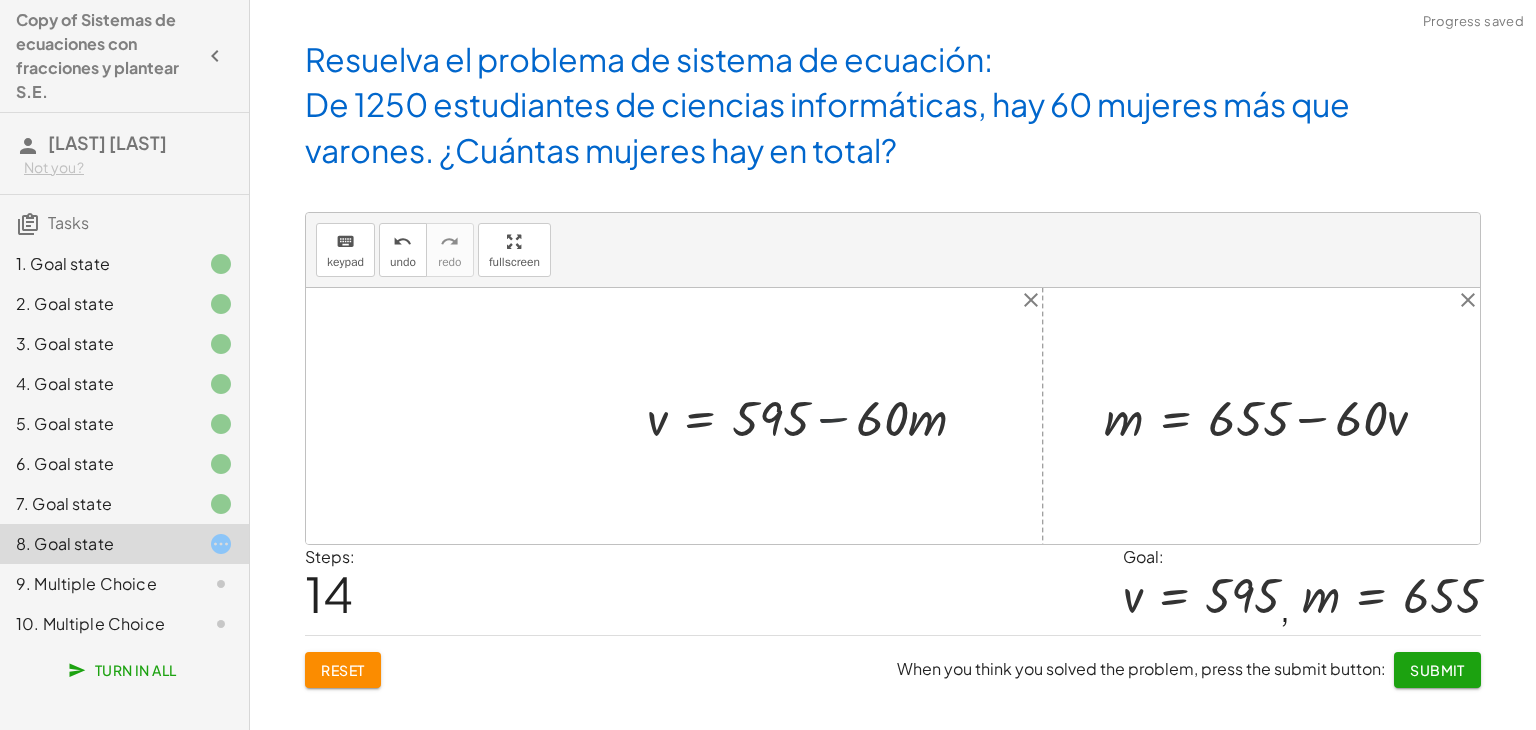 click at bounding box center (815, 416) 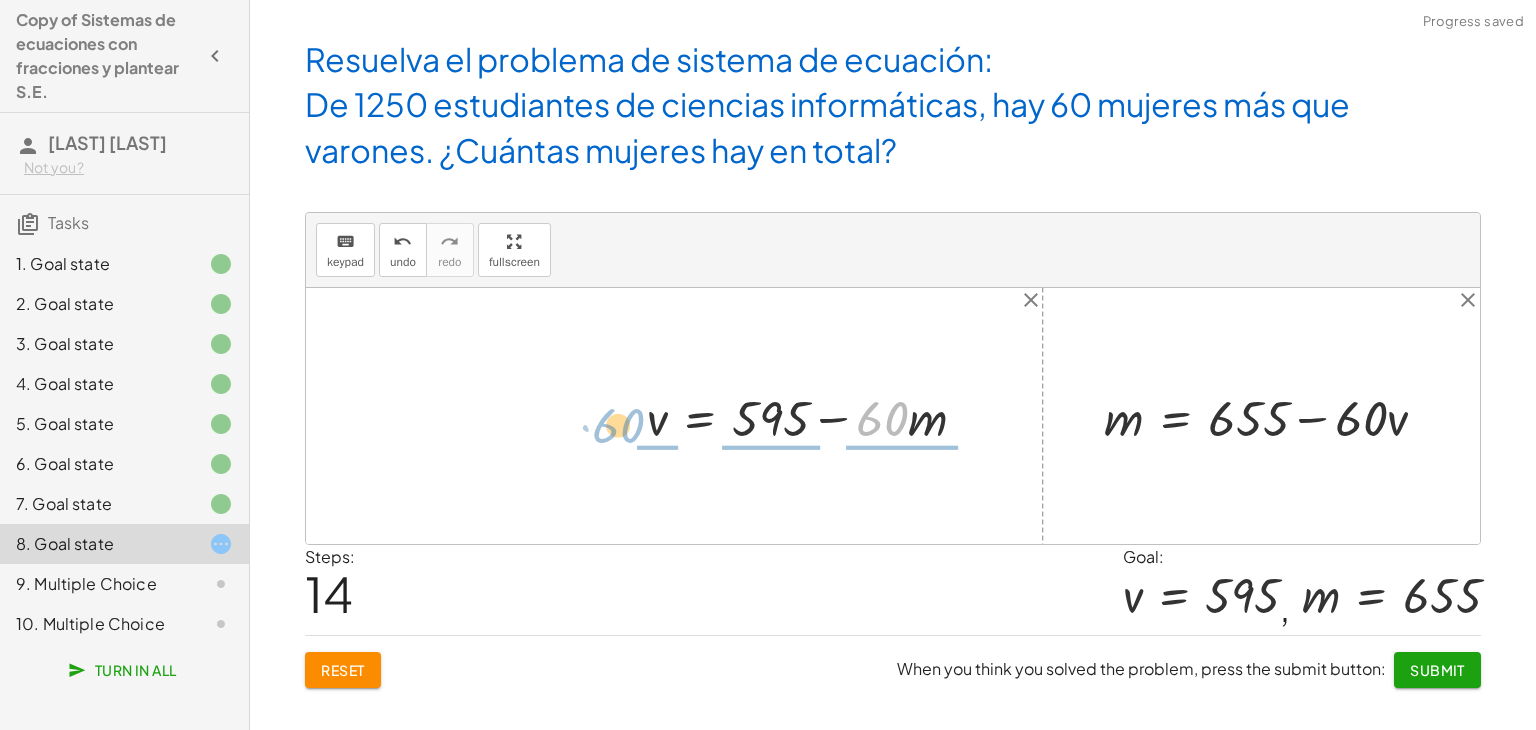 drag, startPoint x: 901, startPoint y: 413, endPoint x: 640, endPoint y: 417, distance: 261.03064 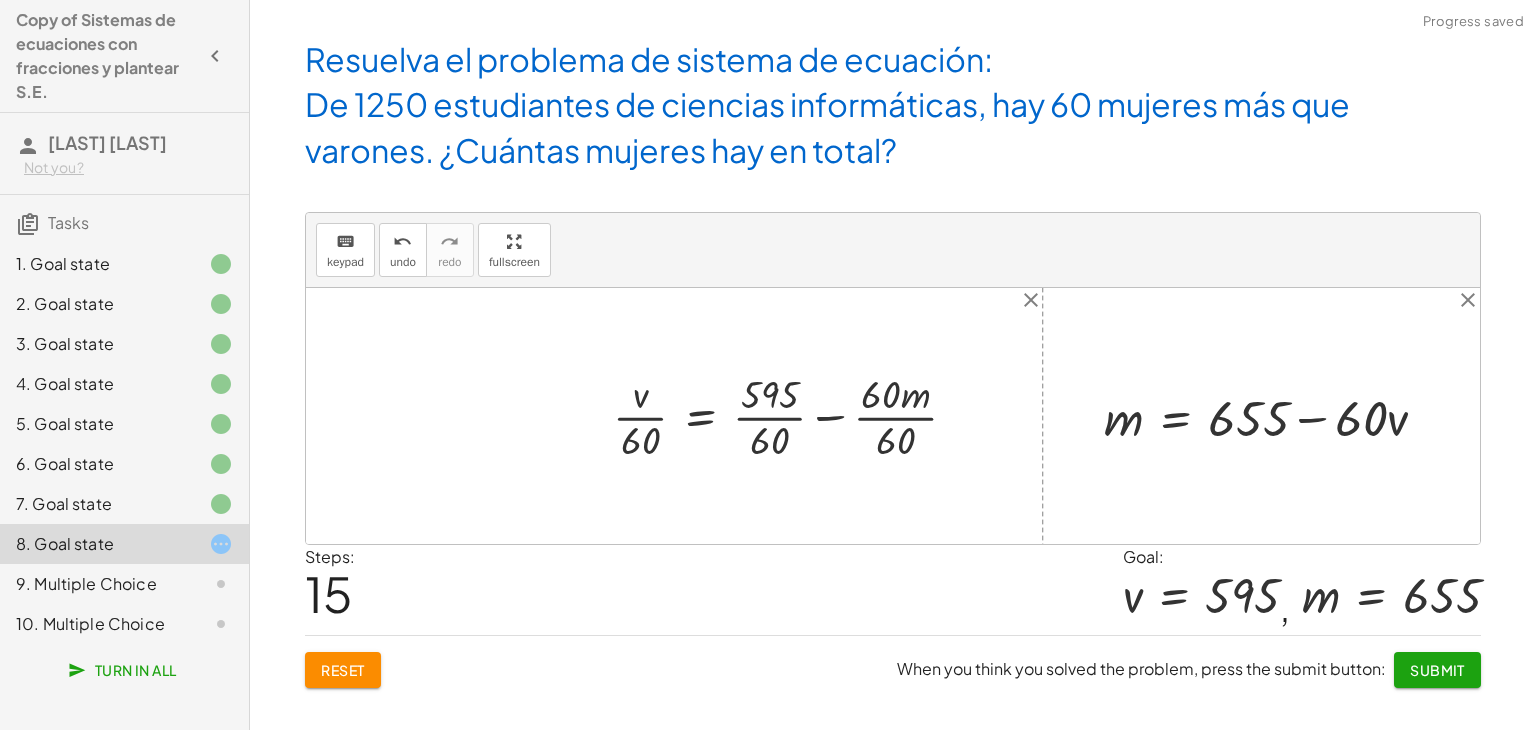 click at bounding box center [793, 415] 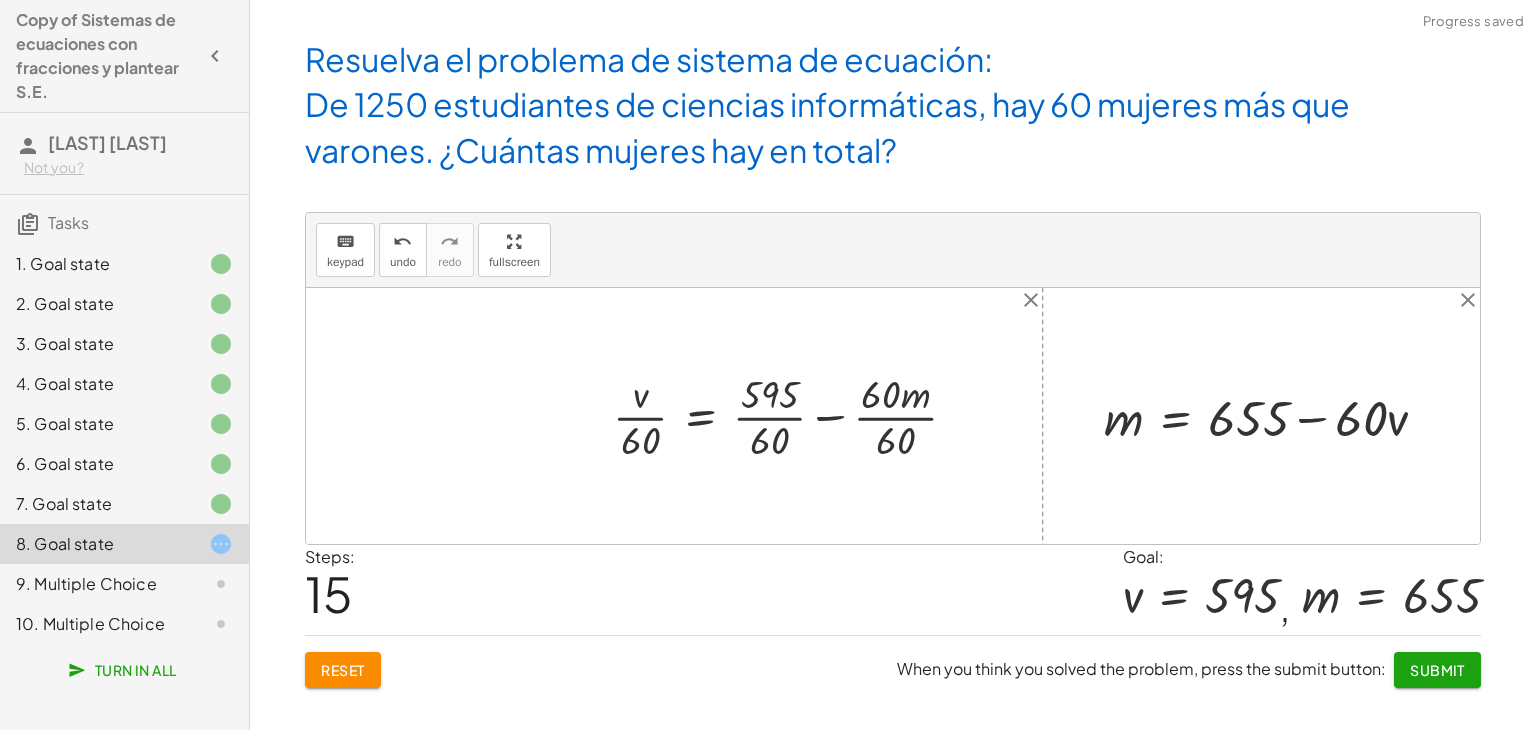 click at bounding box center [793, 415] 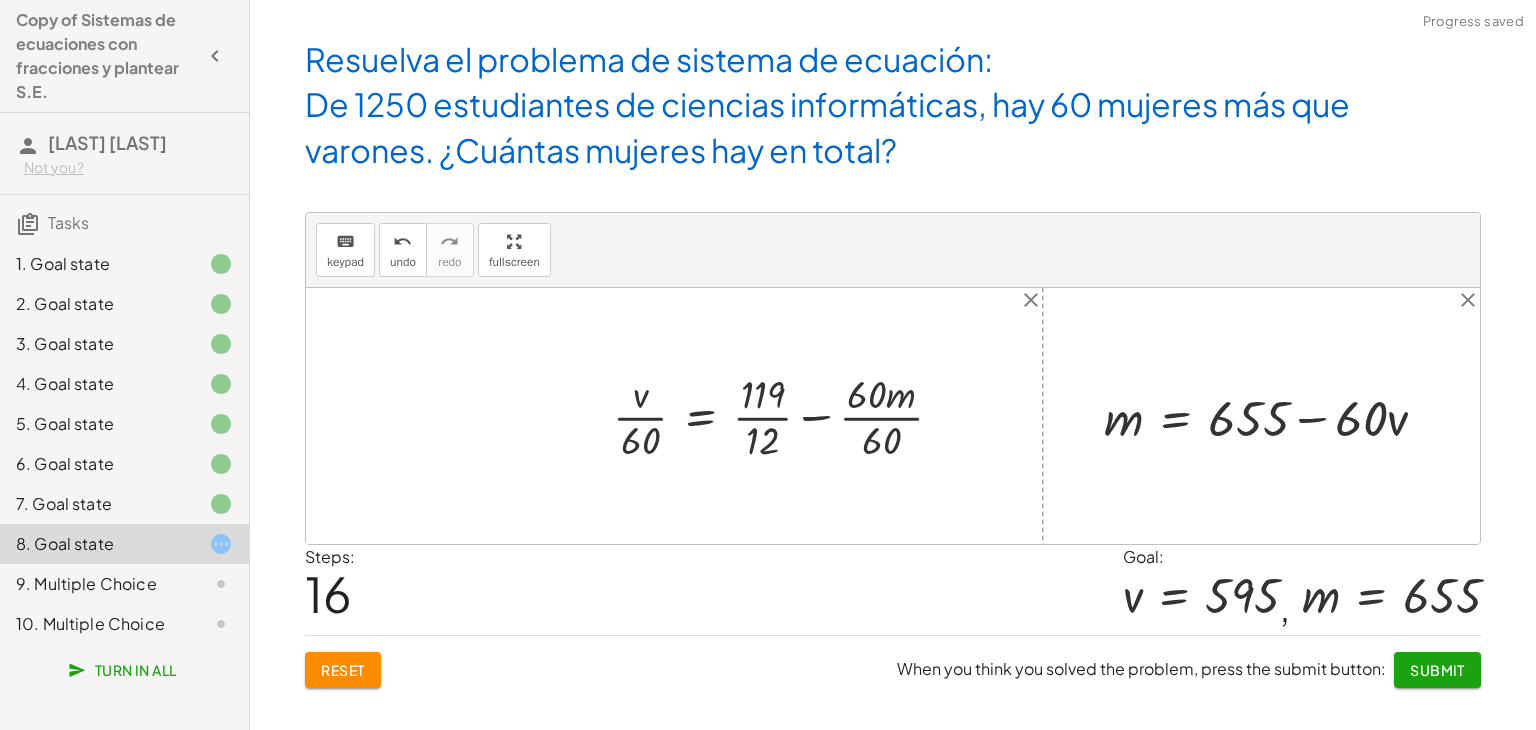 click at bounding box center (786, 415) 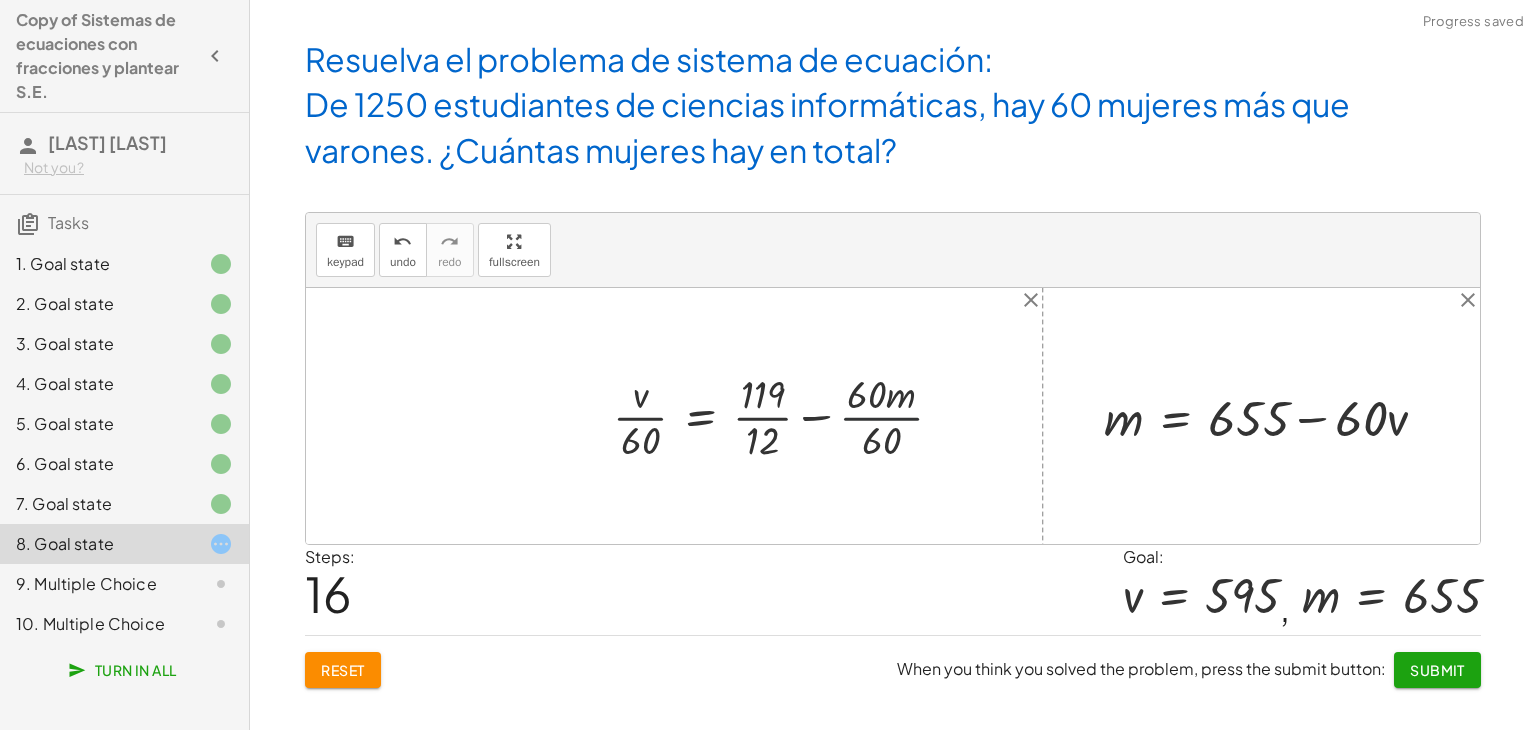 click at bounding box center [786, 415] 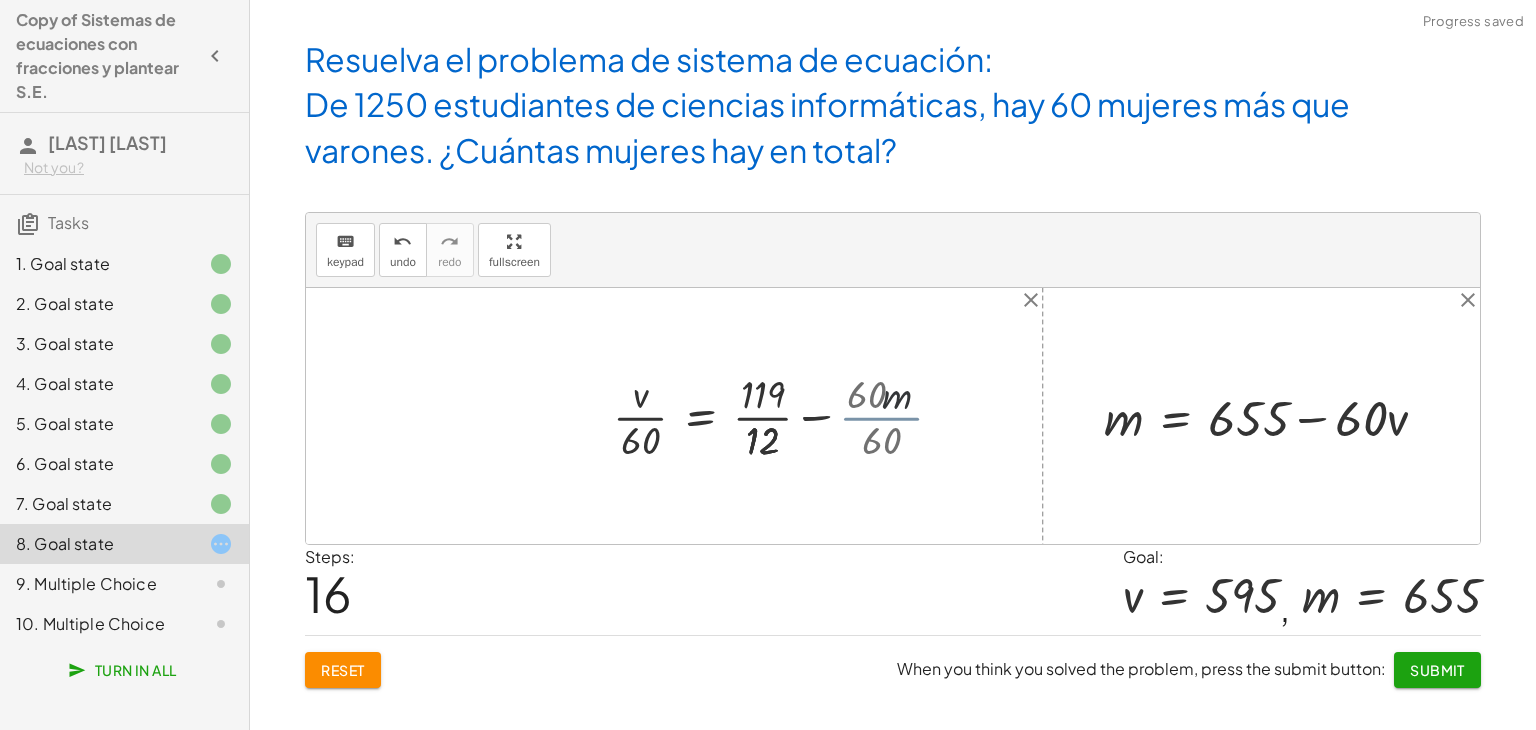 click at bounding box center [783, 415] 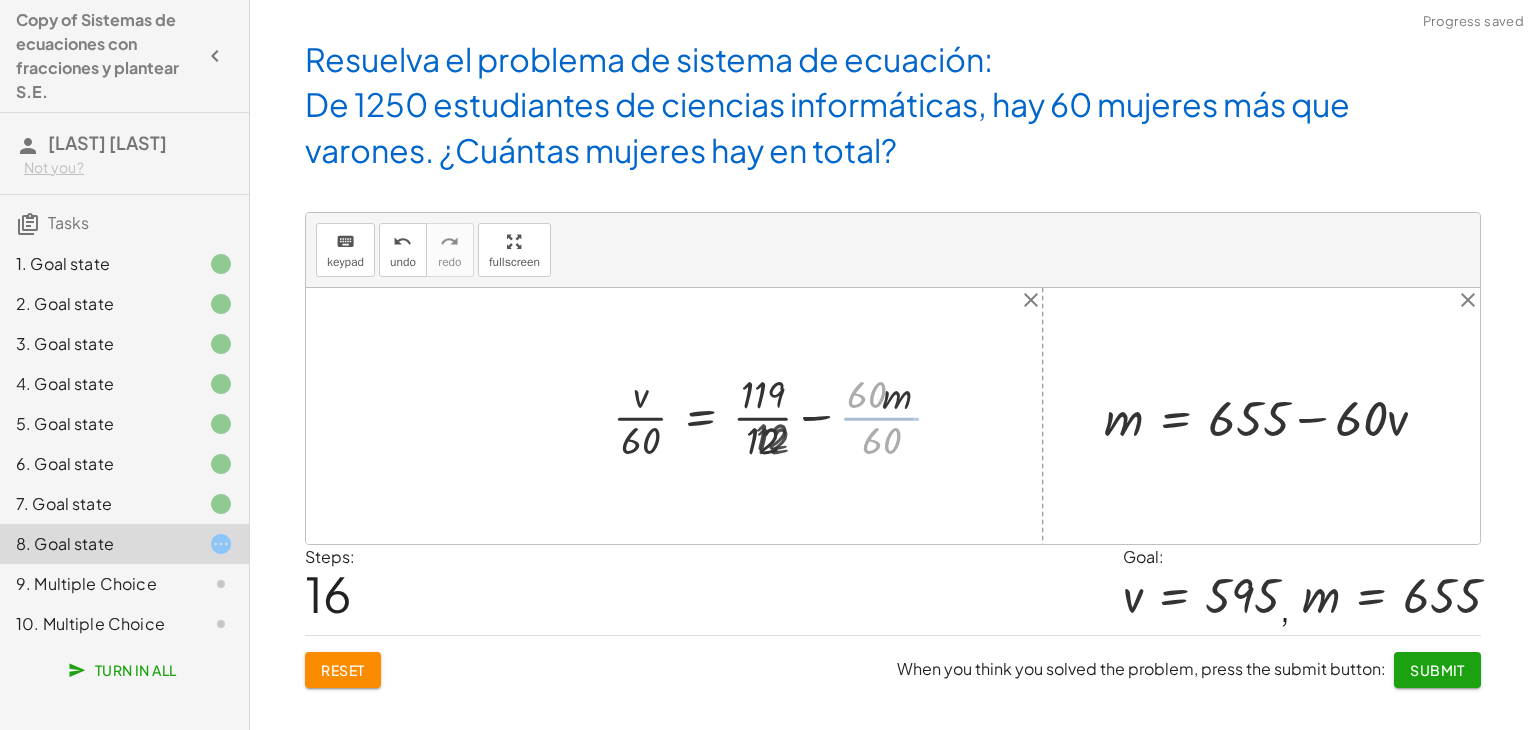 click at bounding box center (763, 415) 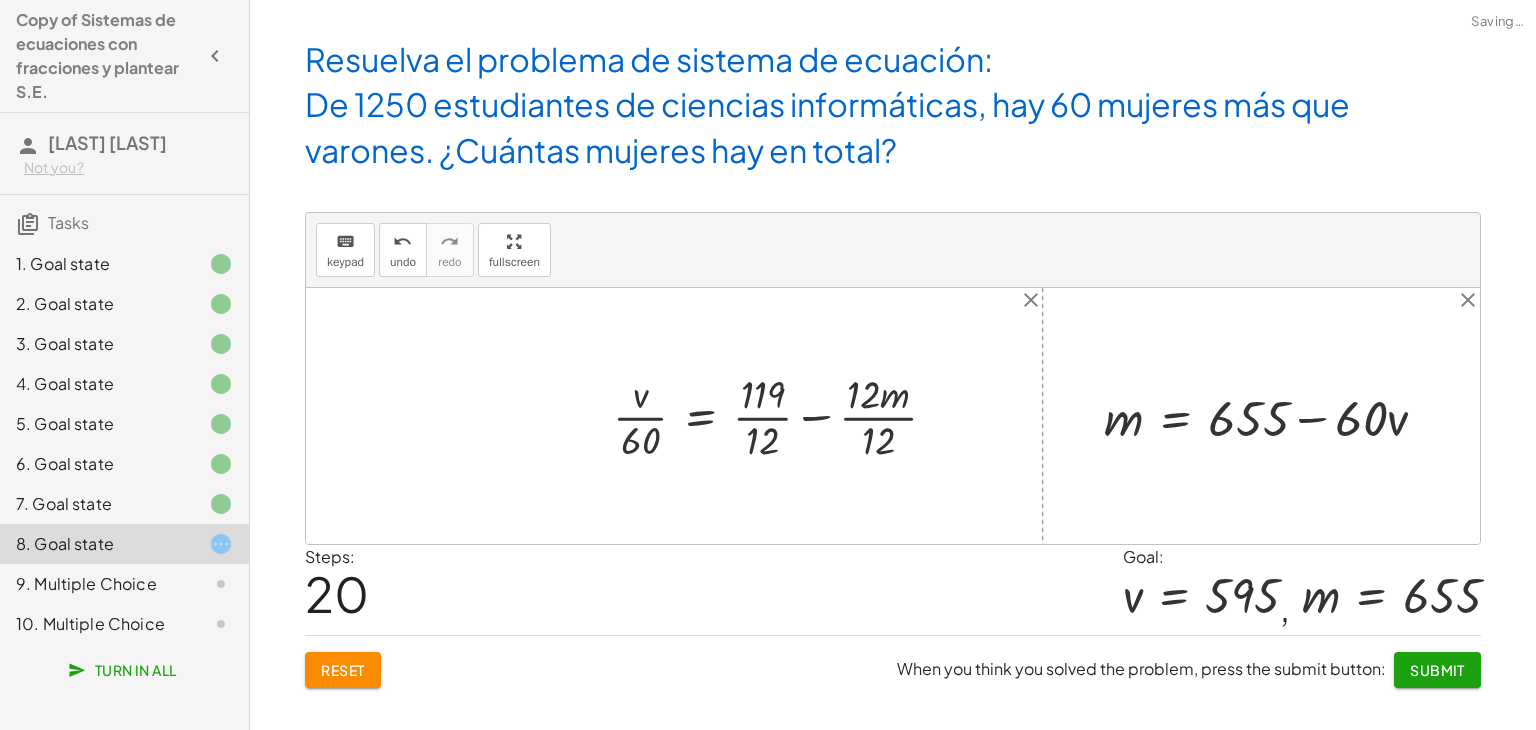 click at bounding box center [783, 415] 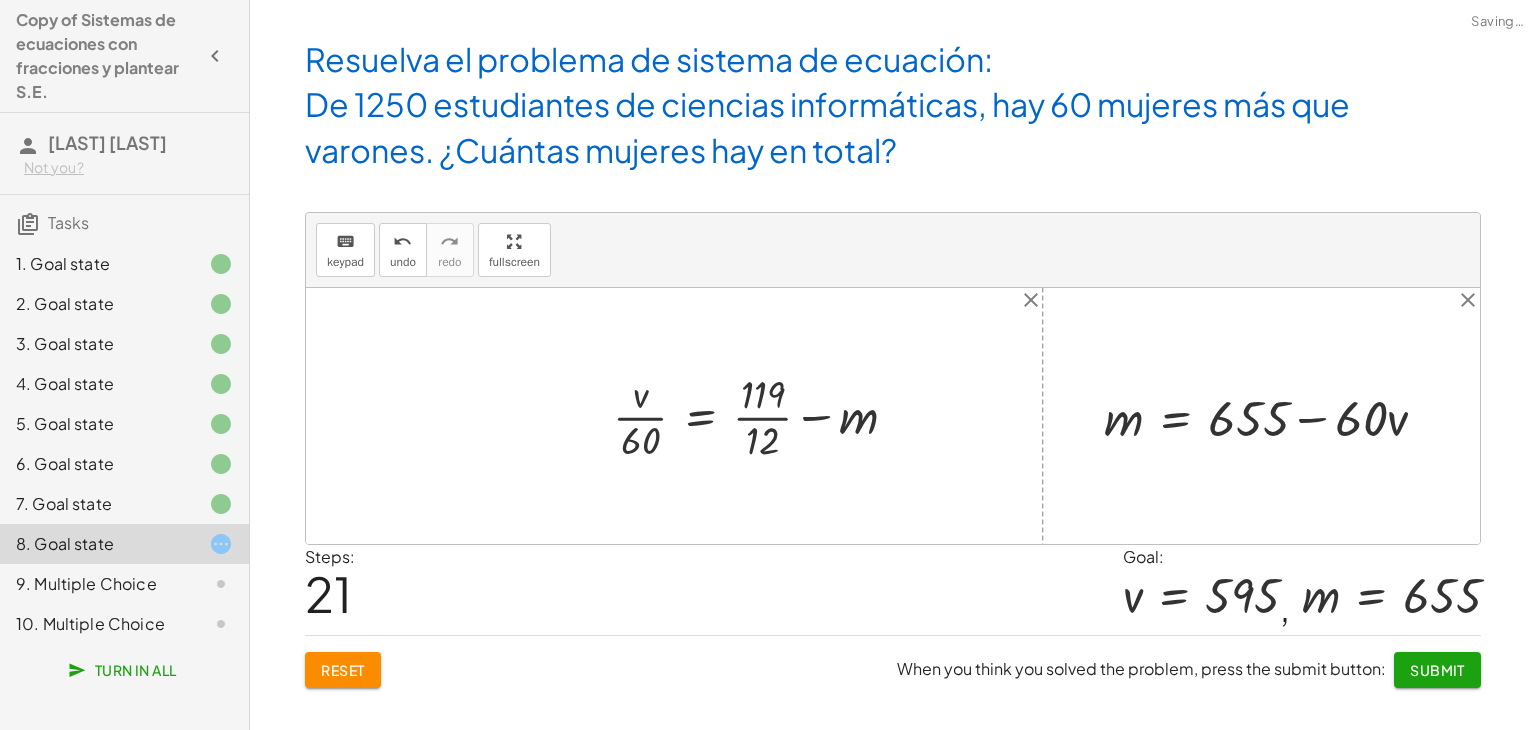 click at bounding box center [763, 415] 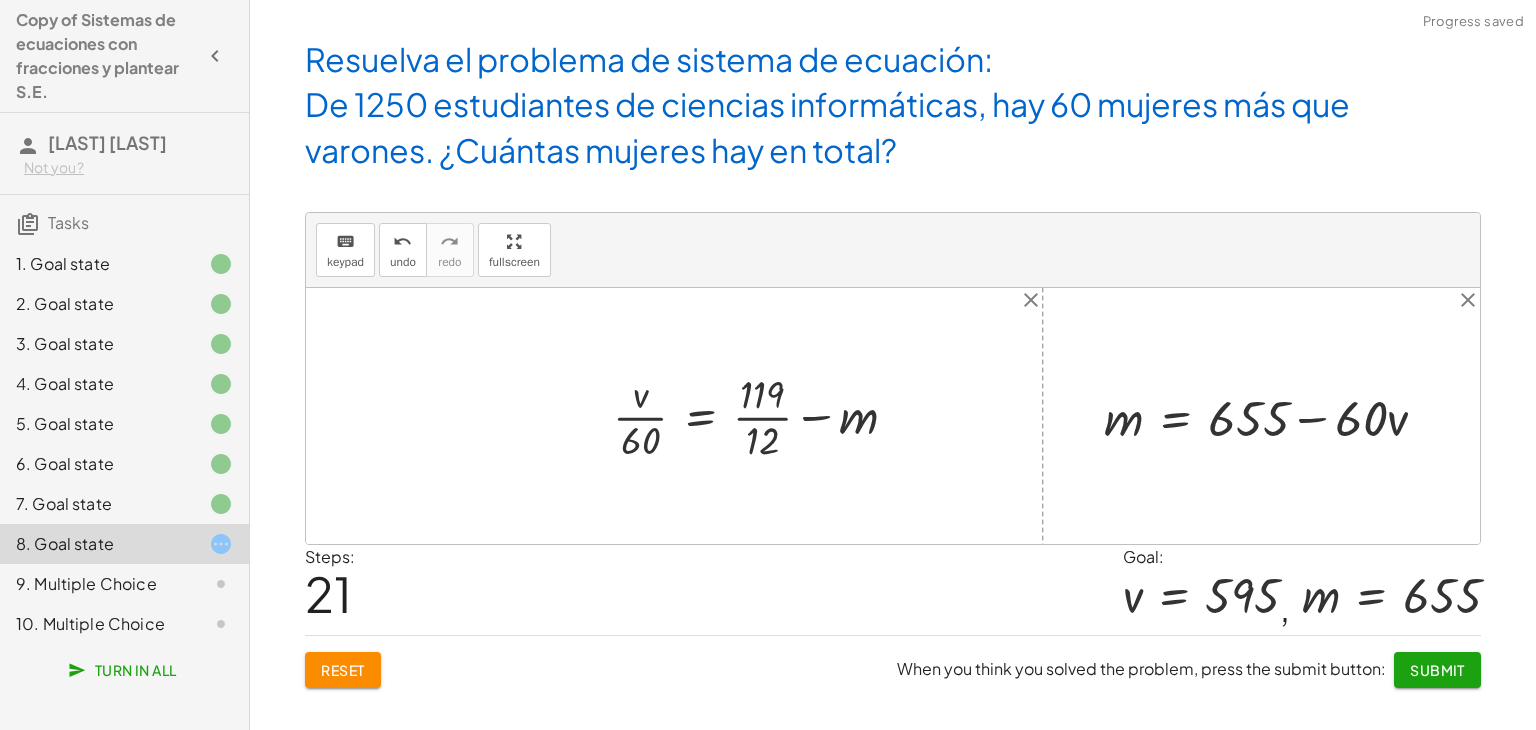 click at bounding box center (763, 415) 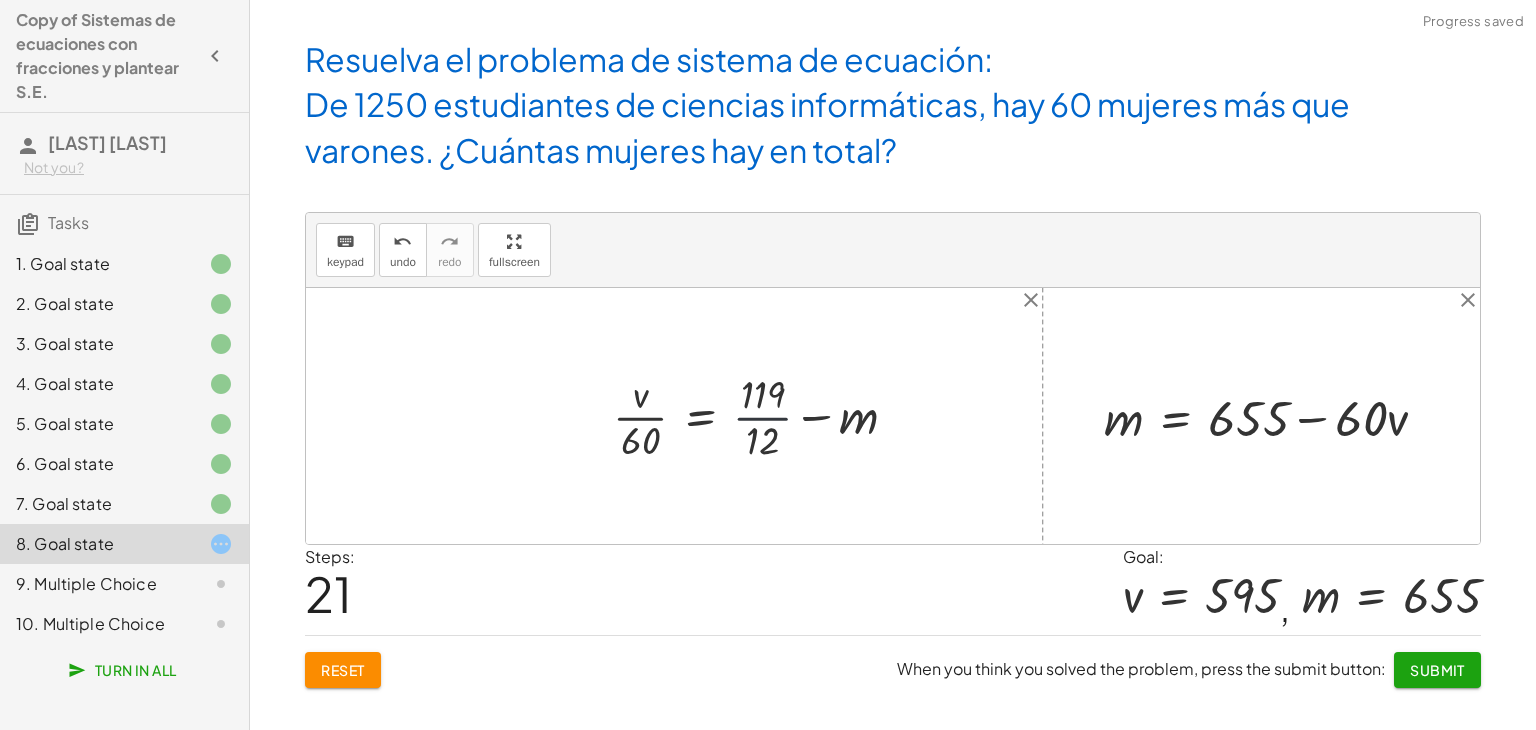 click at bounding box center [763, 415] 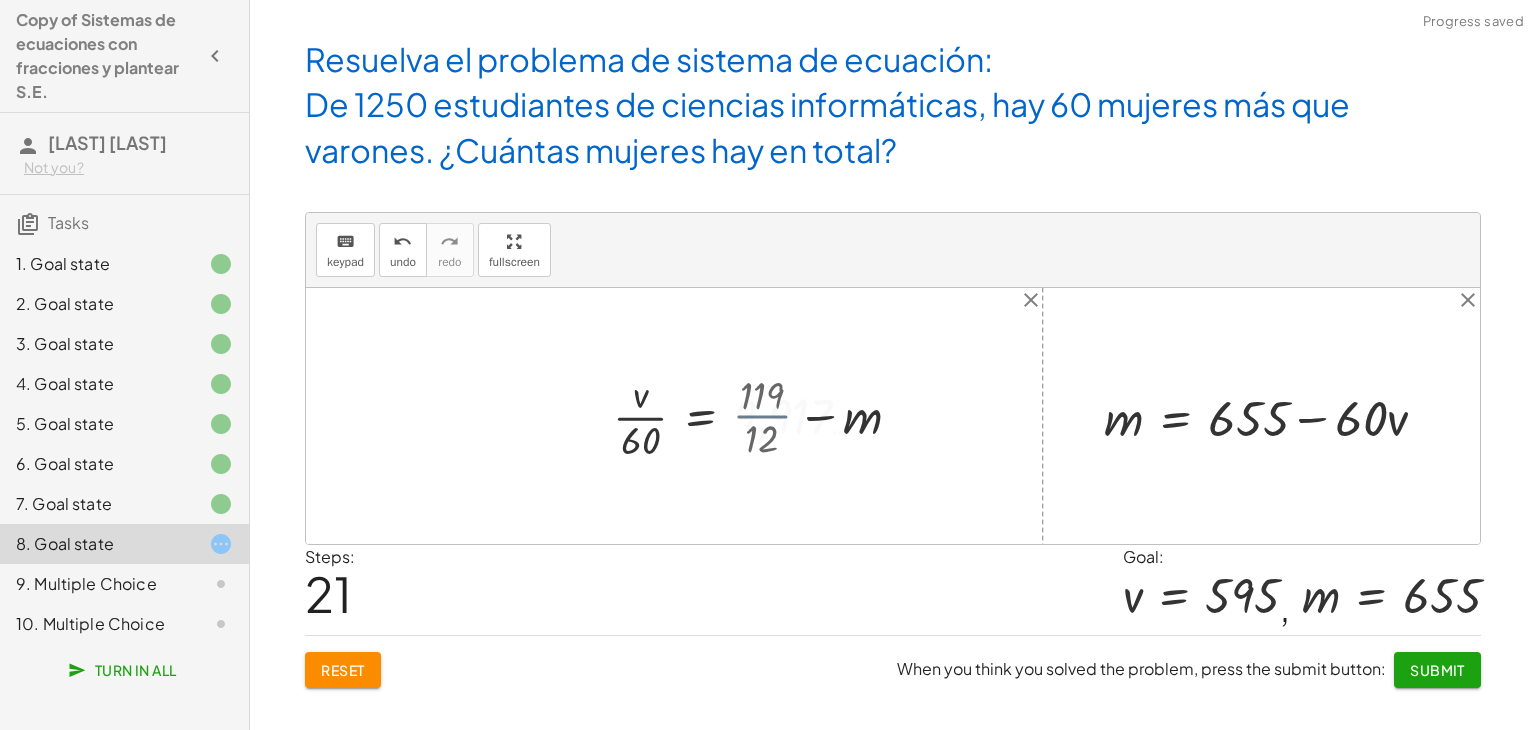 click at bounding box center [791, 415] 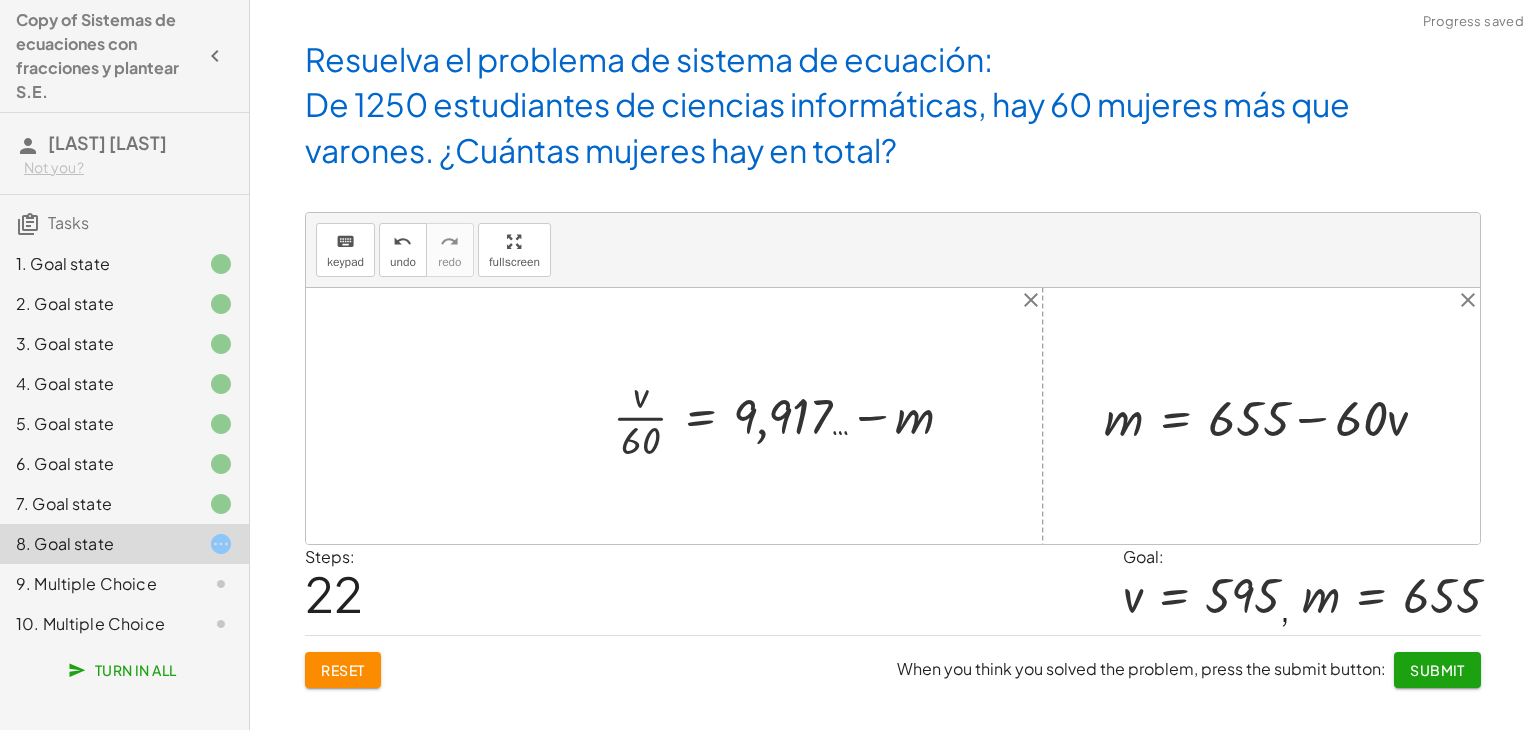 click at bounding box center (791, 415) 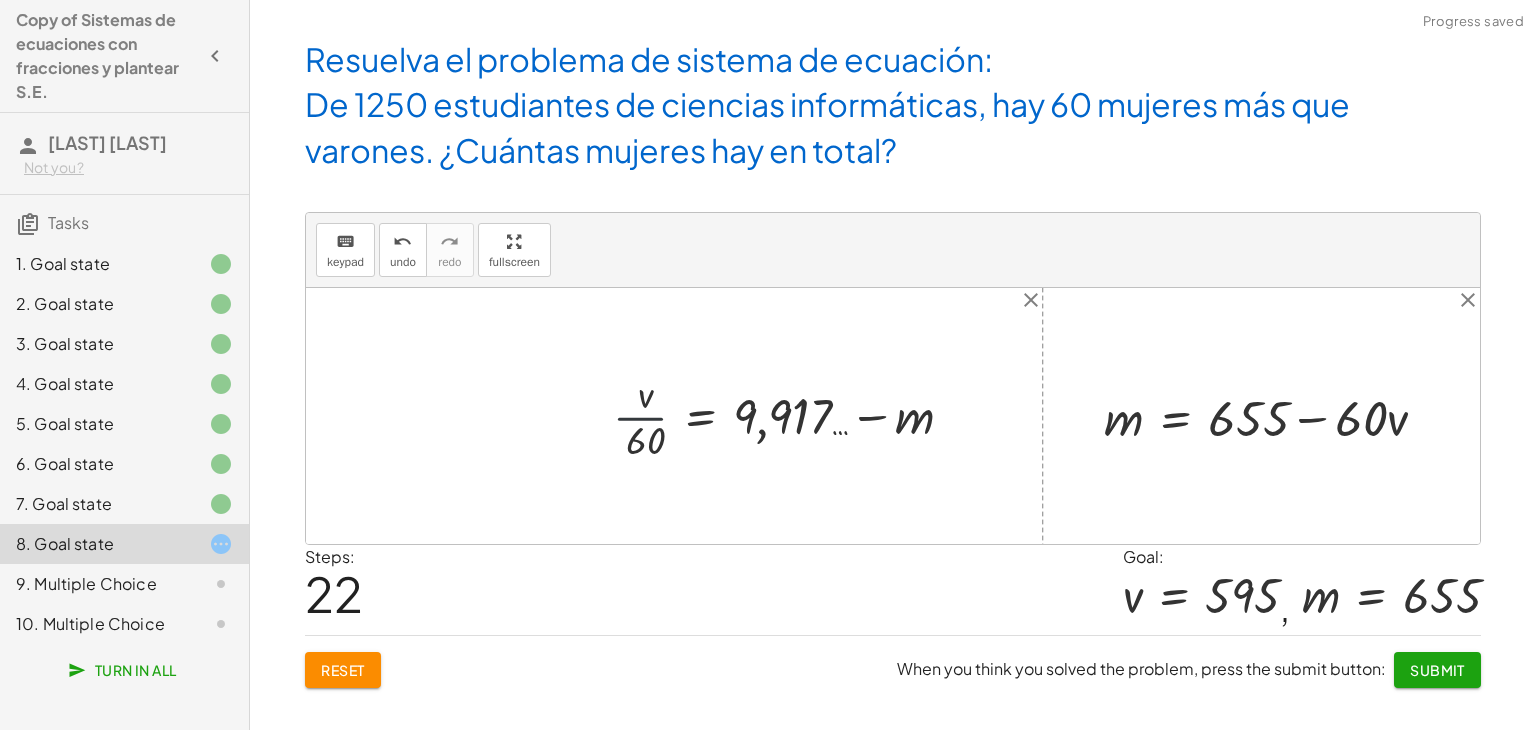 click at bounding box center [791, 415] 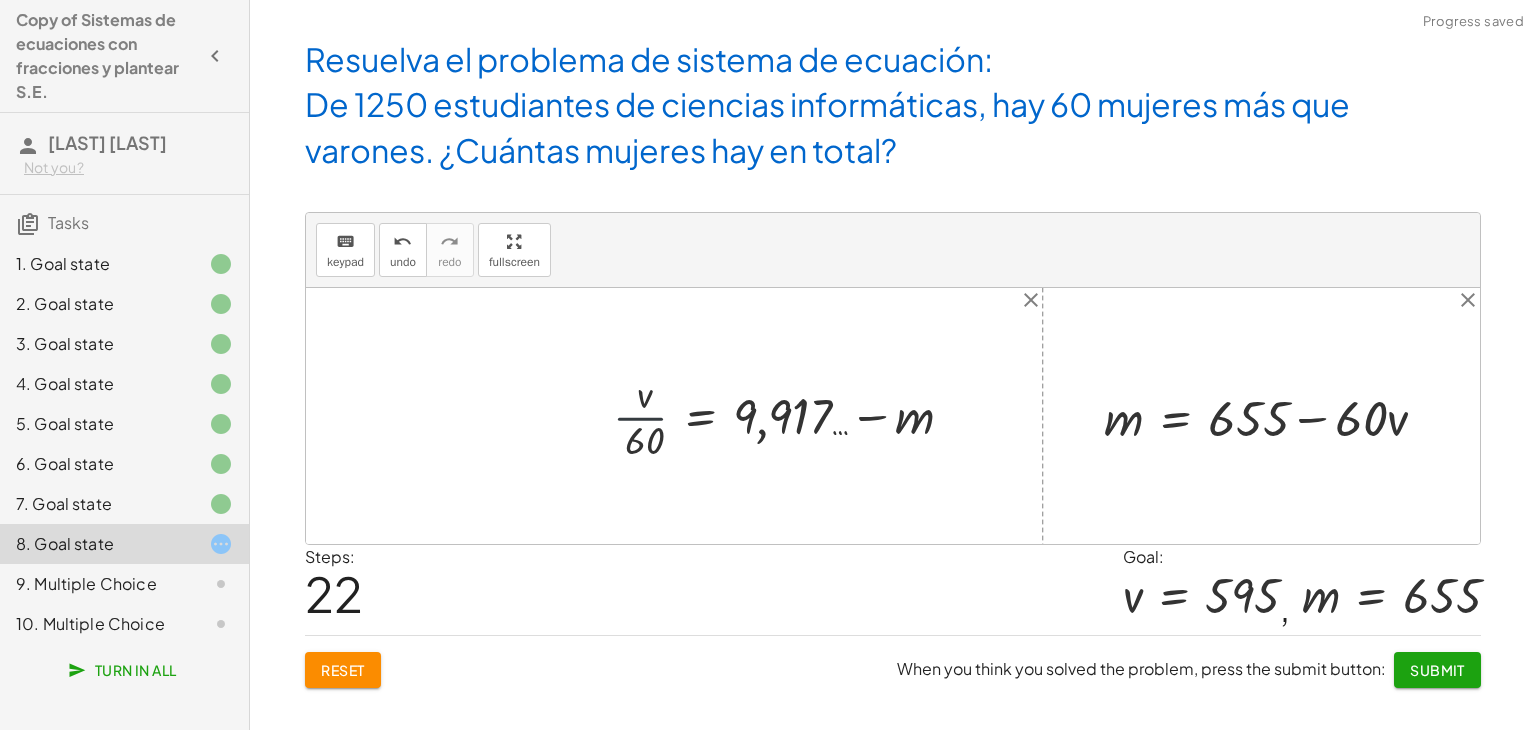 click at bounding box center (791, 415) 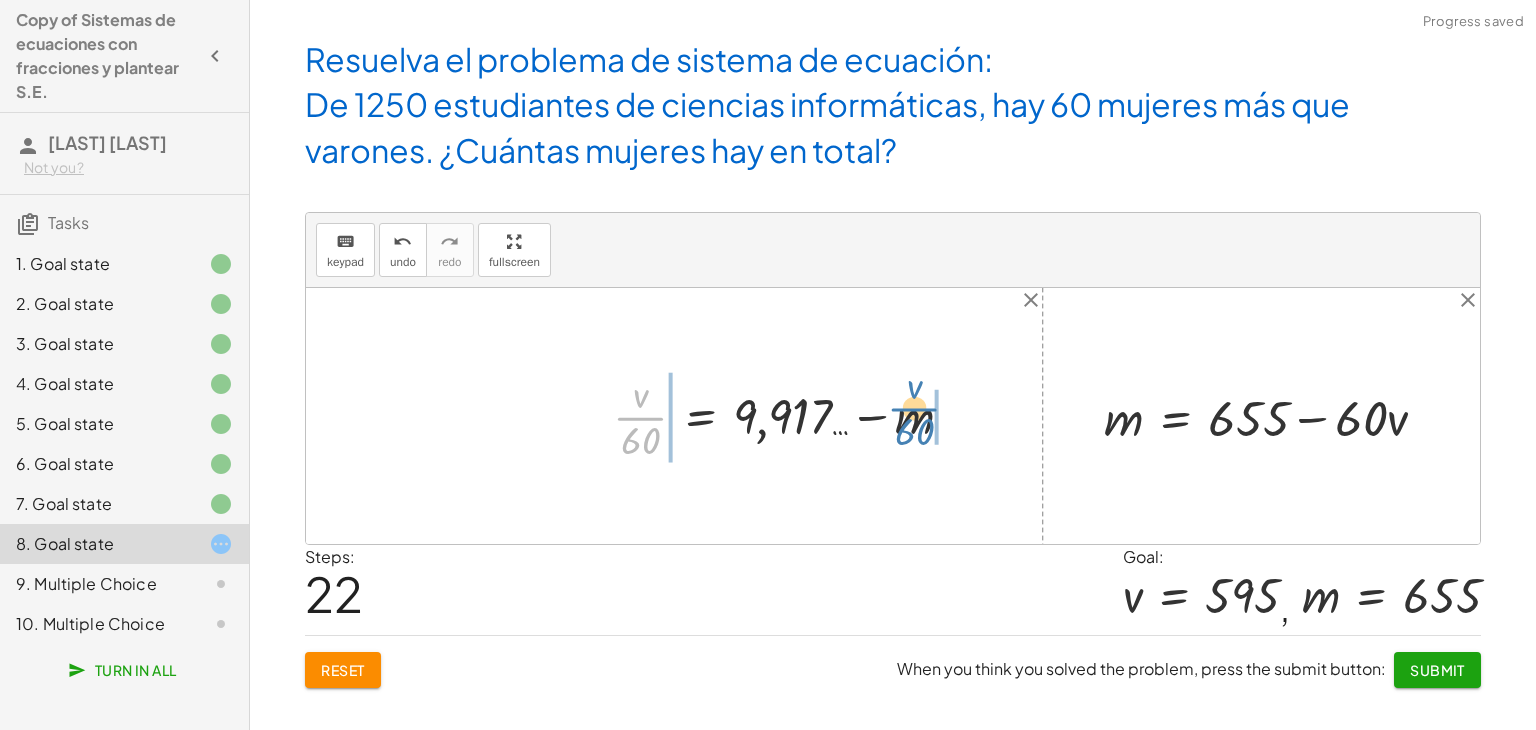drag, startPoint x: 630, startPoint y: 426, endPoint x: 909, endPoint y: 418, distance: 279.1147 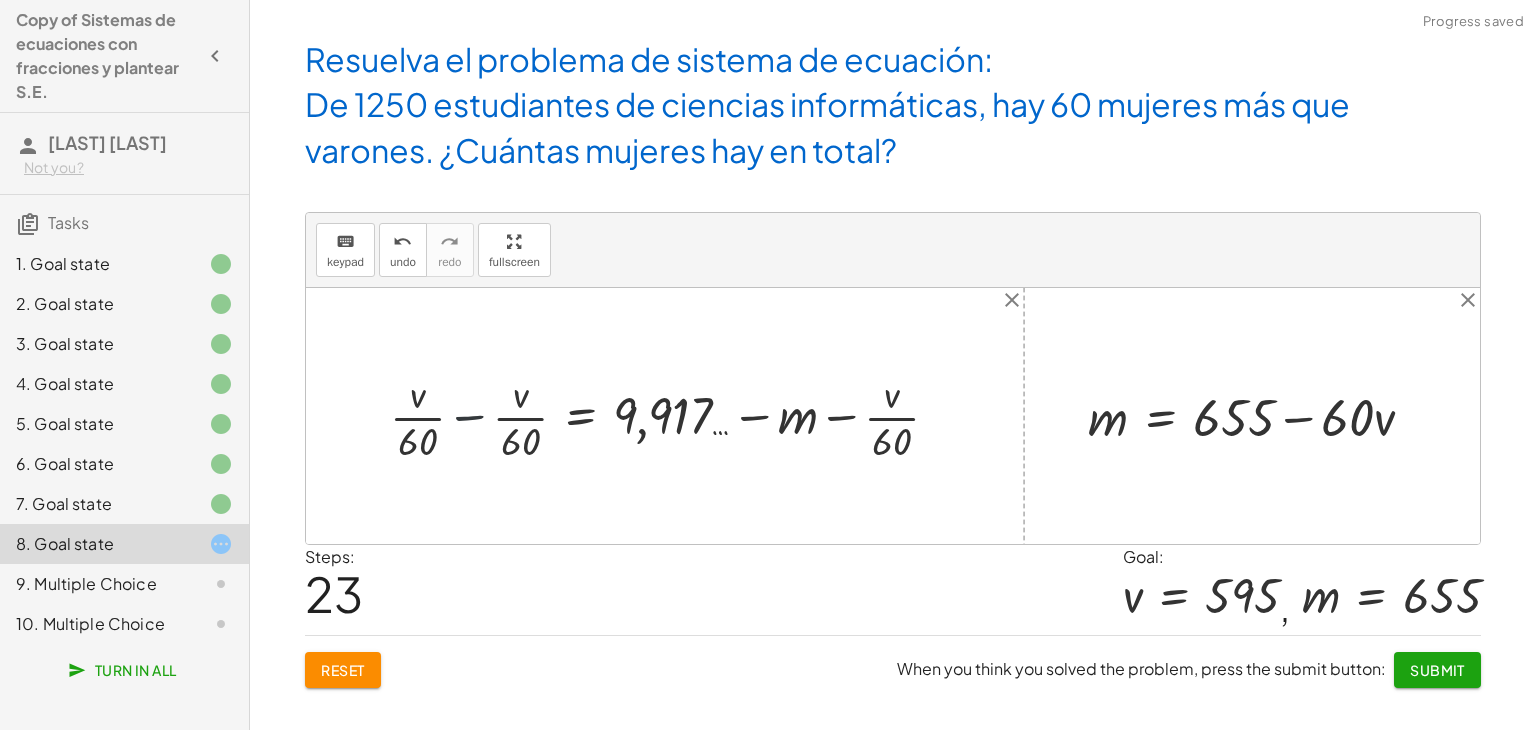 click at bounding box center (672, 416) 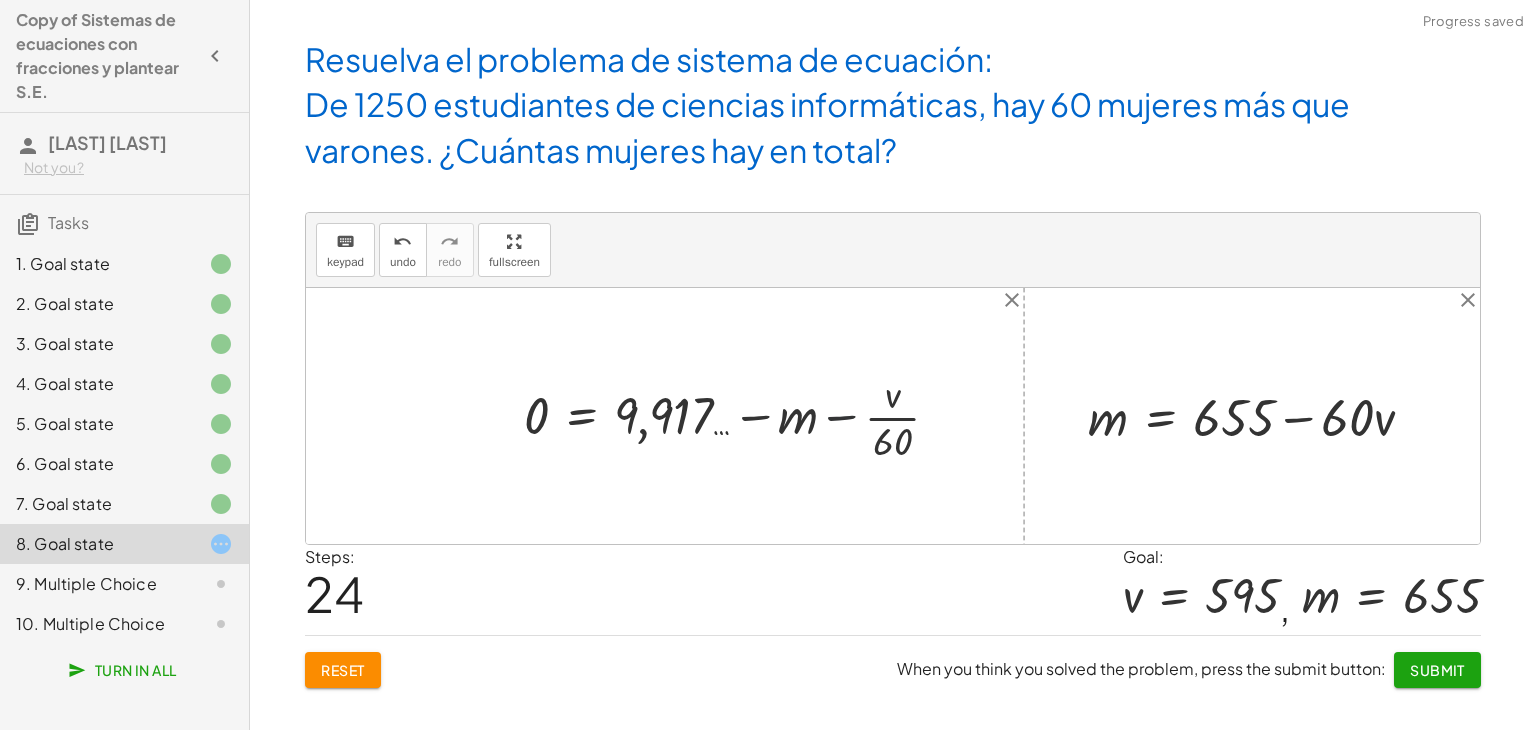 click at bounding box center (739, 416) 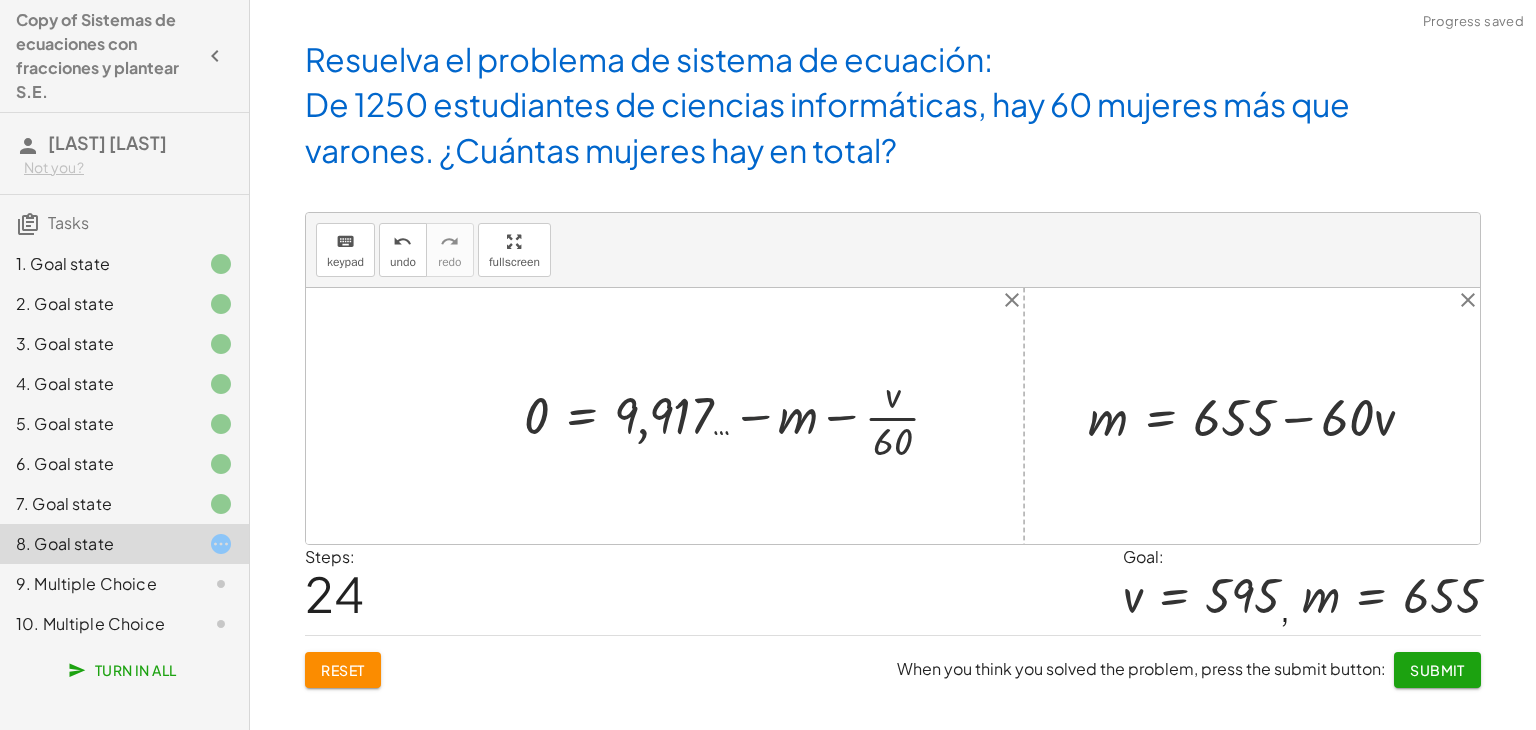 click at bounding box center (739, 416) 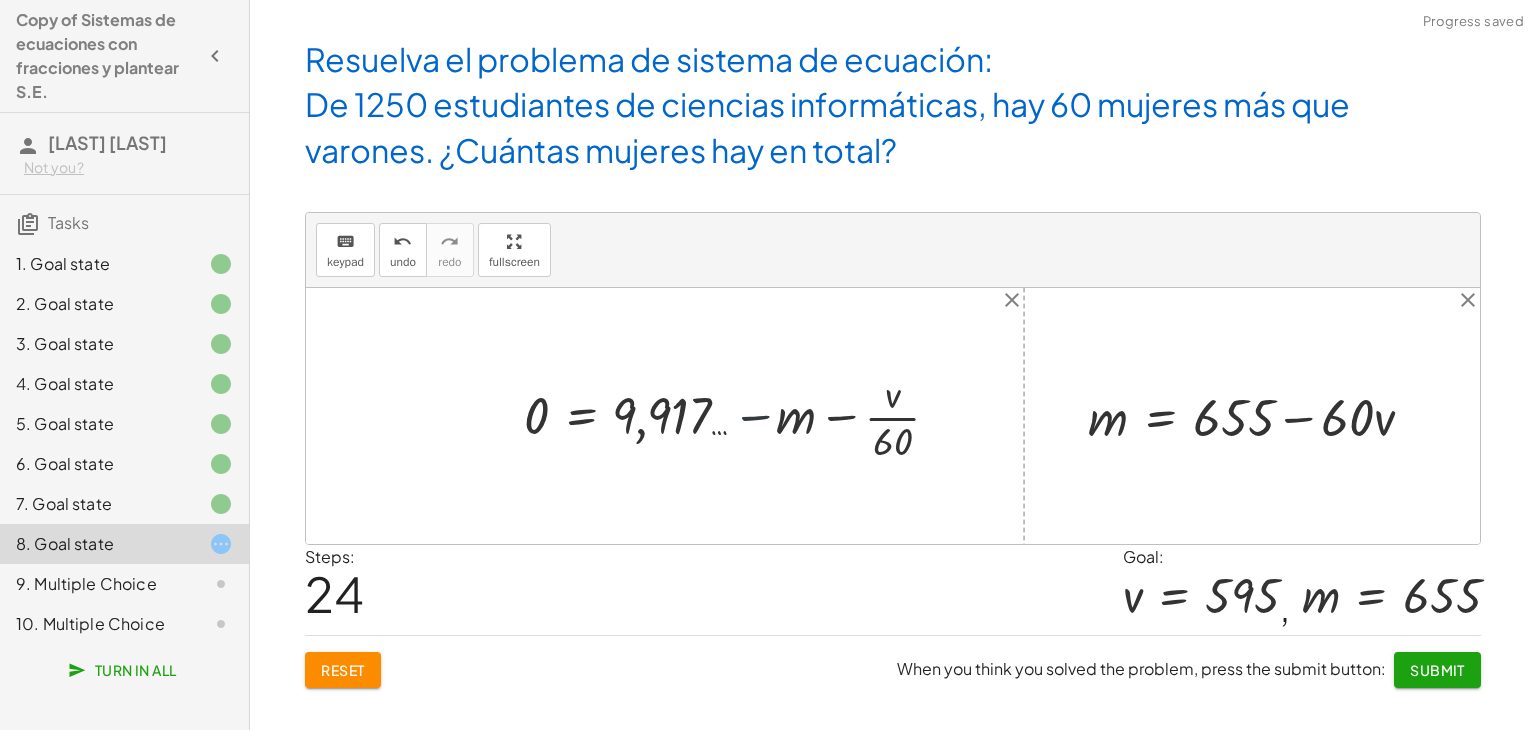 click at bounding box center (739, 416) 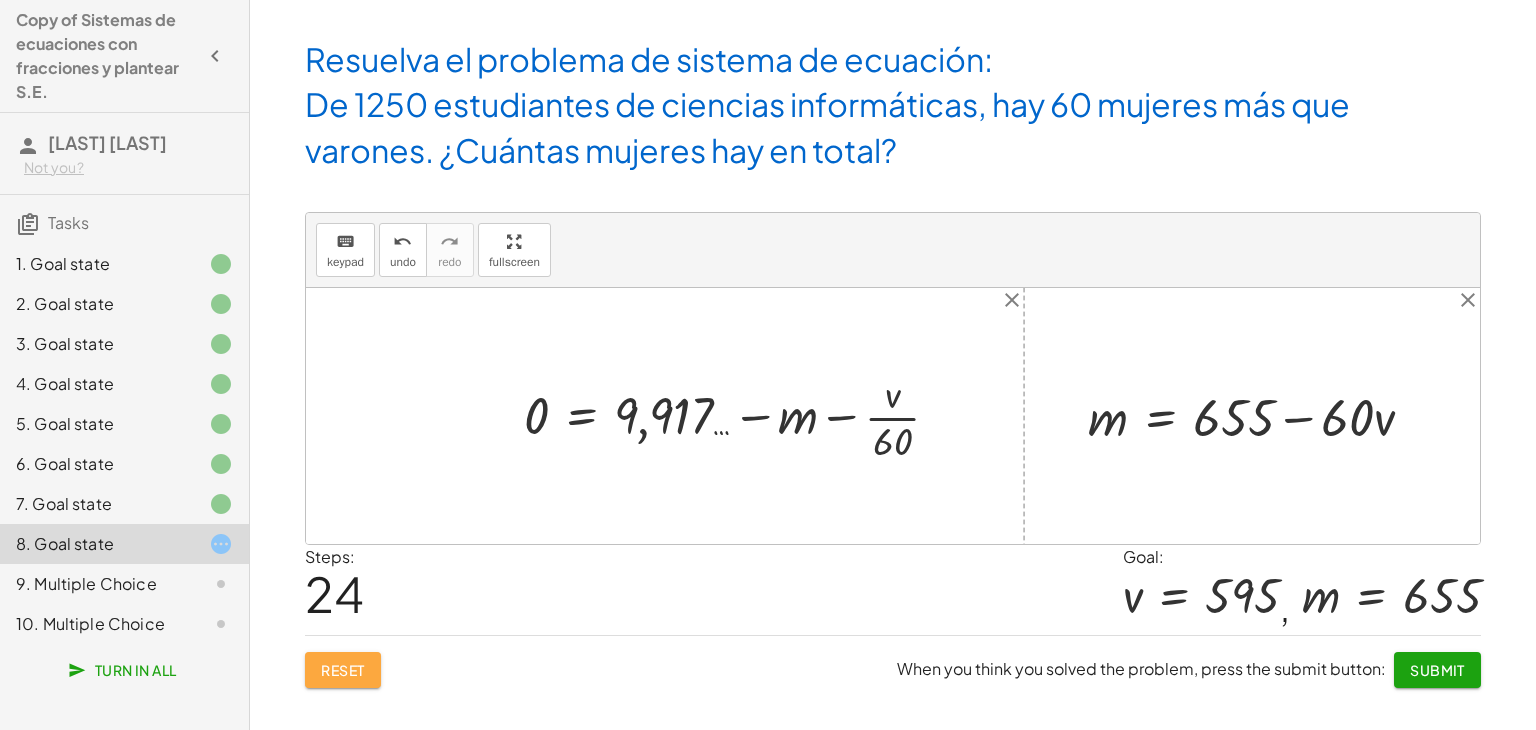 click on "Reset" at bounding box center [343, 670] 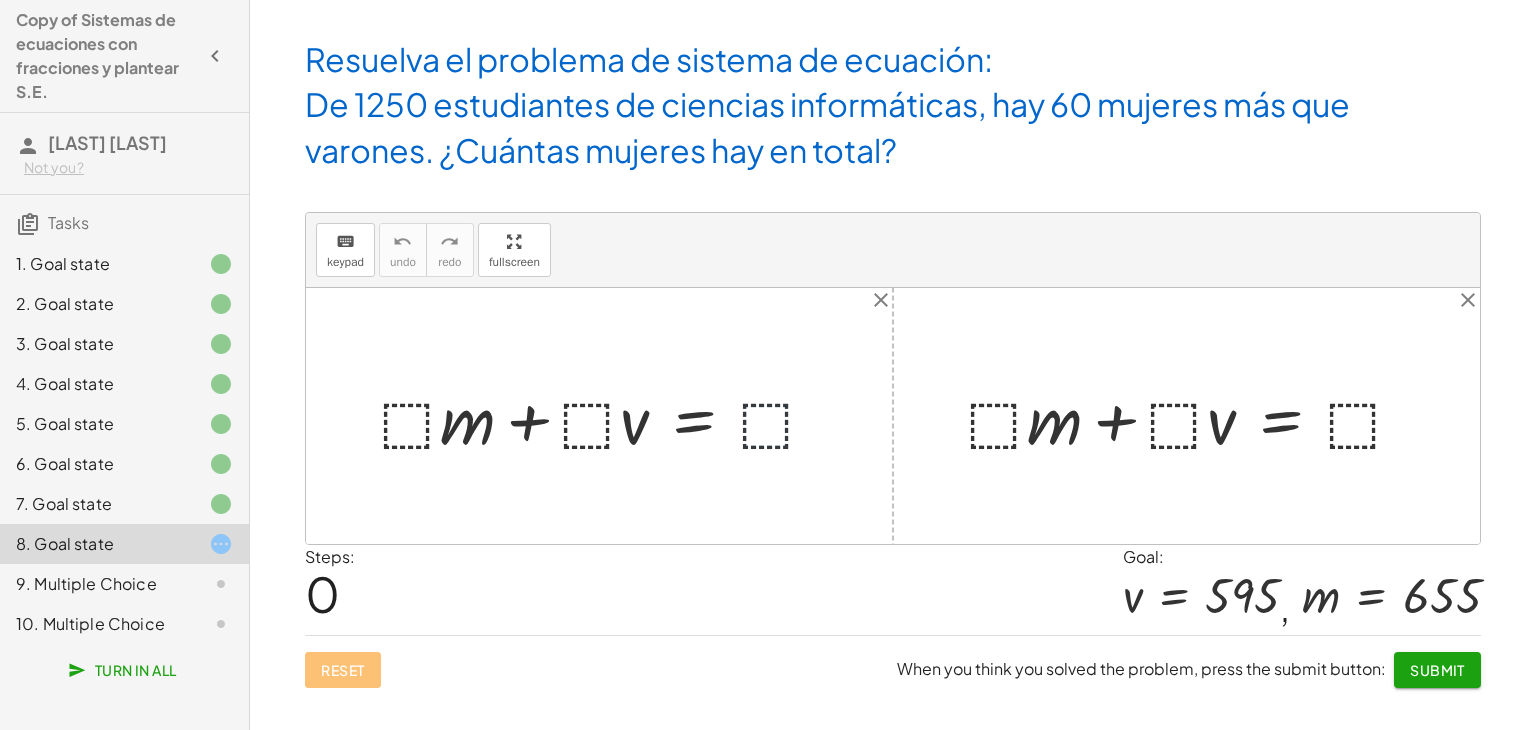 click at bounding box center (607, 416) 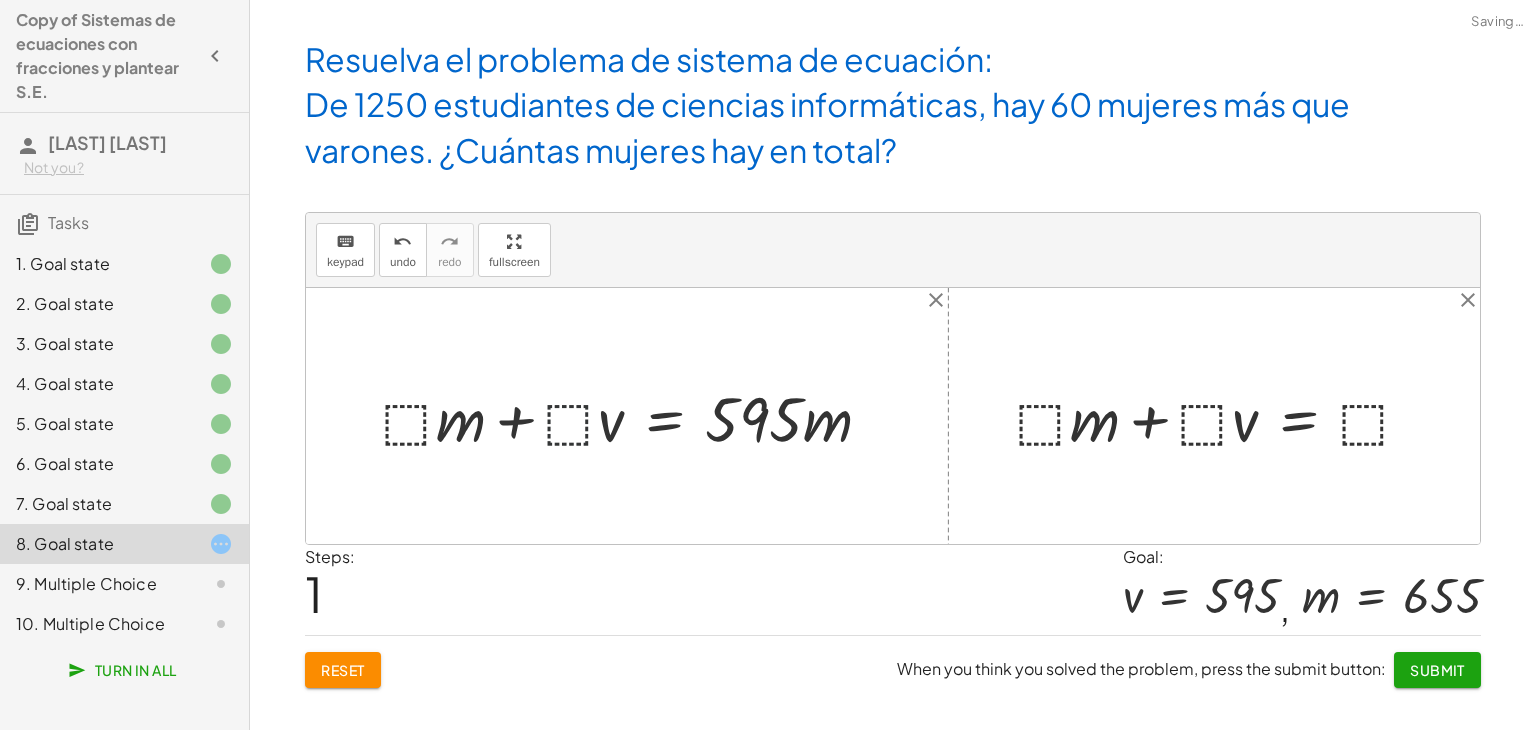click at bounding box center [634, 416] 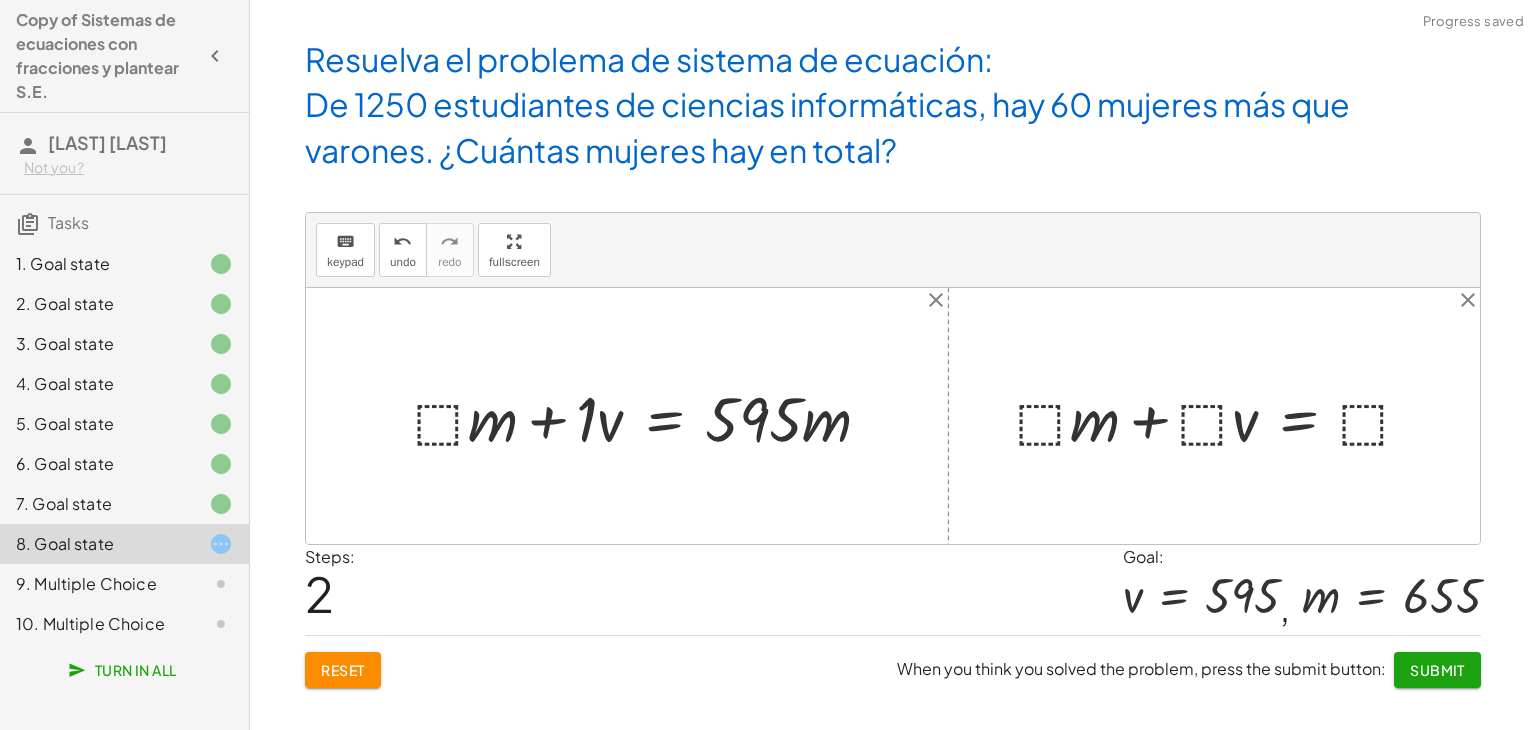 click at bounding box center [650, 416] 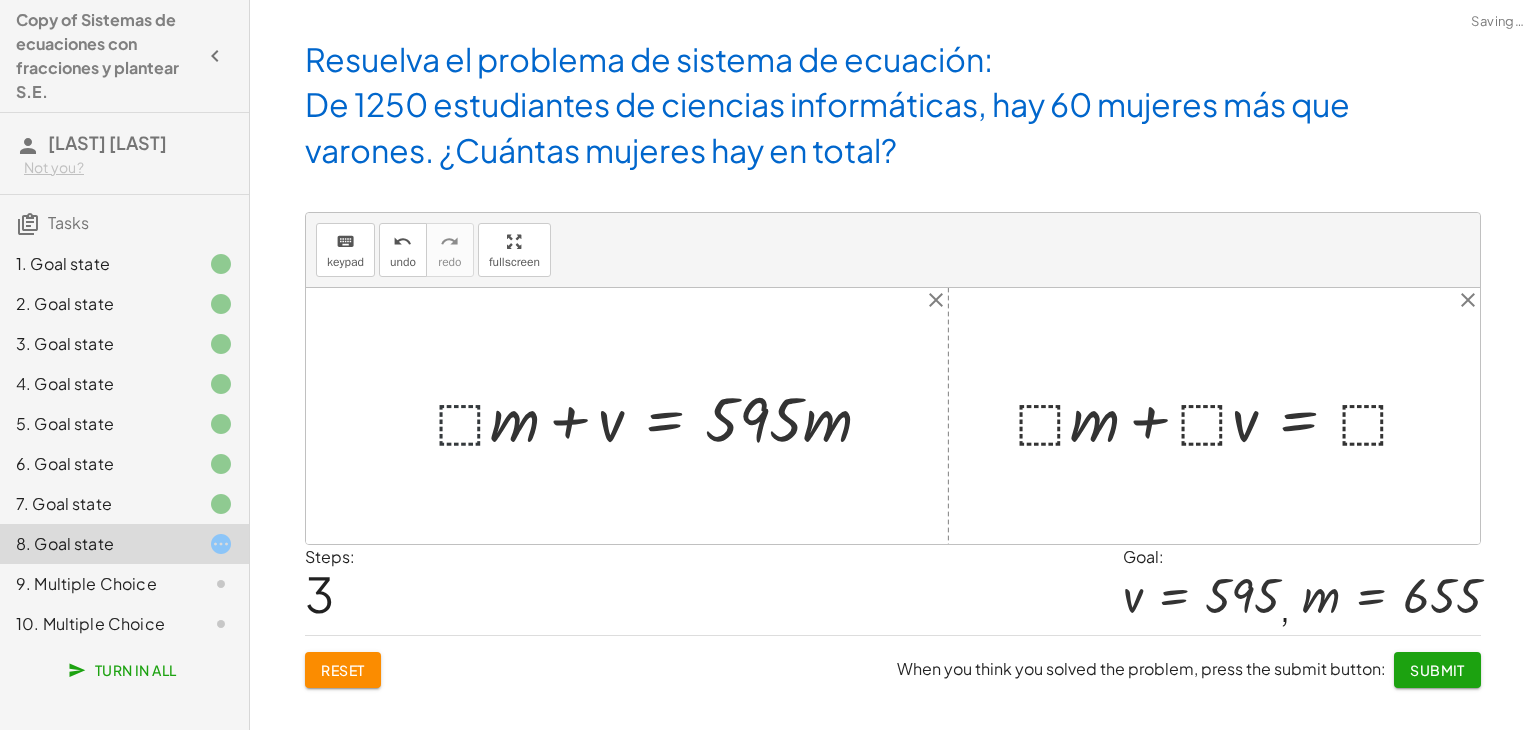 click at bounding box center [662, 416] 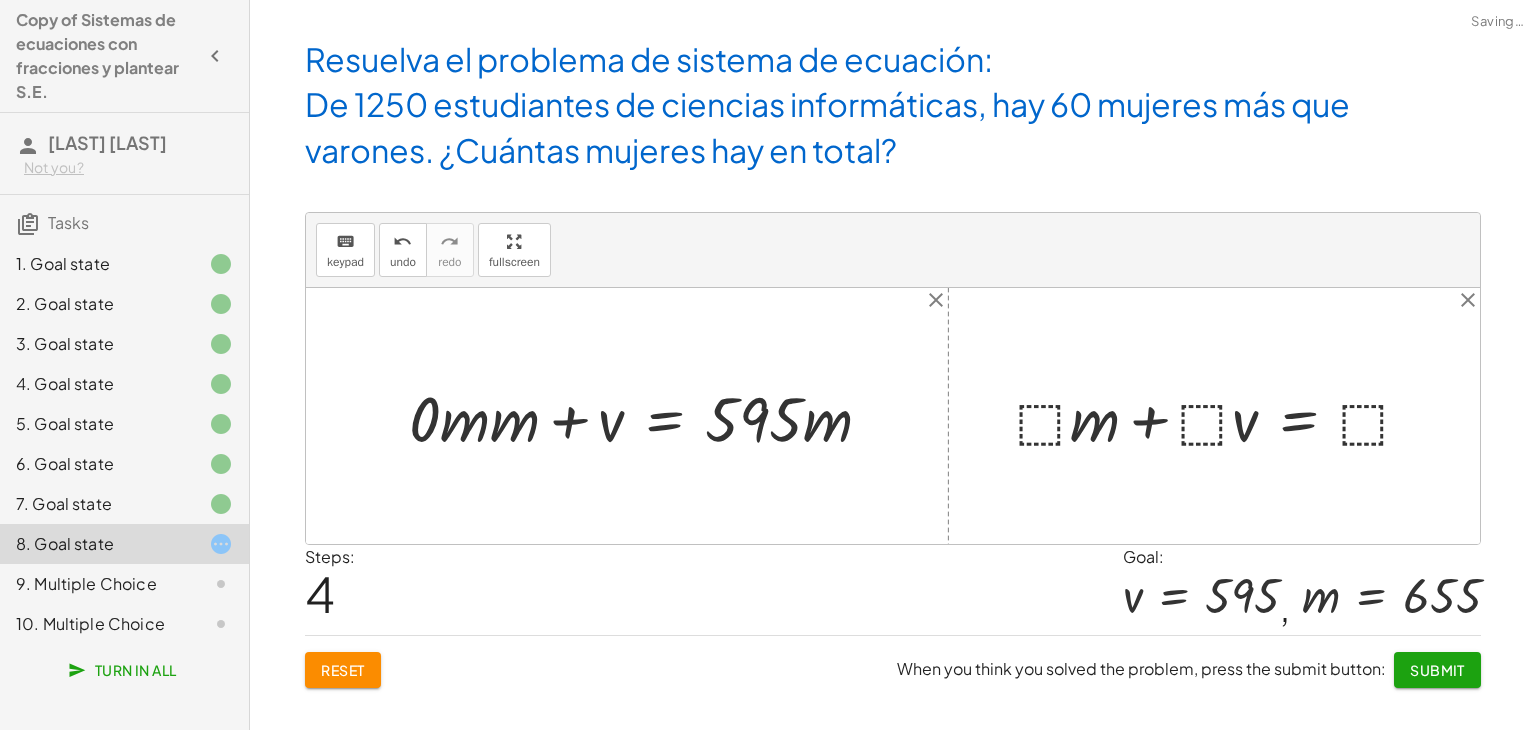 click at bounding box center (648, 416) 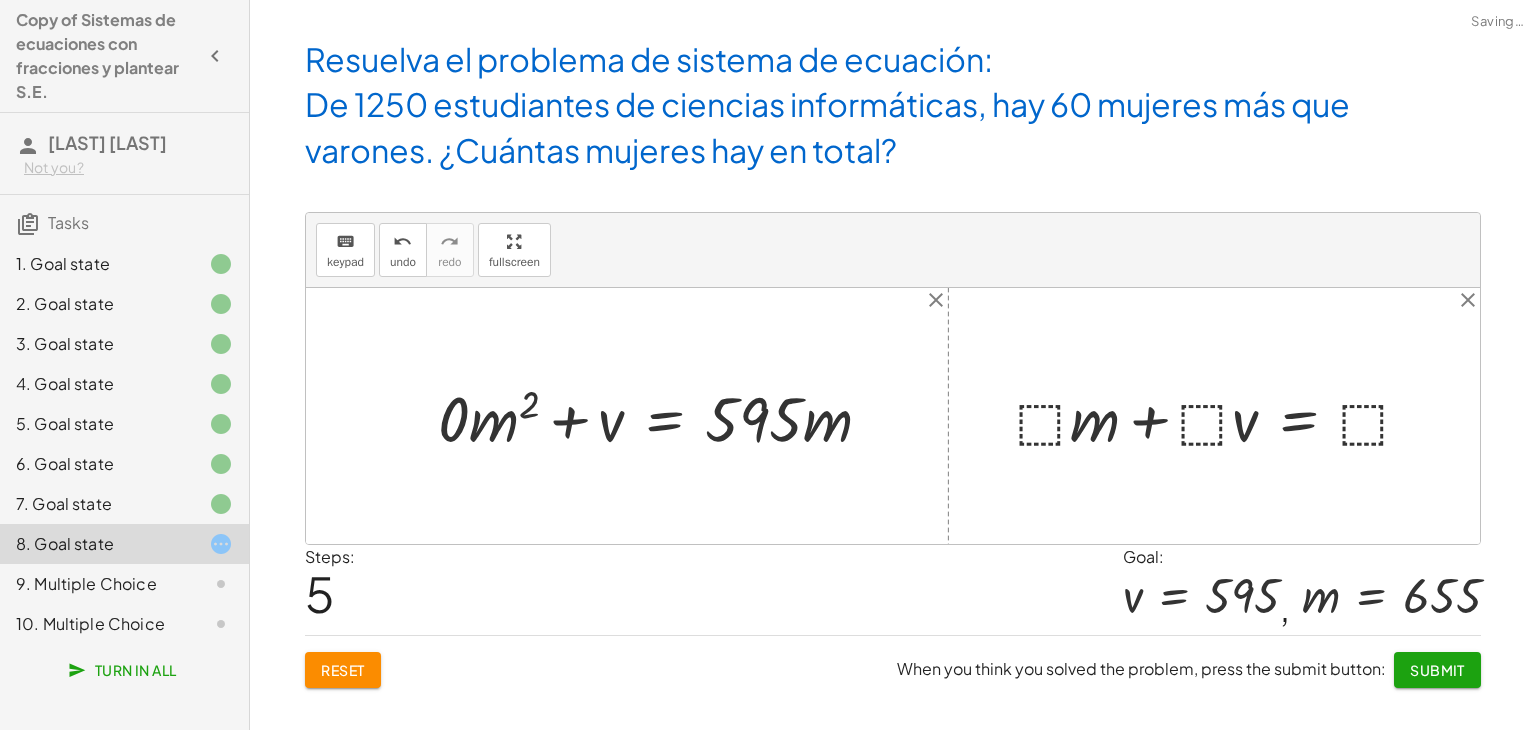 click at bounding box center (663, 416) 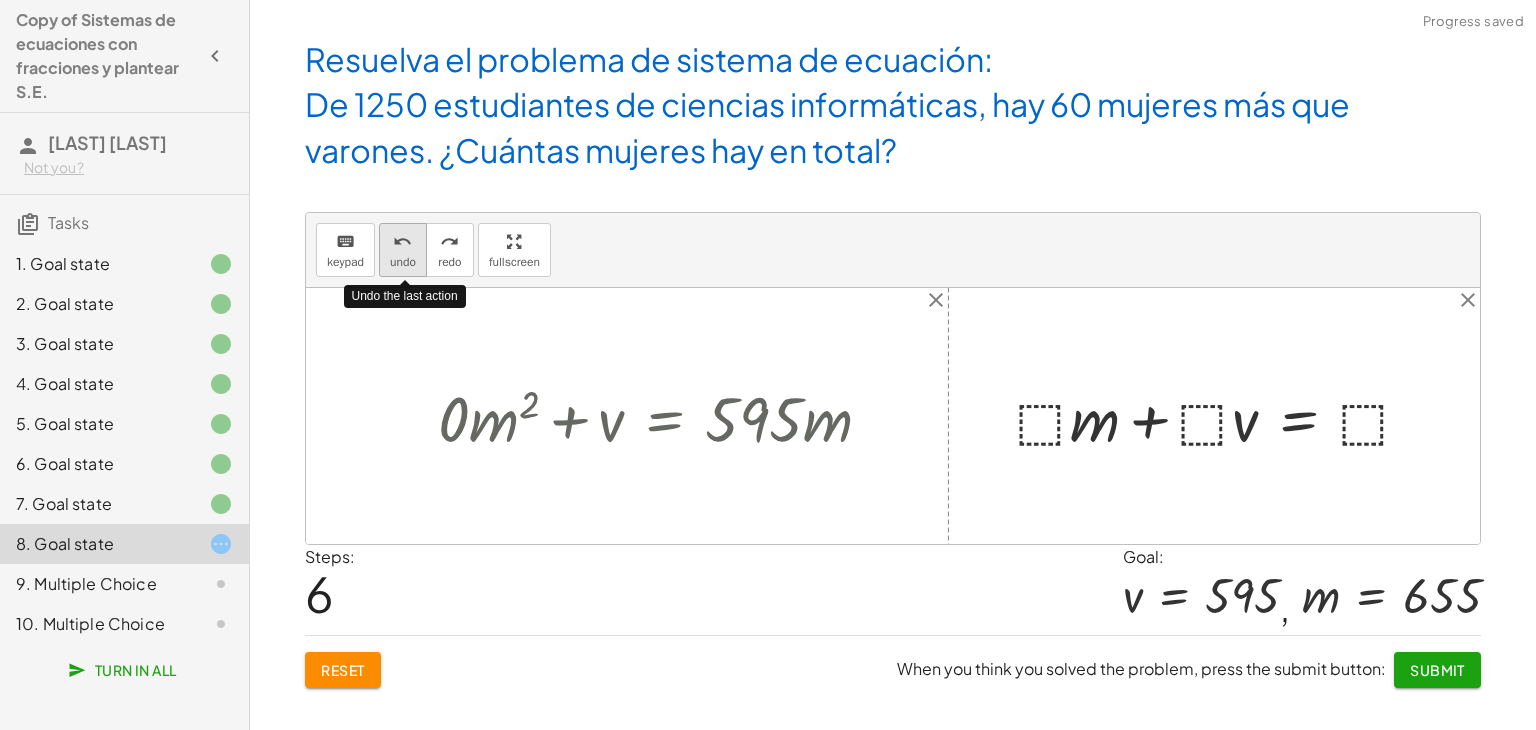 click on "undo" at bounding box center [403, 241] 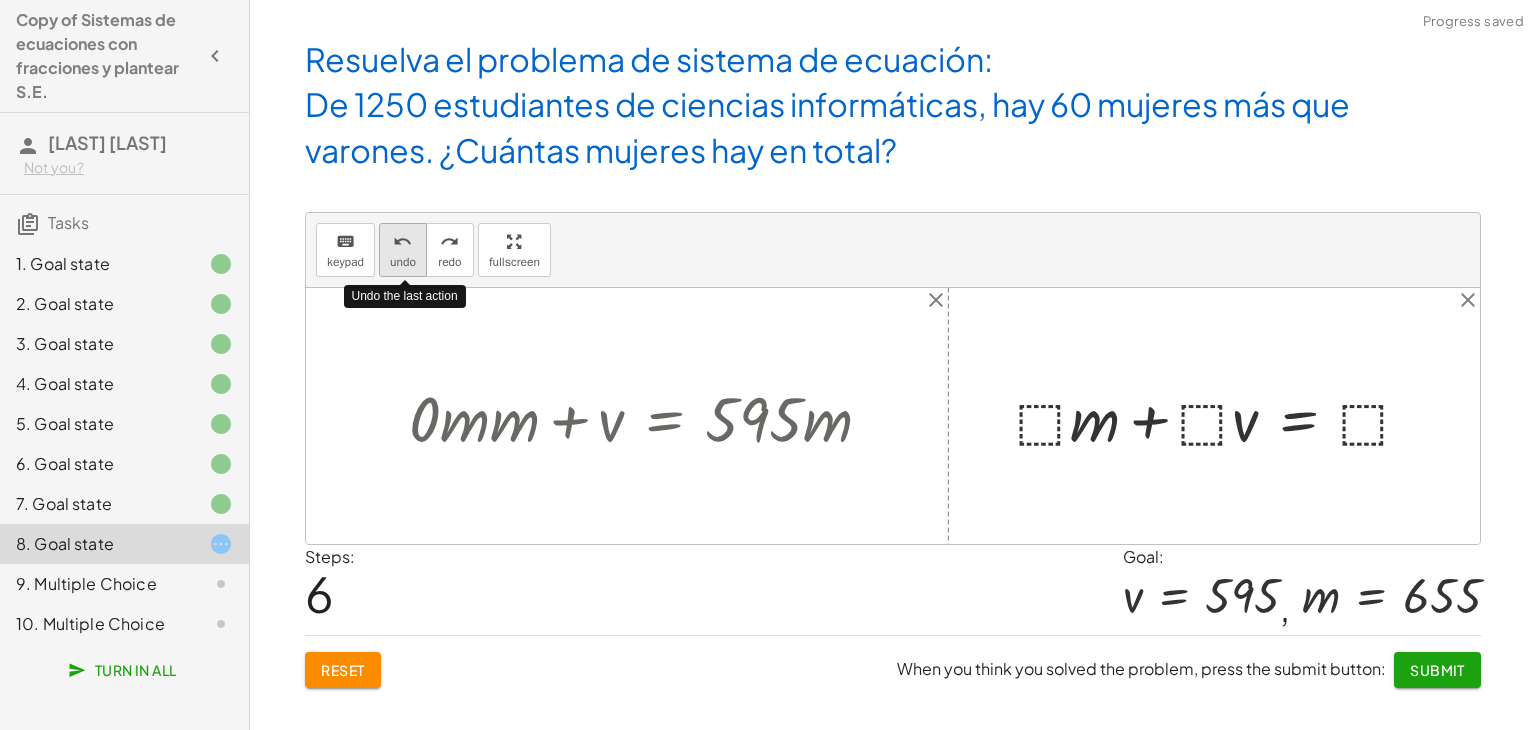 click on "undo" at bounding box center [403, 241] 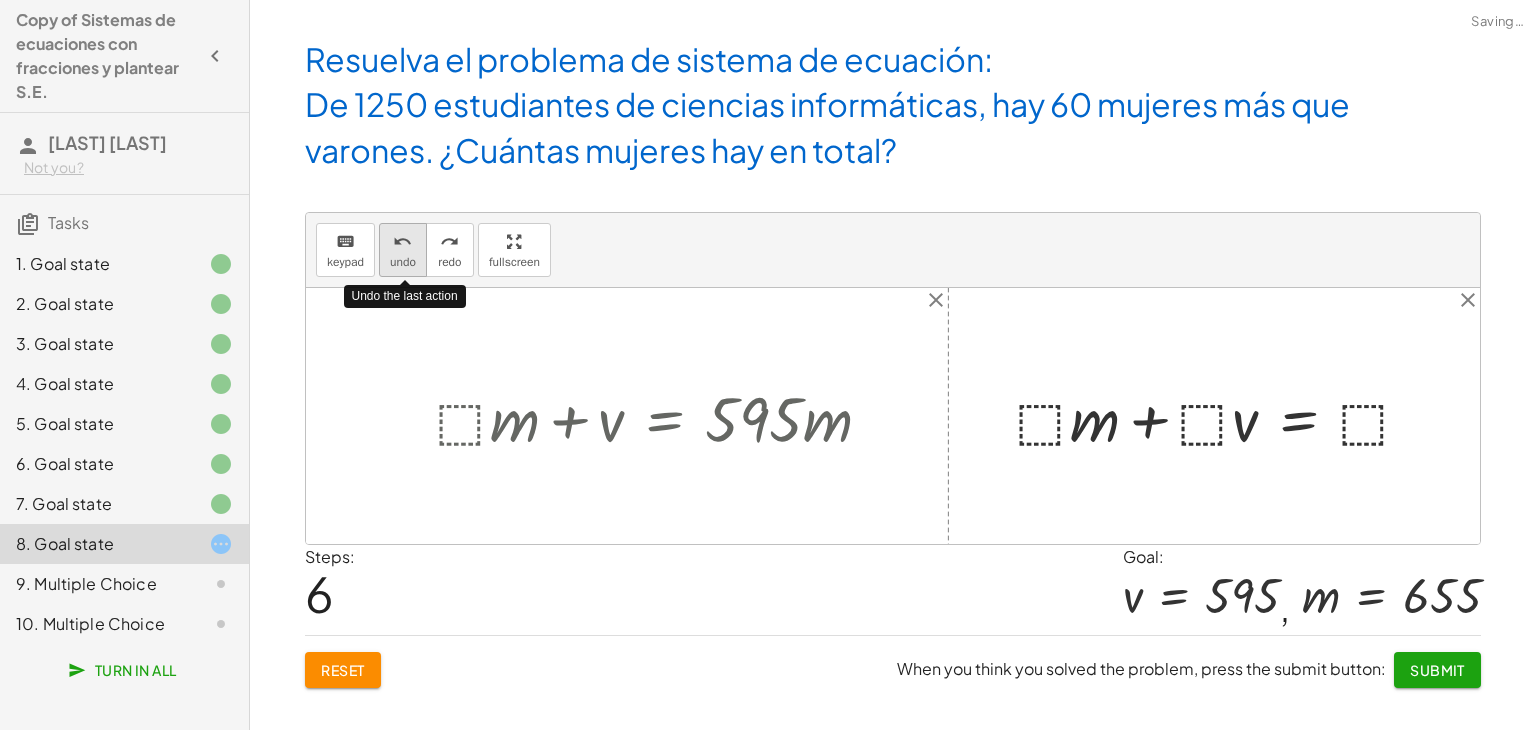 click on "undo" at bounding box center (403, 241) 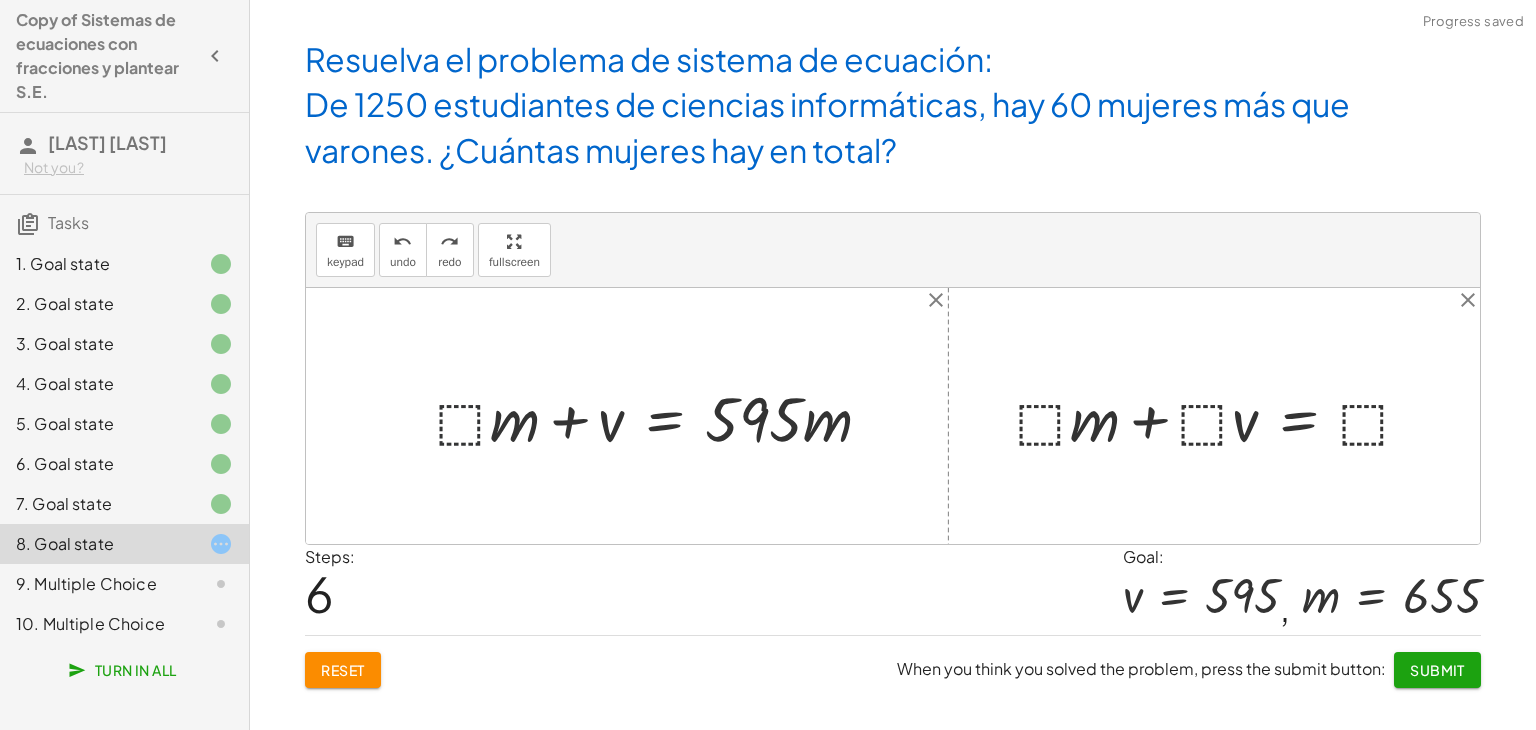 click at bounding box center (662, 416) 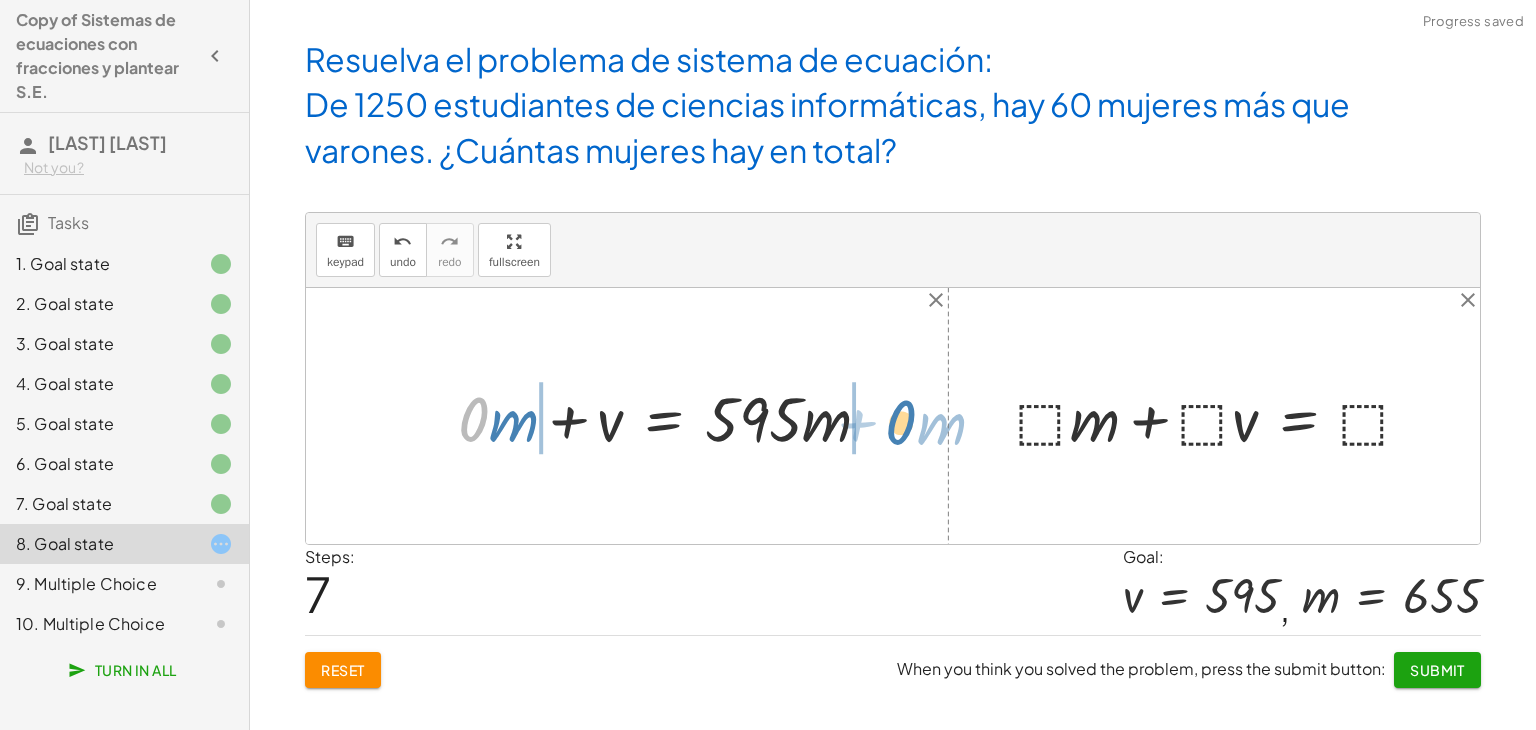 drag, startPoint x: 458, startPoint y: 421, endPoint x: 886, endPoint y: 422, distance: 428.00116 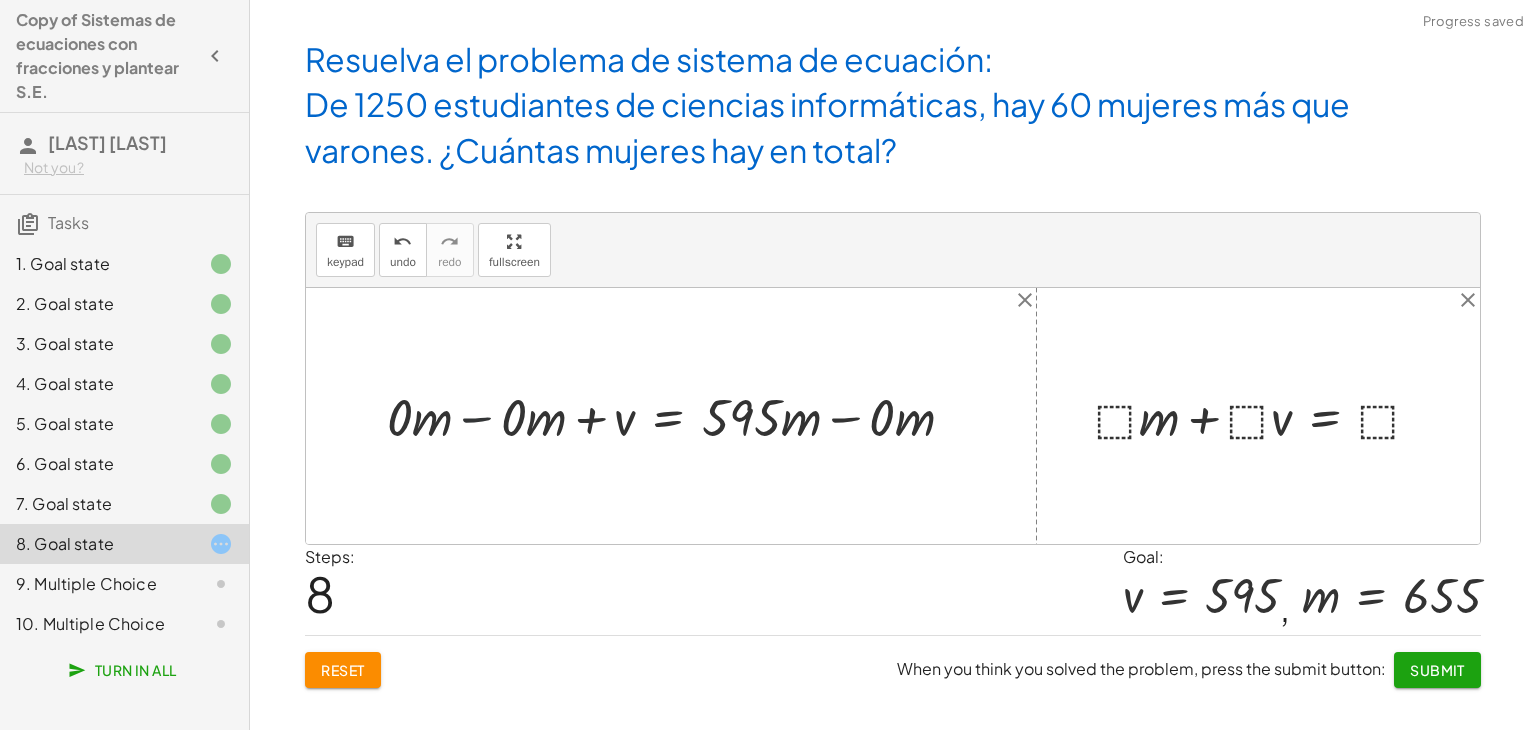 click at bounding box center (678, 415) 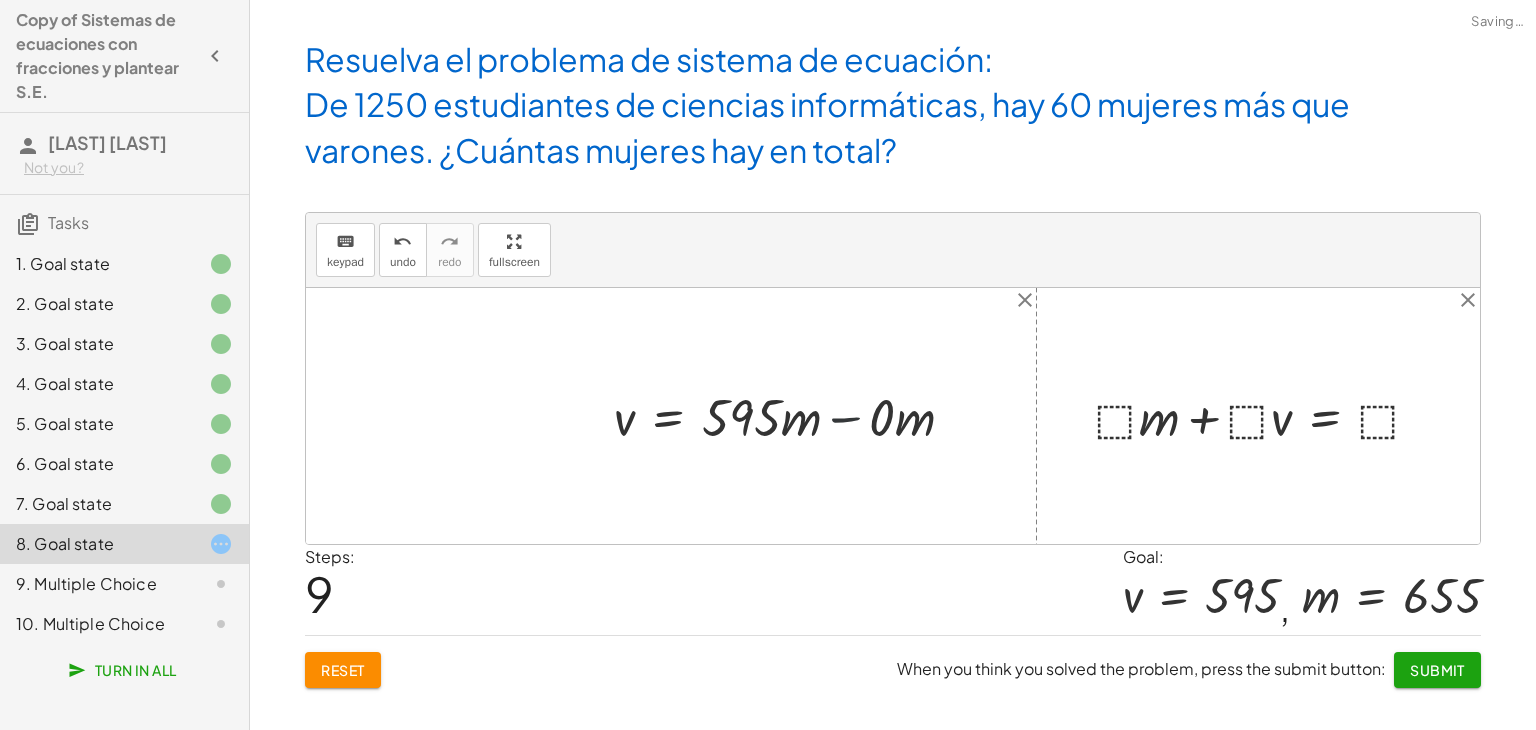 click at bounding box center (792, 415) 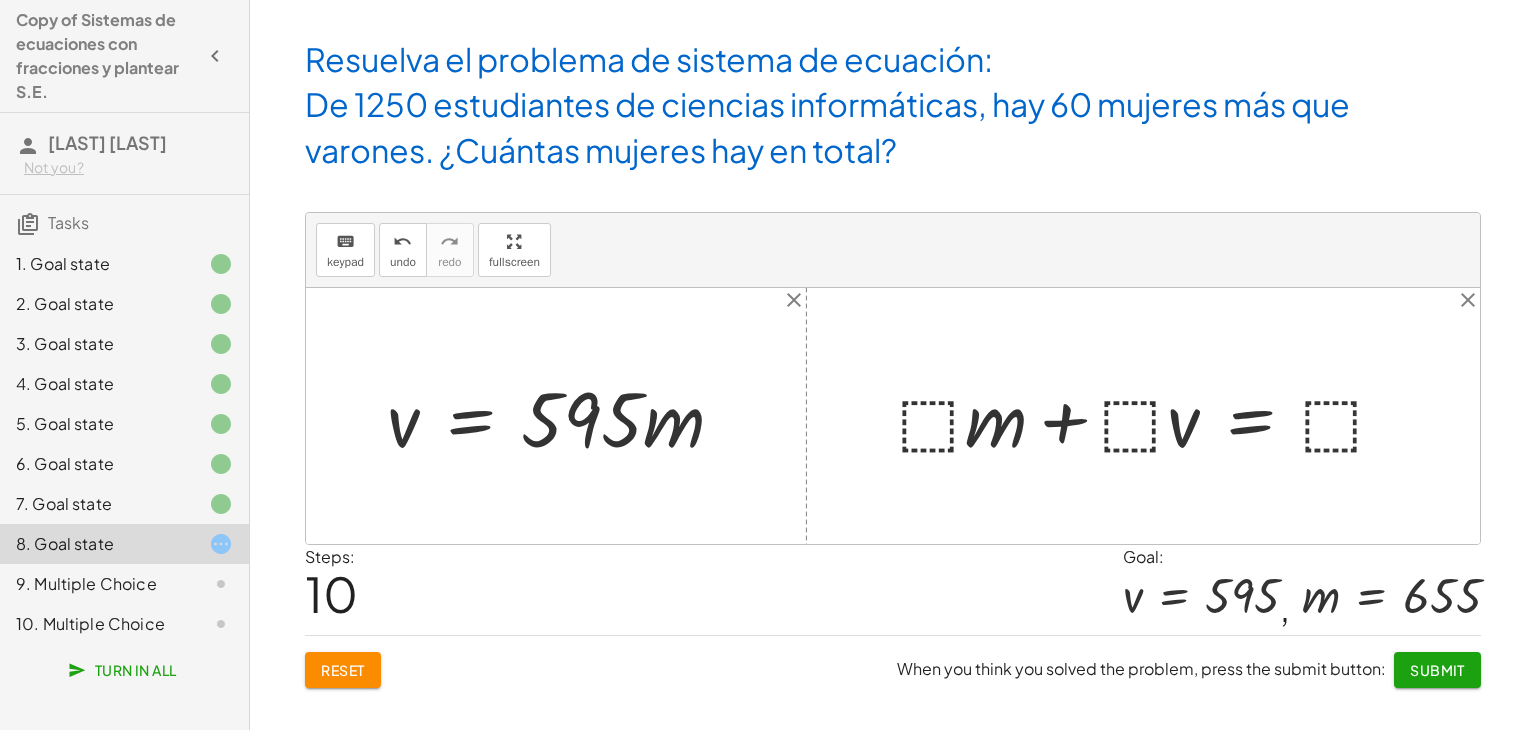 click at bounding box center [1150, 416] 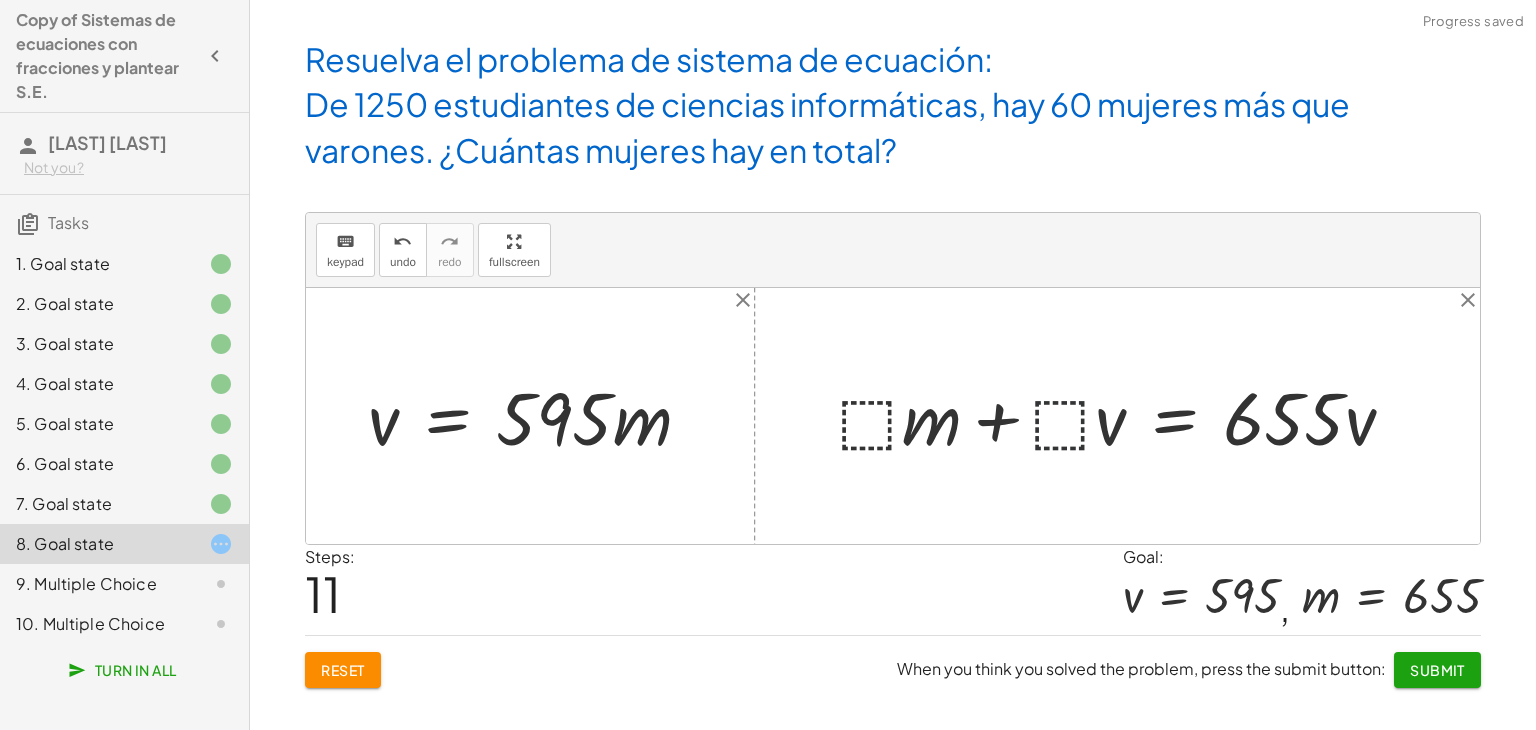 click at bounding box center [1124, 416] 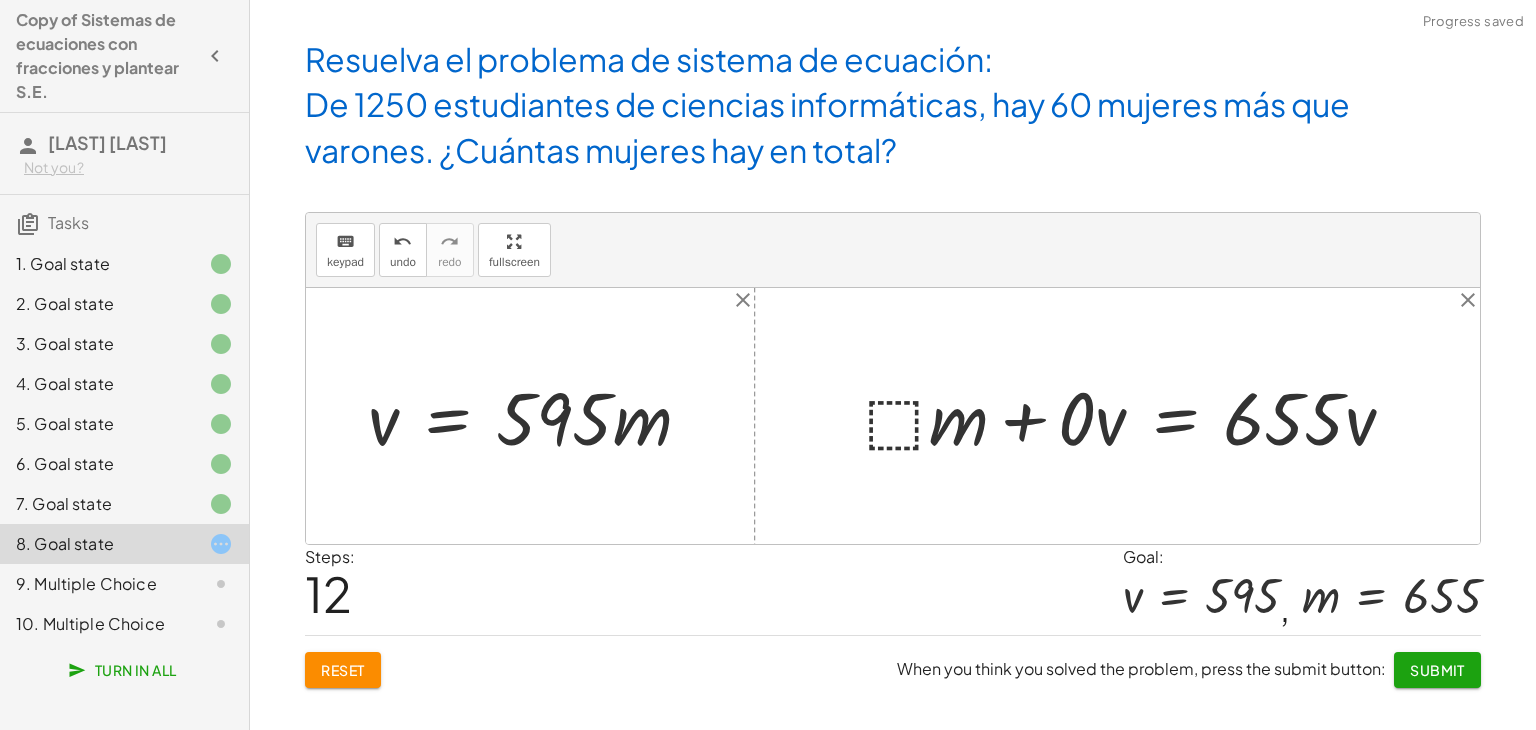 click at bounding box center (1138, 416) 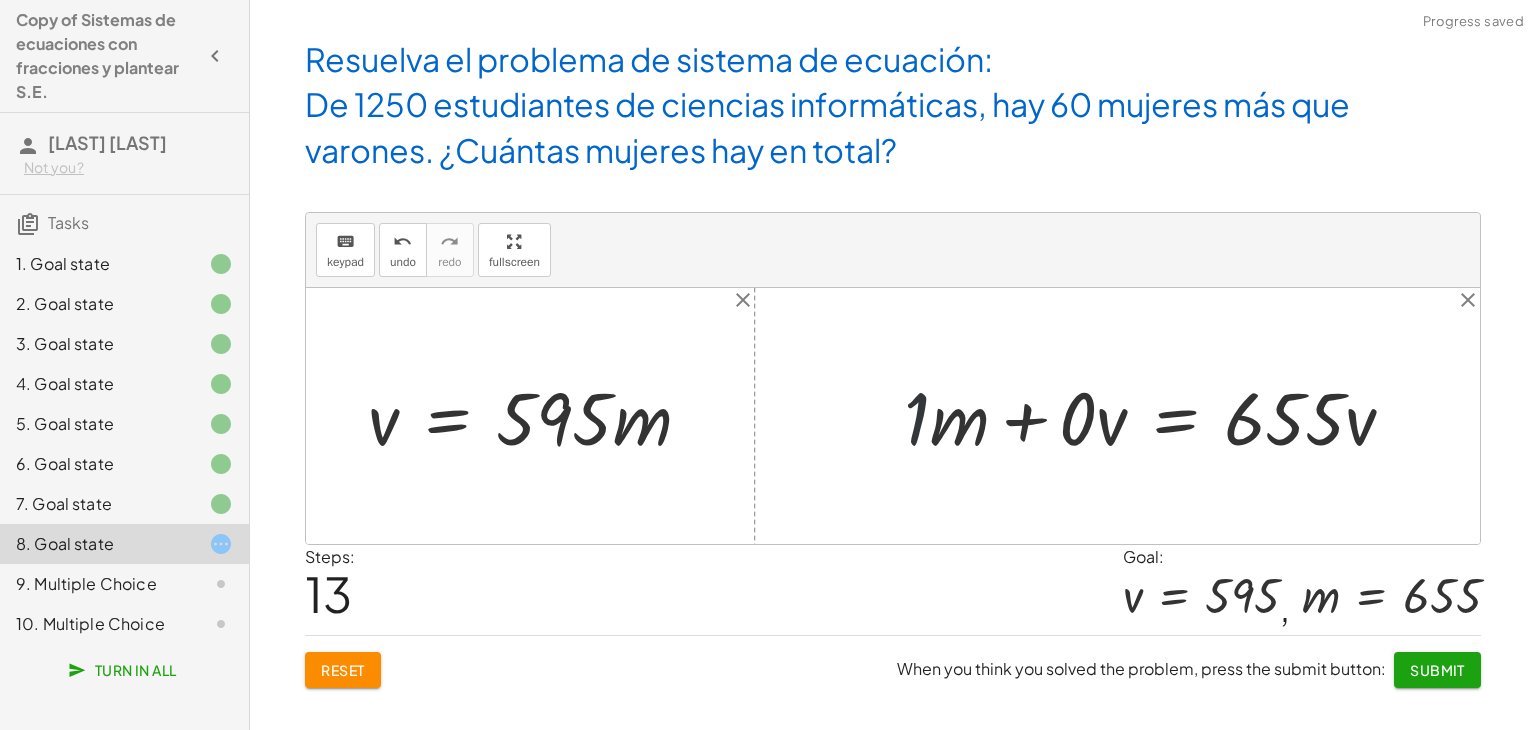 click at bounding box center (1158, 416) 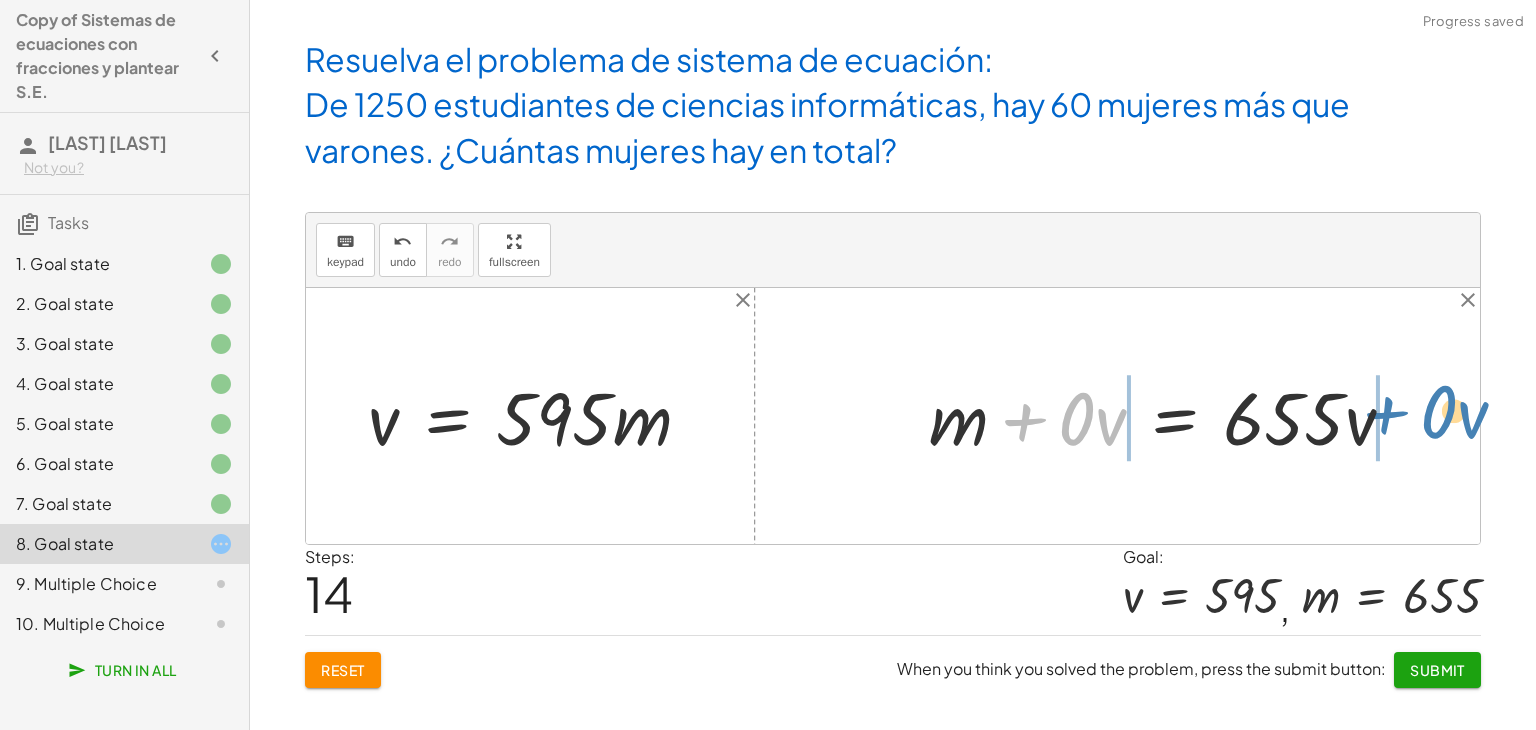 drag, startPoint x: 1019, startPoint y: 422, endPoint x: 1382, endPoint y: 413, distance: 363.11154 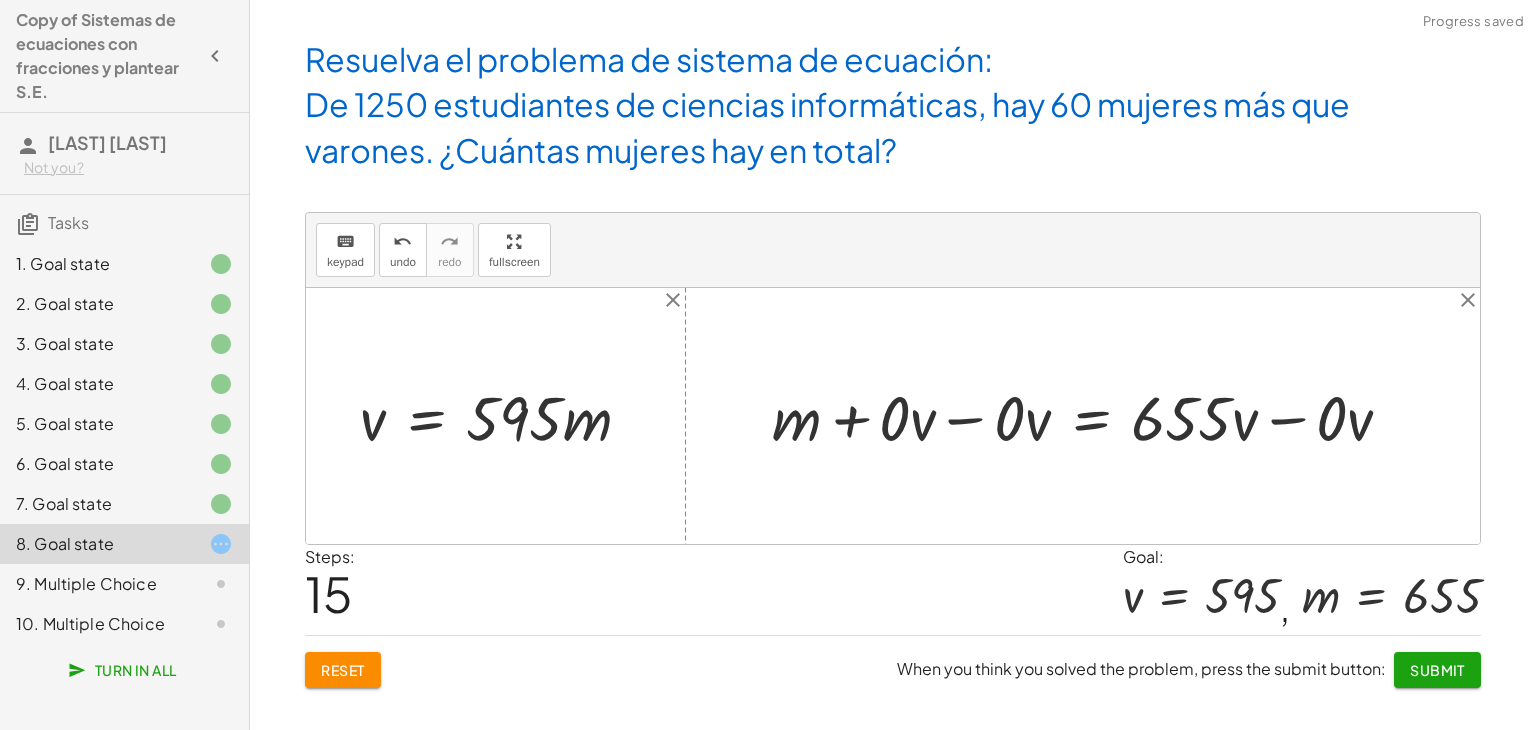 click at bounding box center (1090, 416) 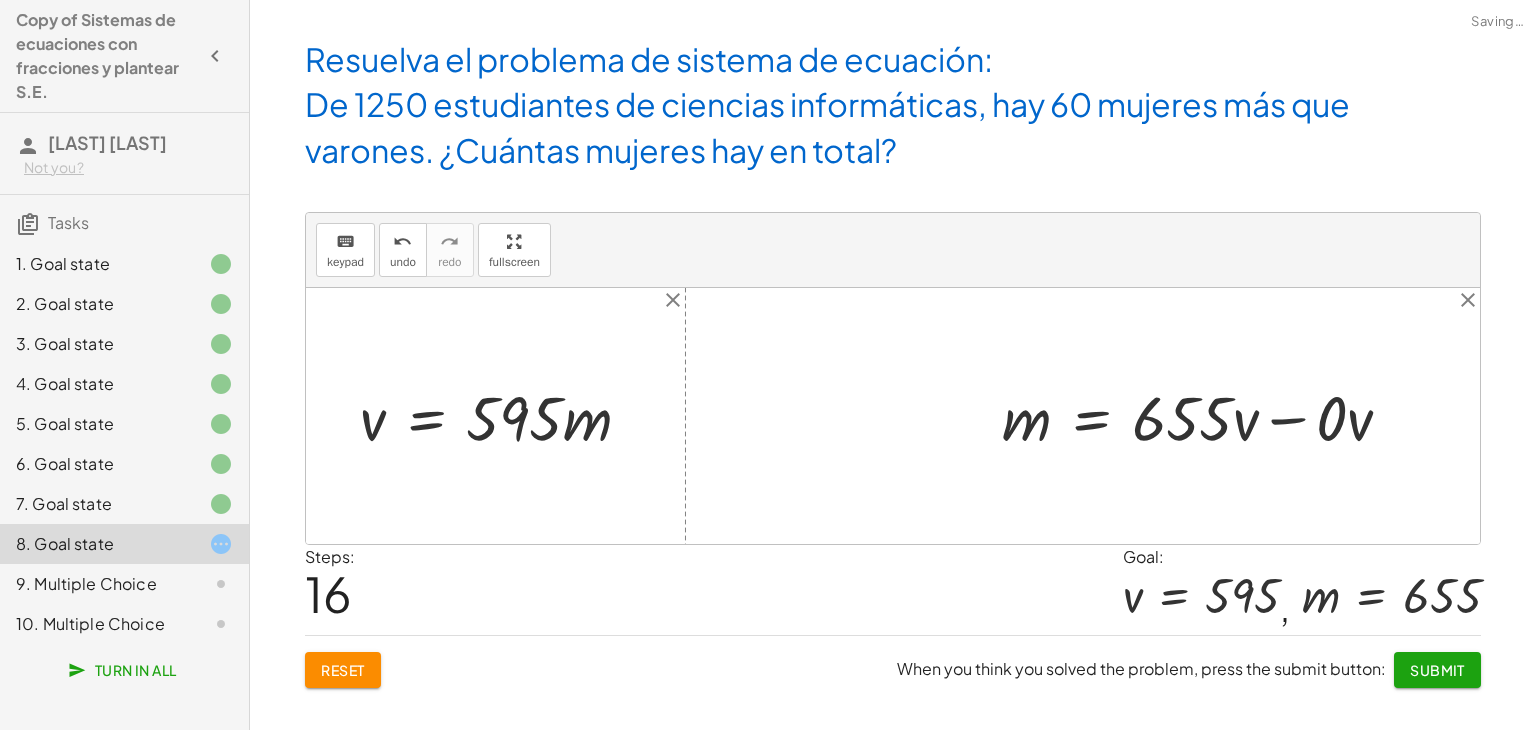 click at bounding box center (1205, 416) 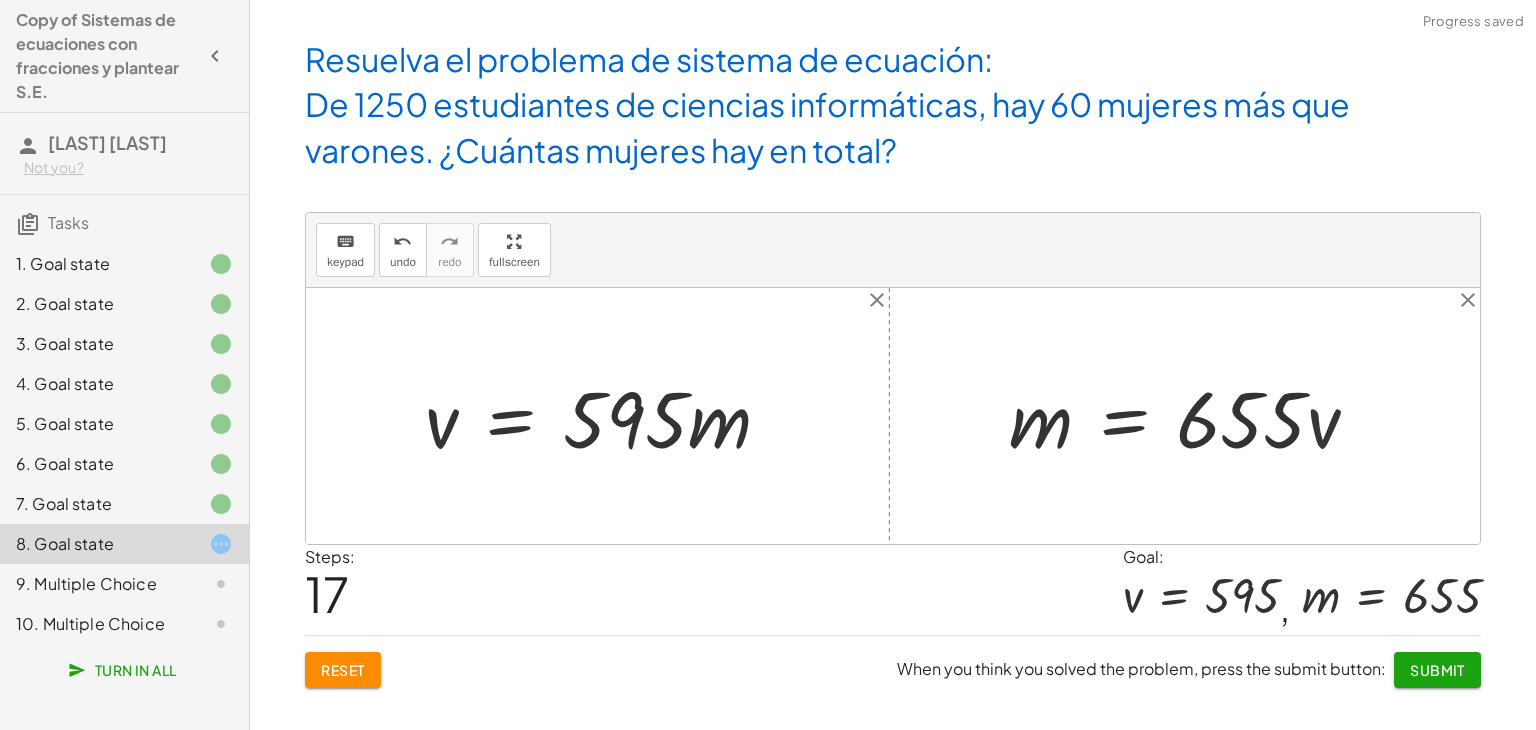 click at bounding box center [1192, 416] 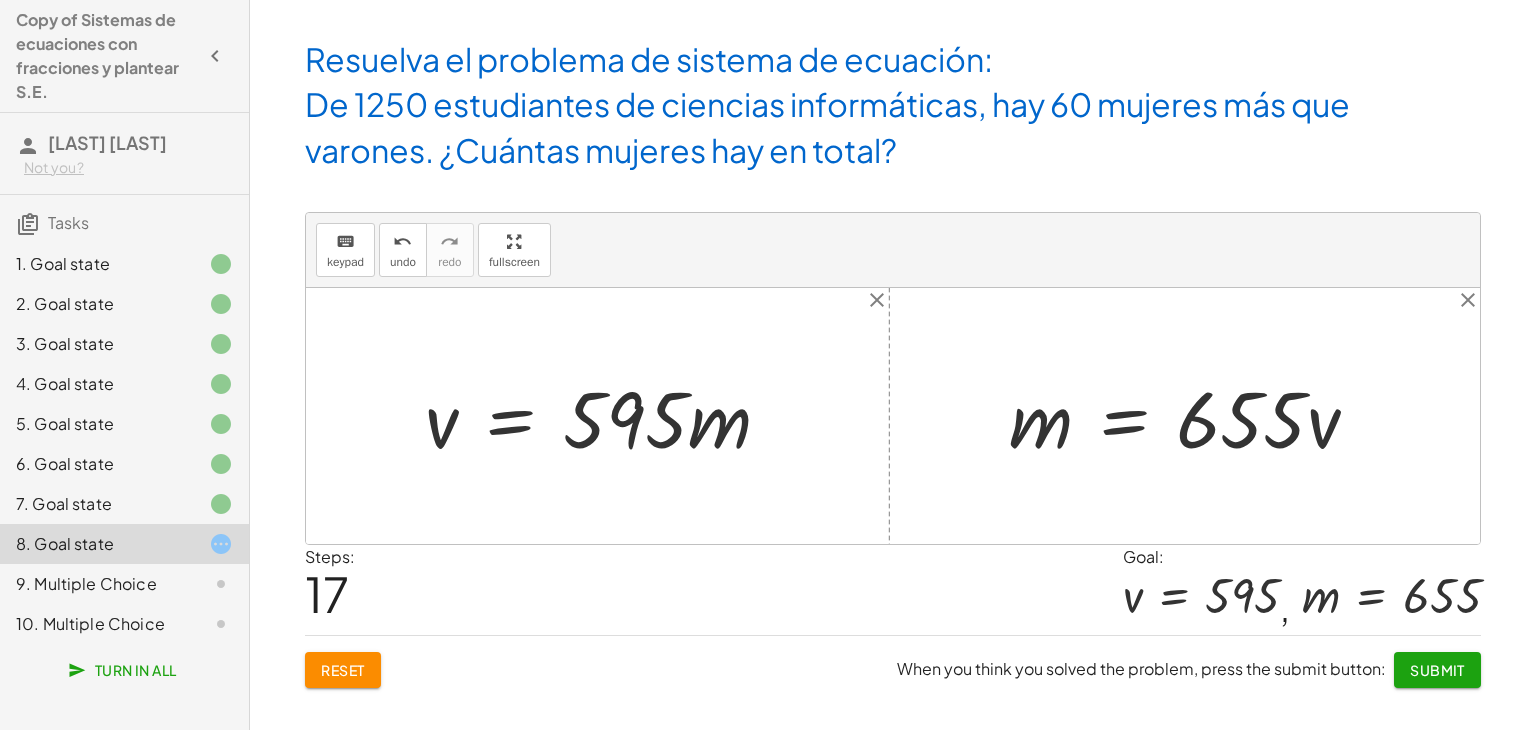click at bounding box center [605, 416] 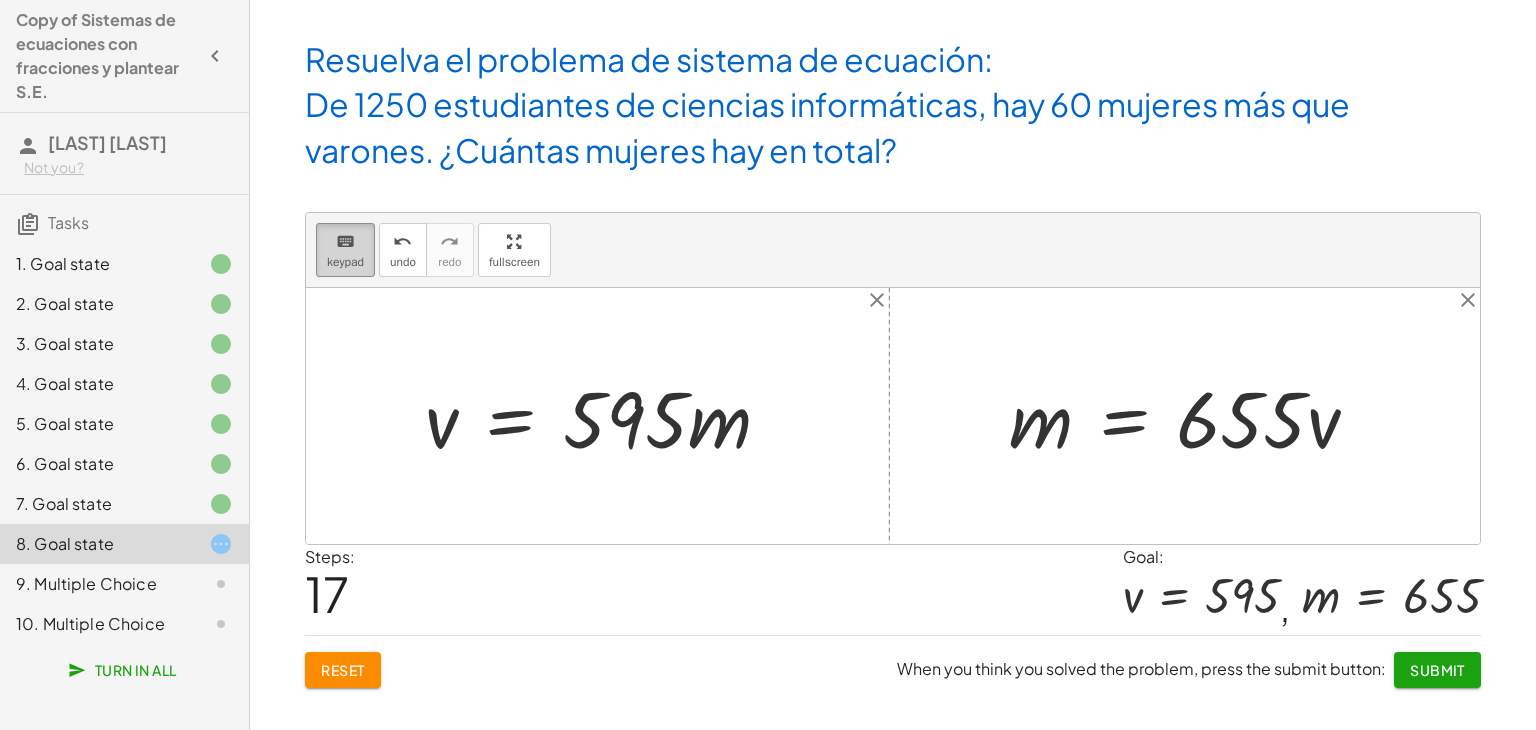 click on "keyboard" at bounding box center [345, 241] 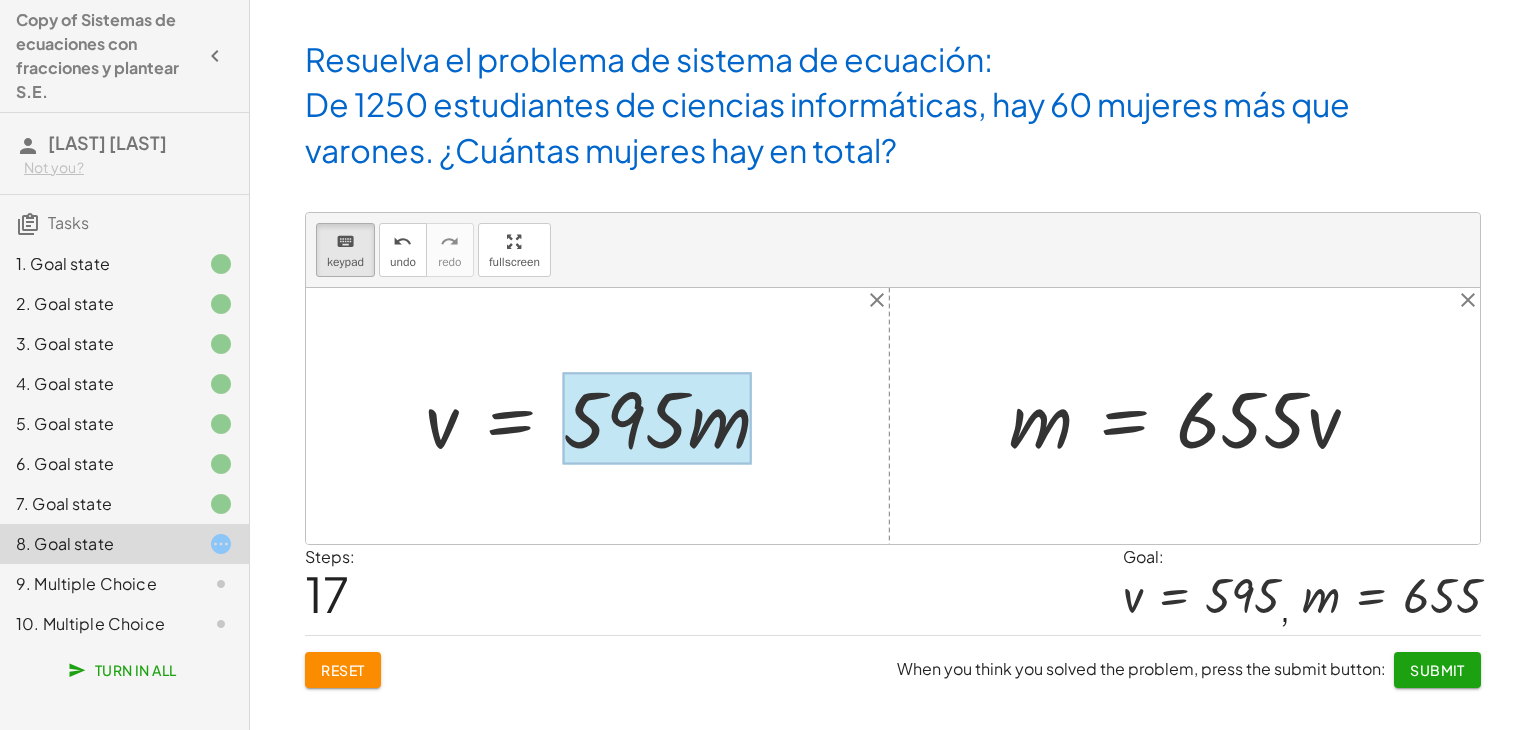 click at bounding box center [657, 418] 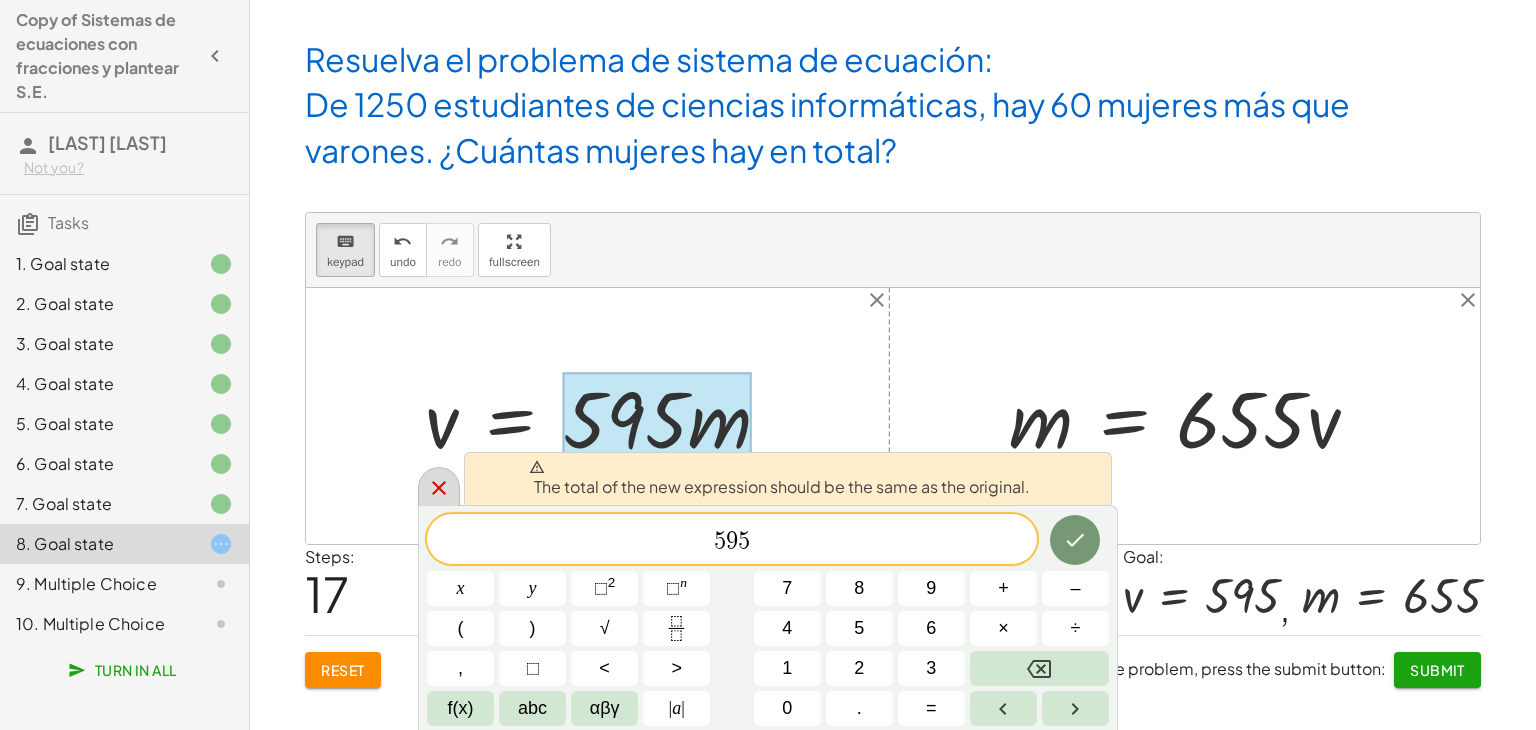click at bounding box center [439, 486] 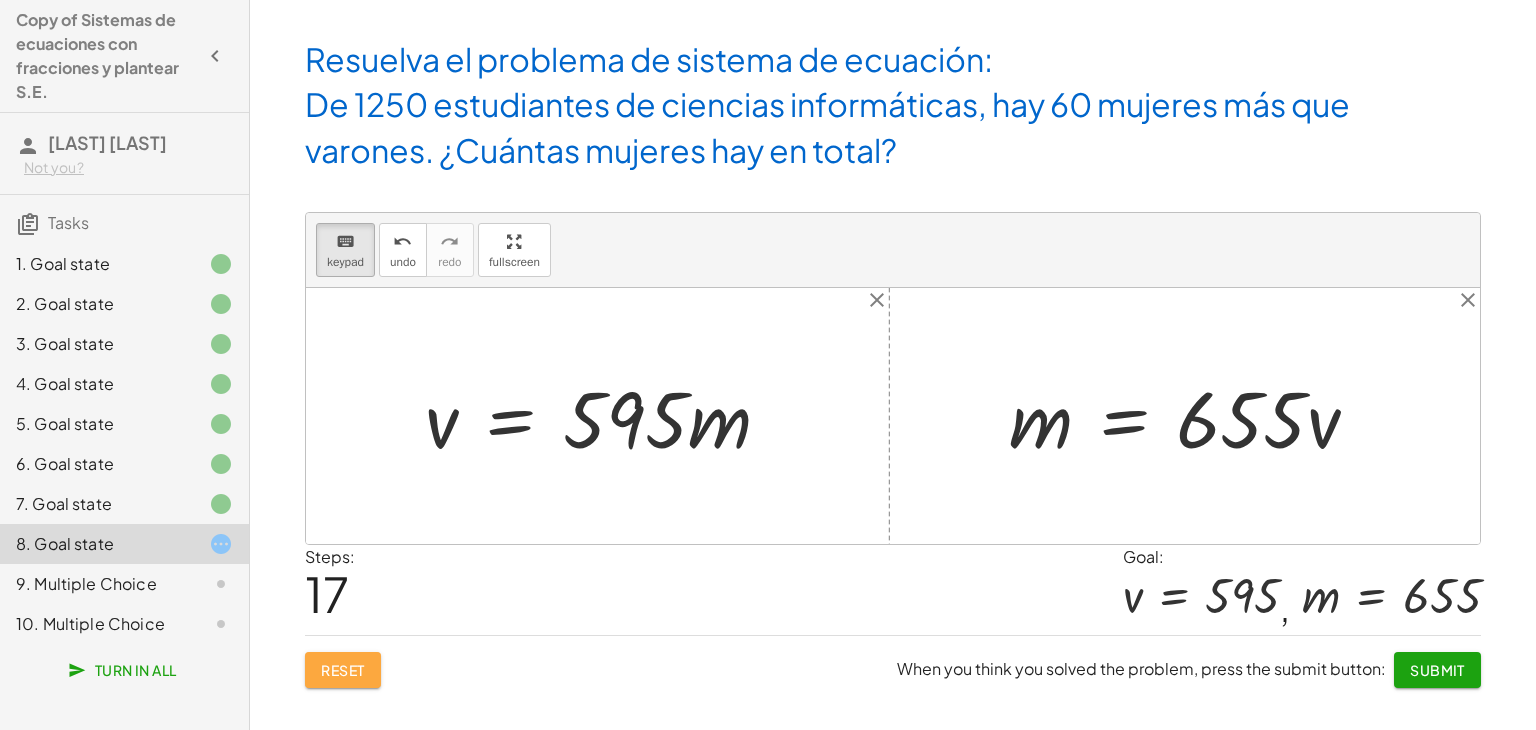 click on "Reset" at bounding box center [343, 670] 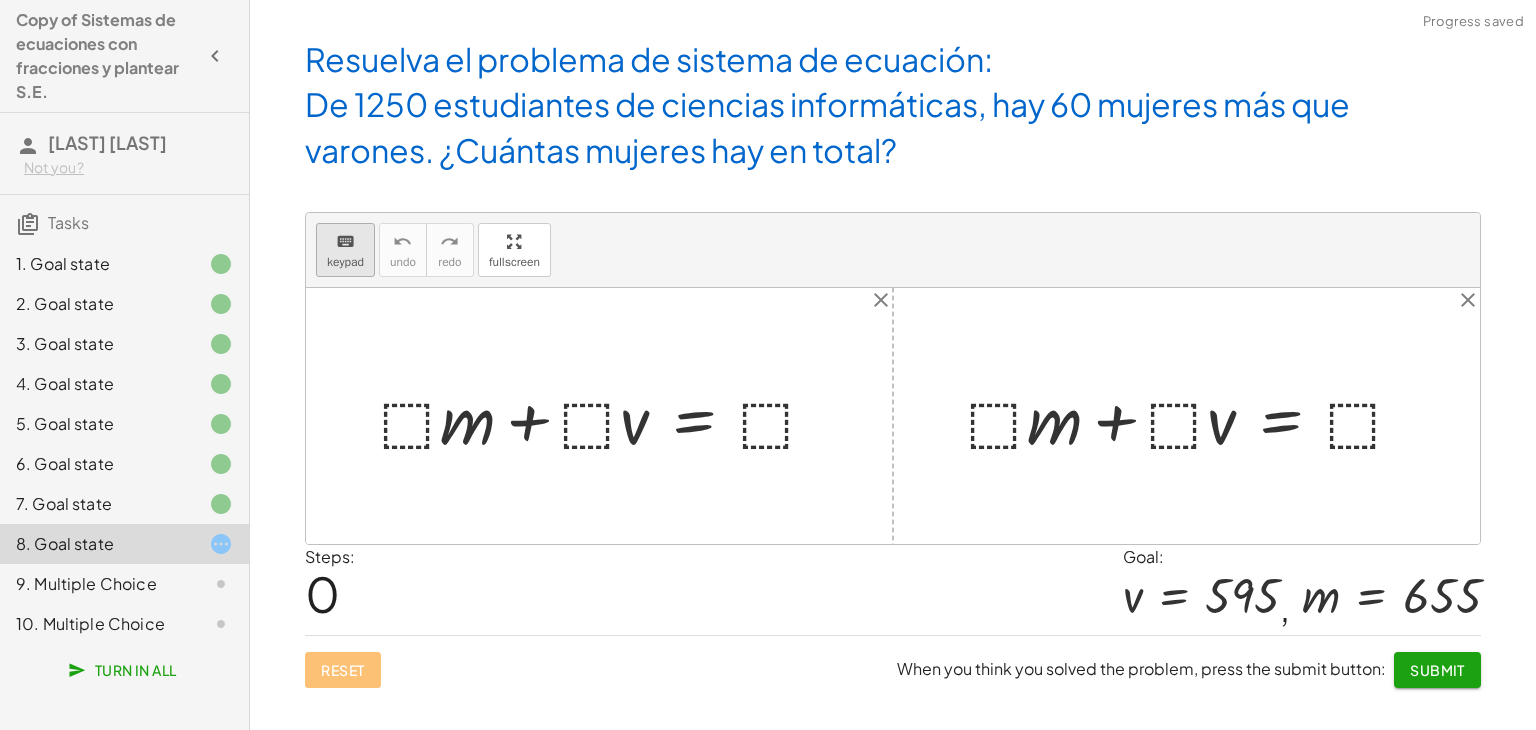 click on "keyboard" at bounding box center (345, 242) 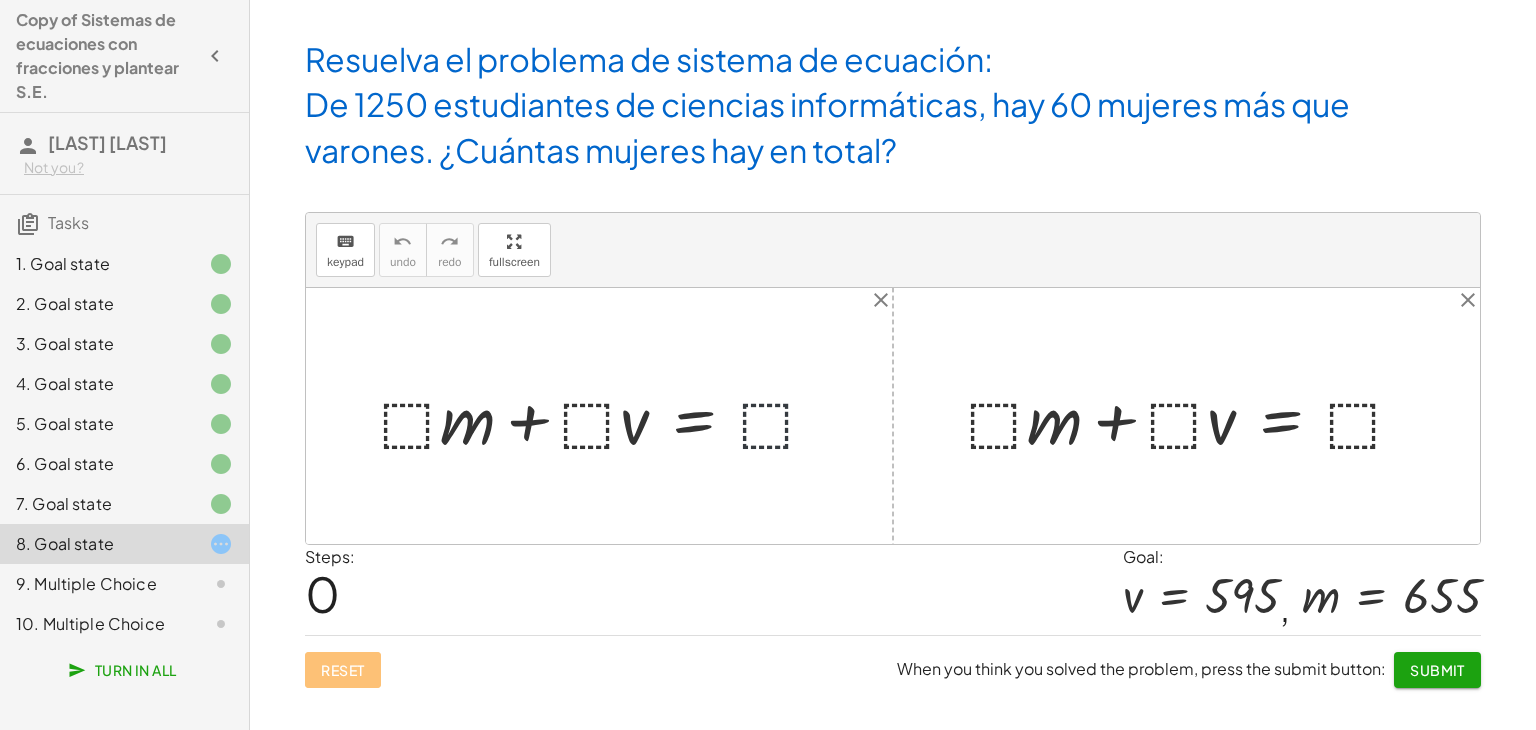 click at bounding box center [607, 416] 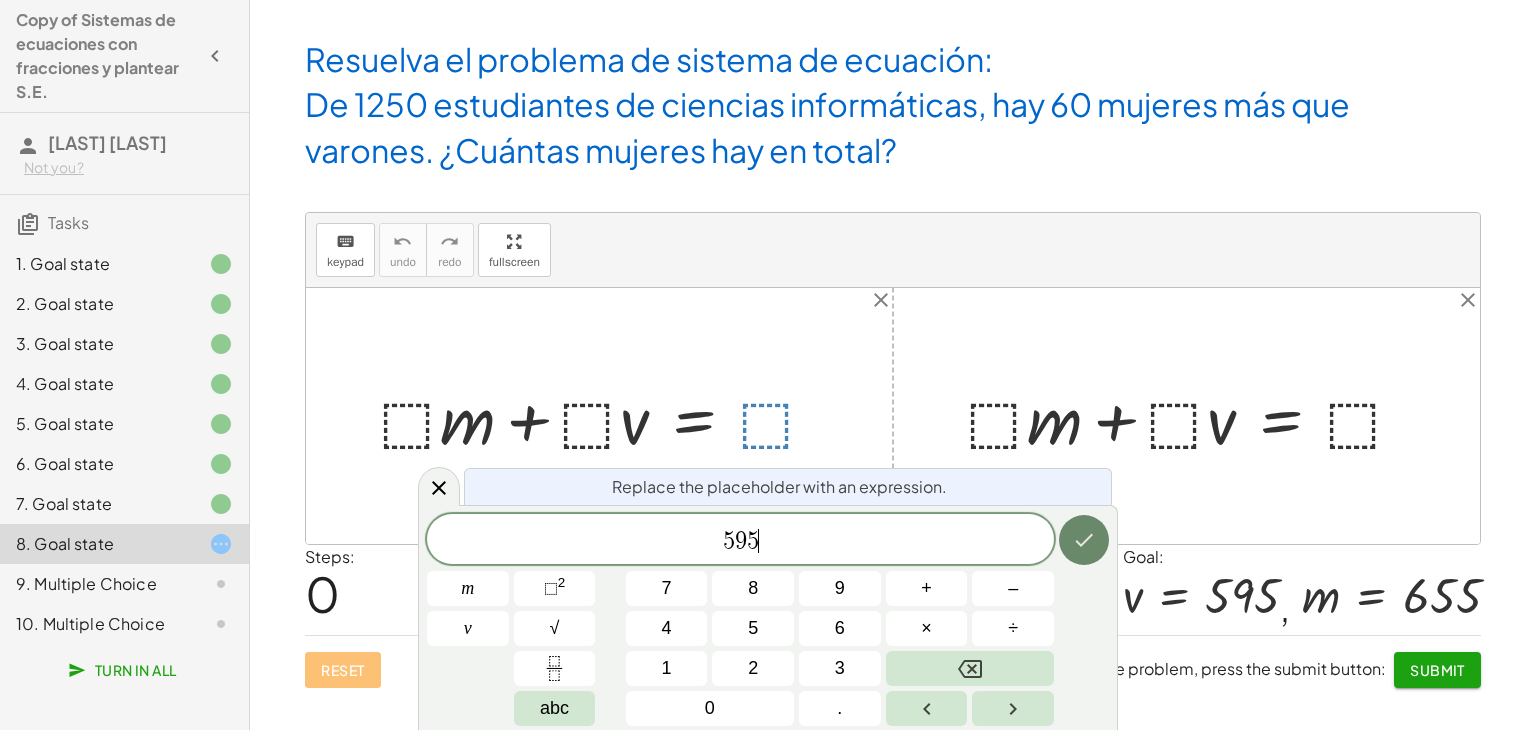 click at bounding box center (1084, 540) 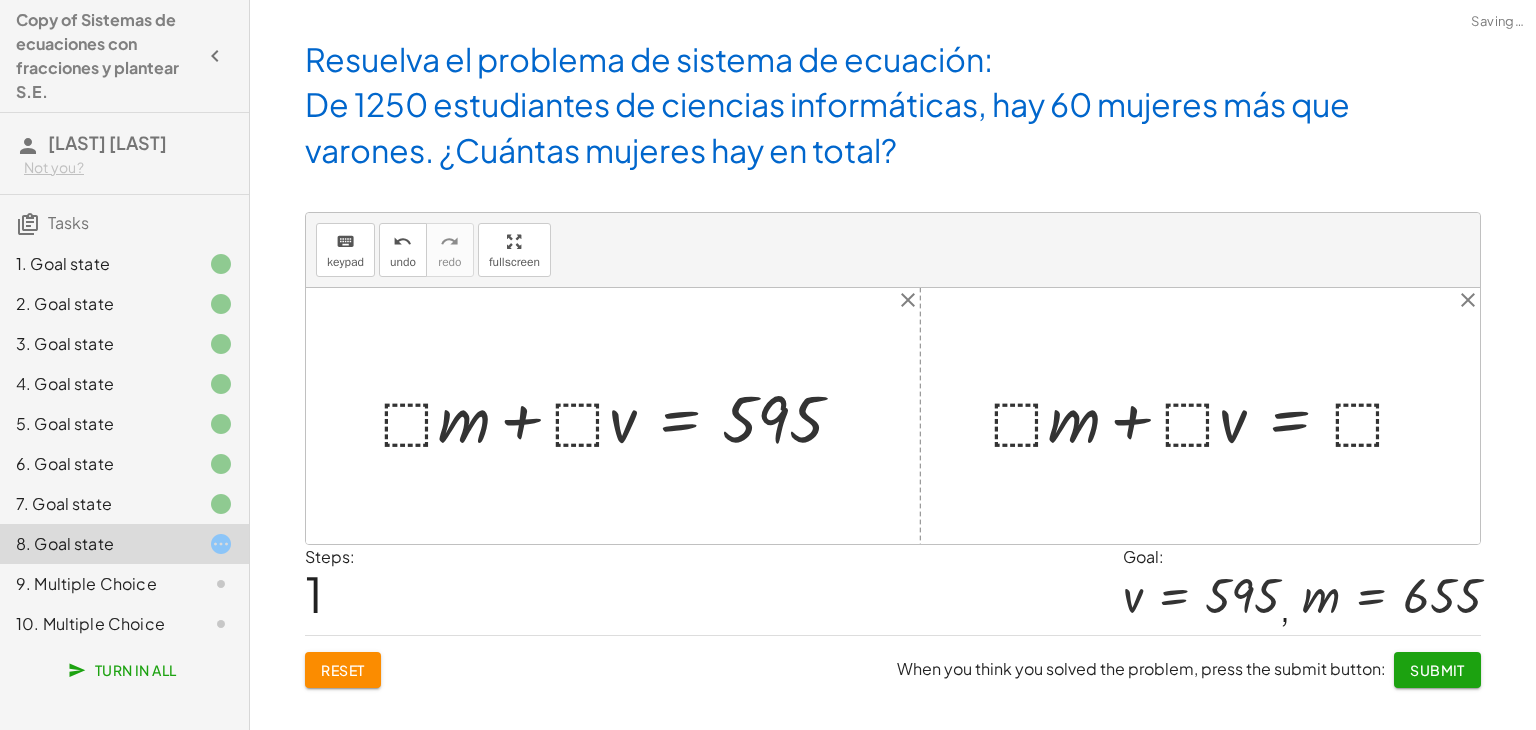 click at bounding box center (1207, 416) 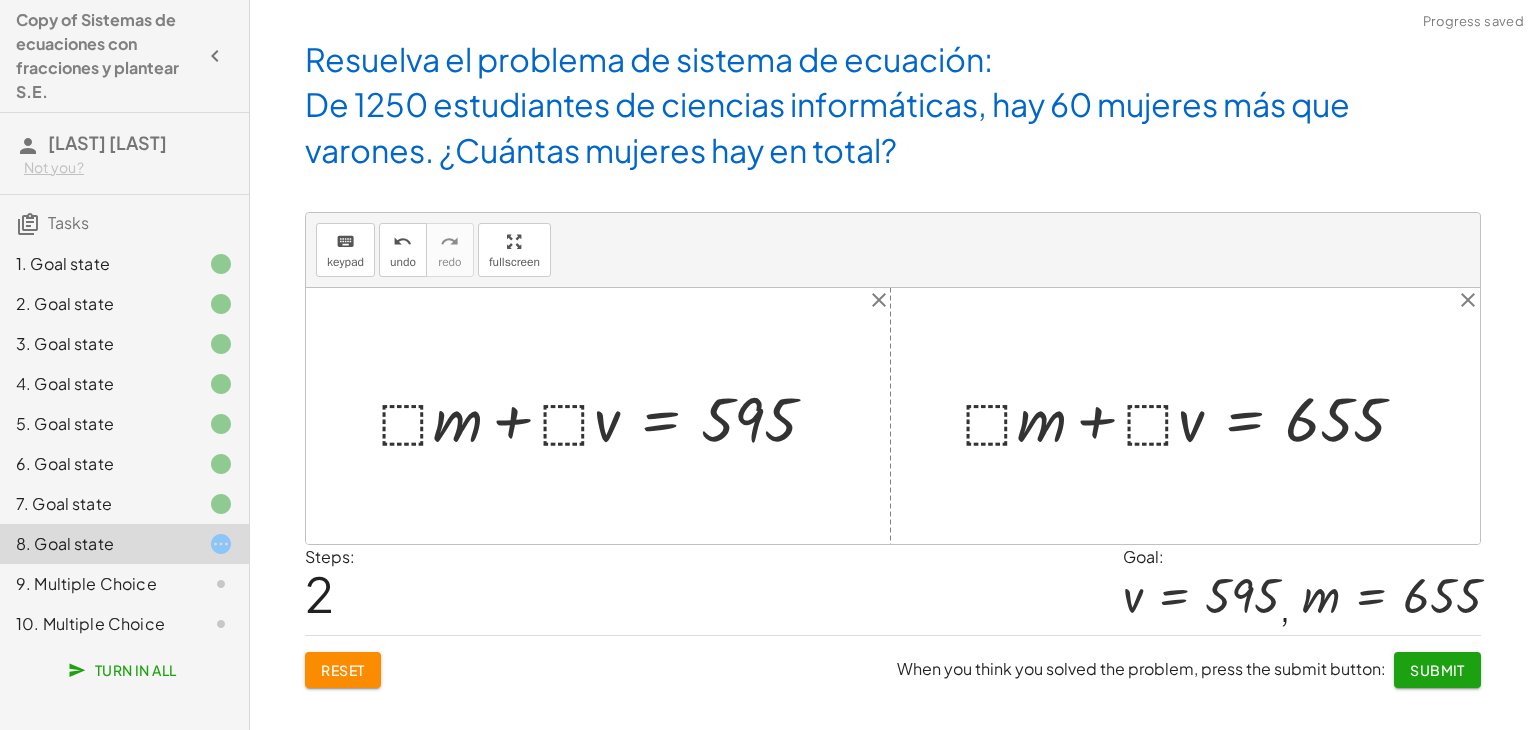 click at bounding box center (606, 416) 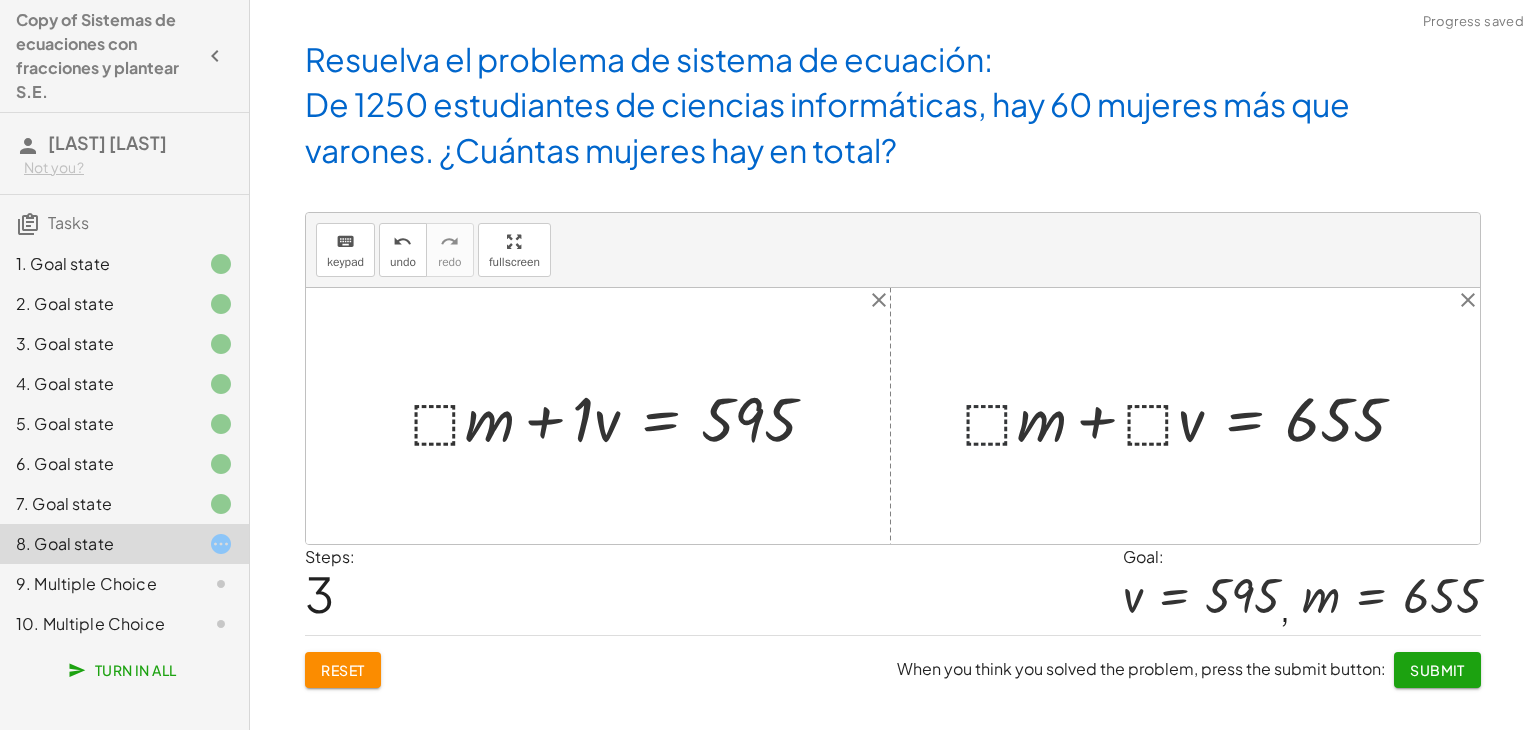 click at bounding box center [1192, 416] 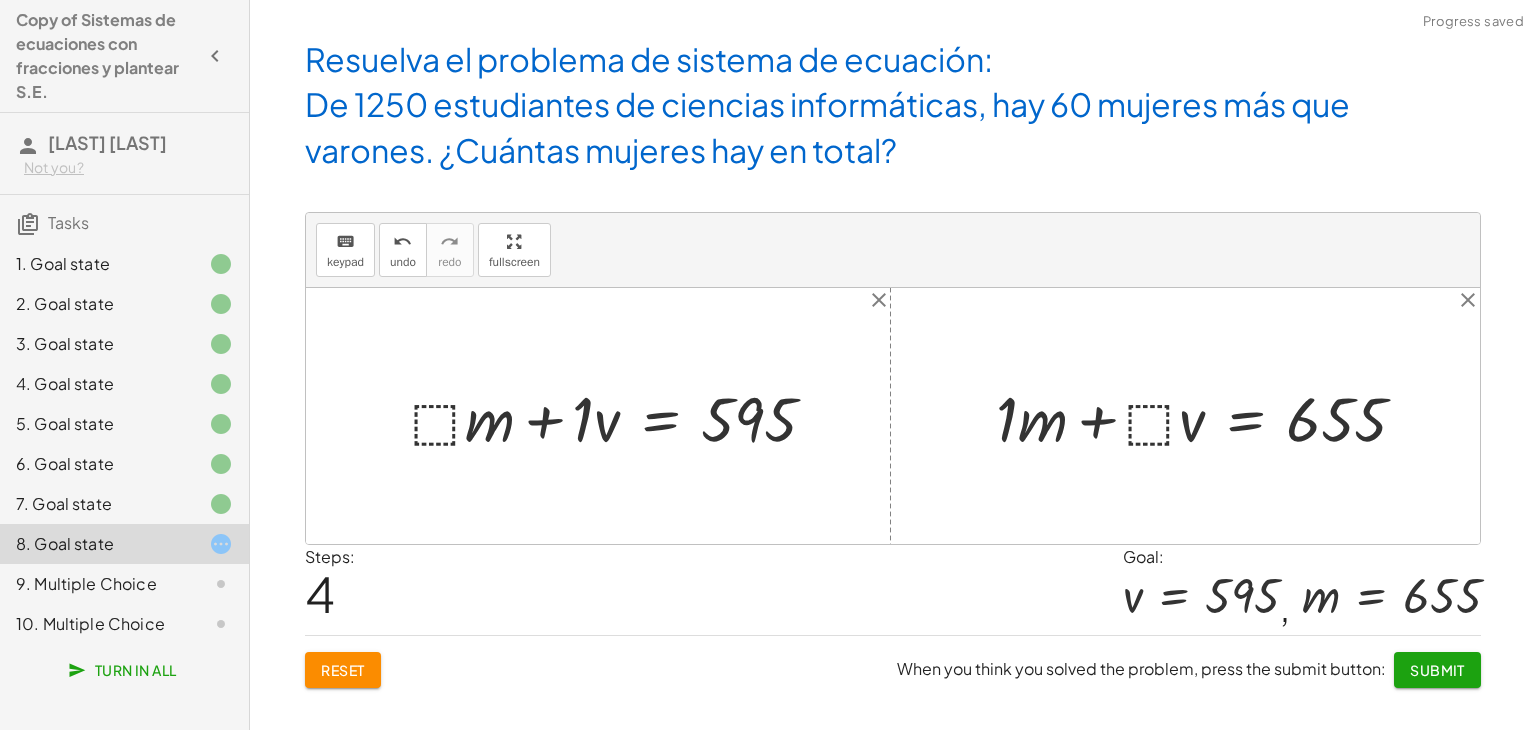 click at bounding box center [1209, 416] 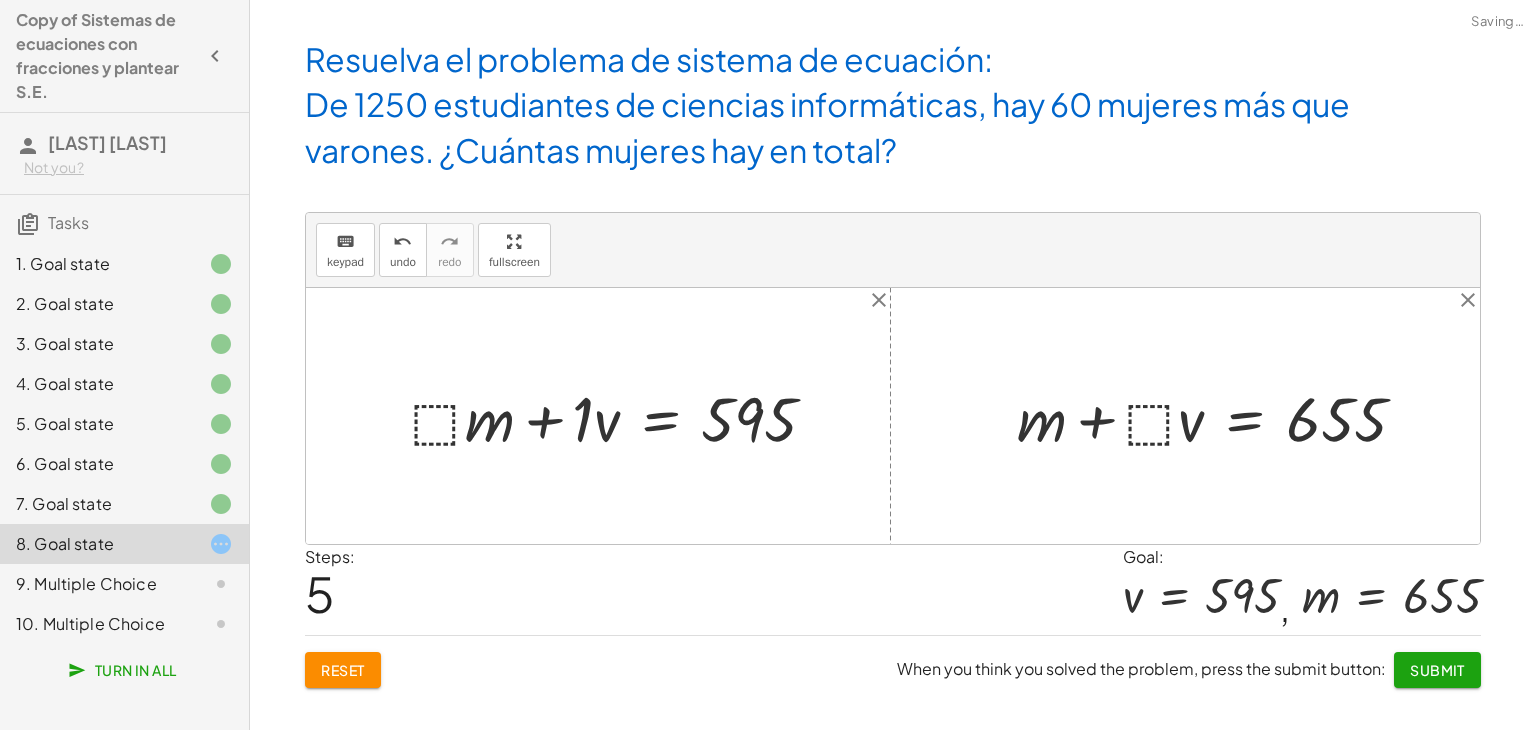 click at bounding box center (622, 416) 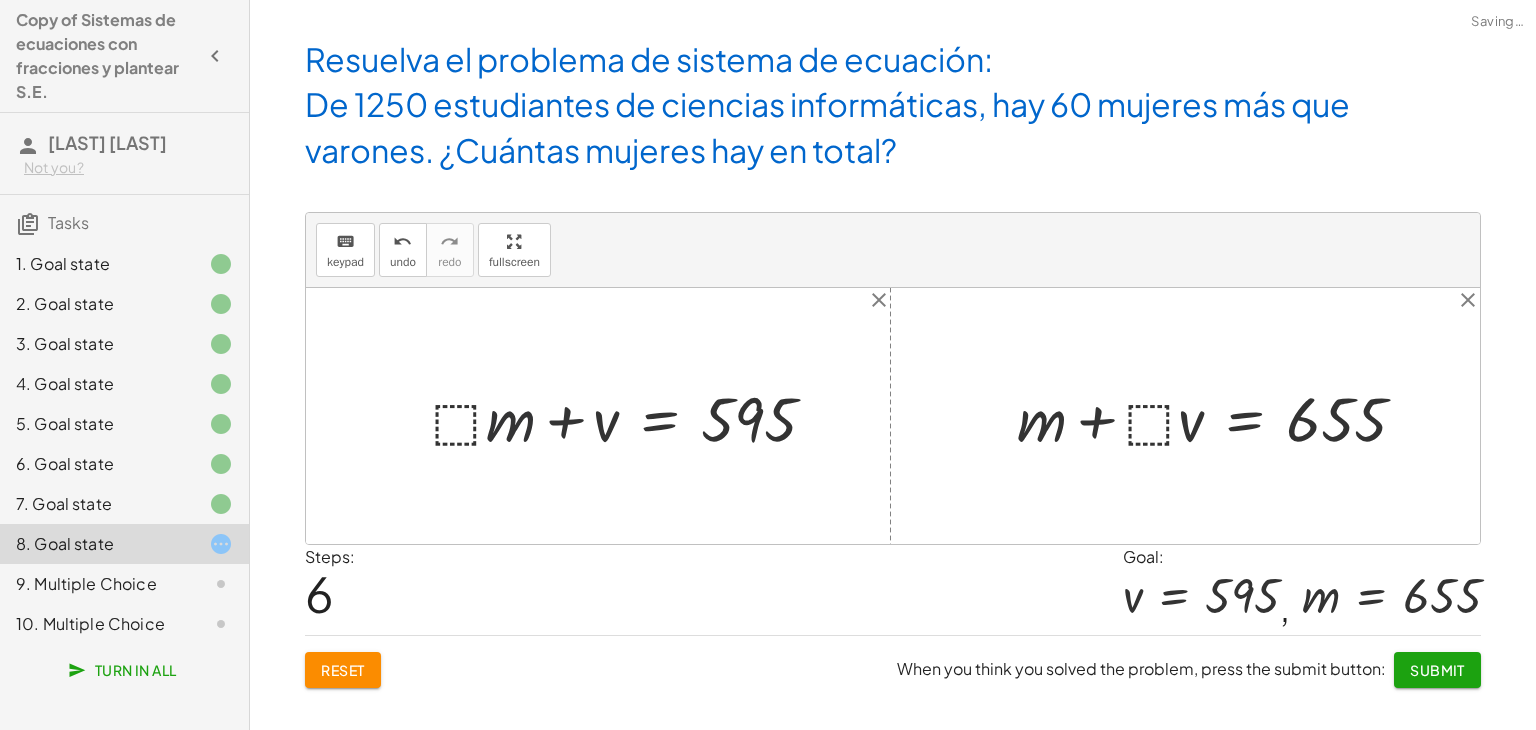 click at bounding box center (632, 416) 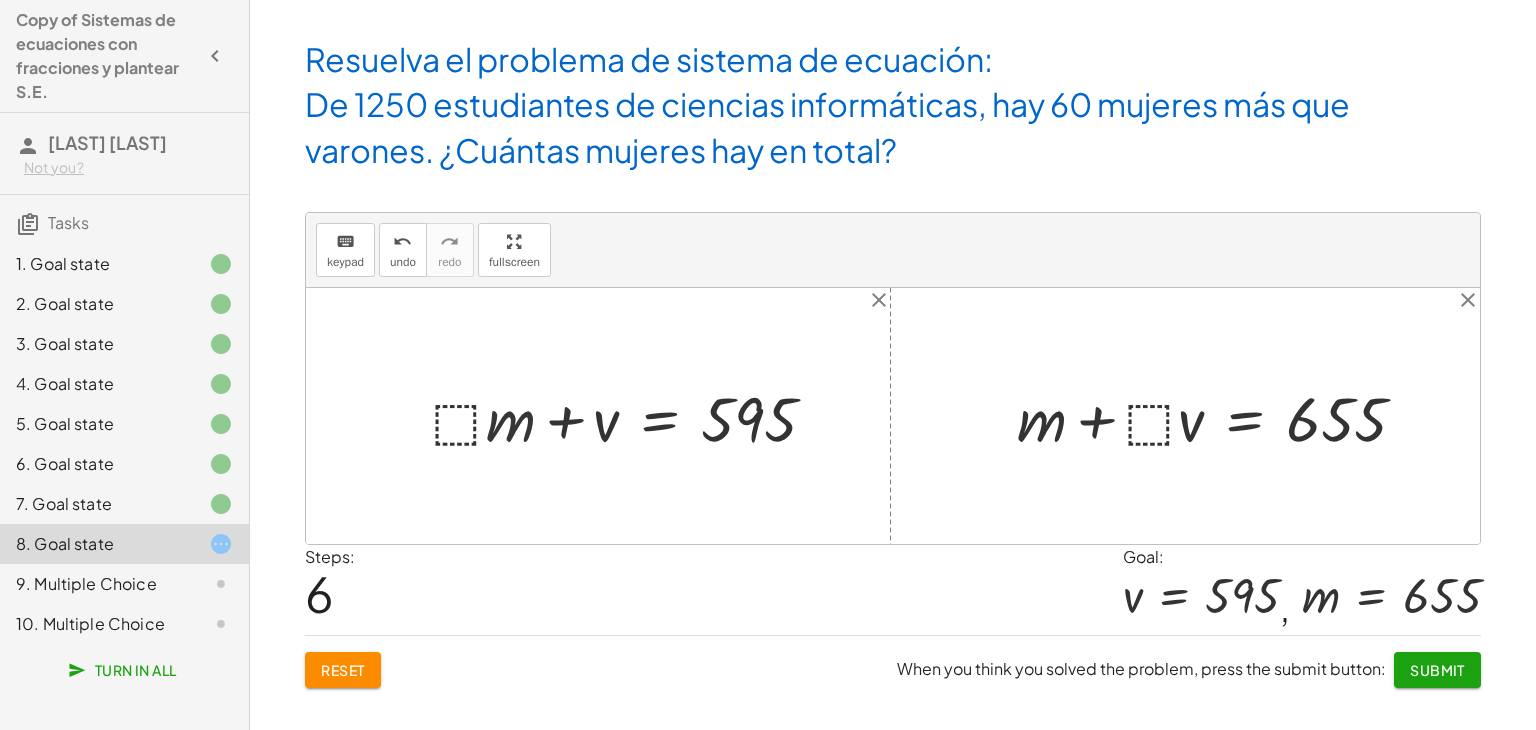 click at bounding box center (632, 416) 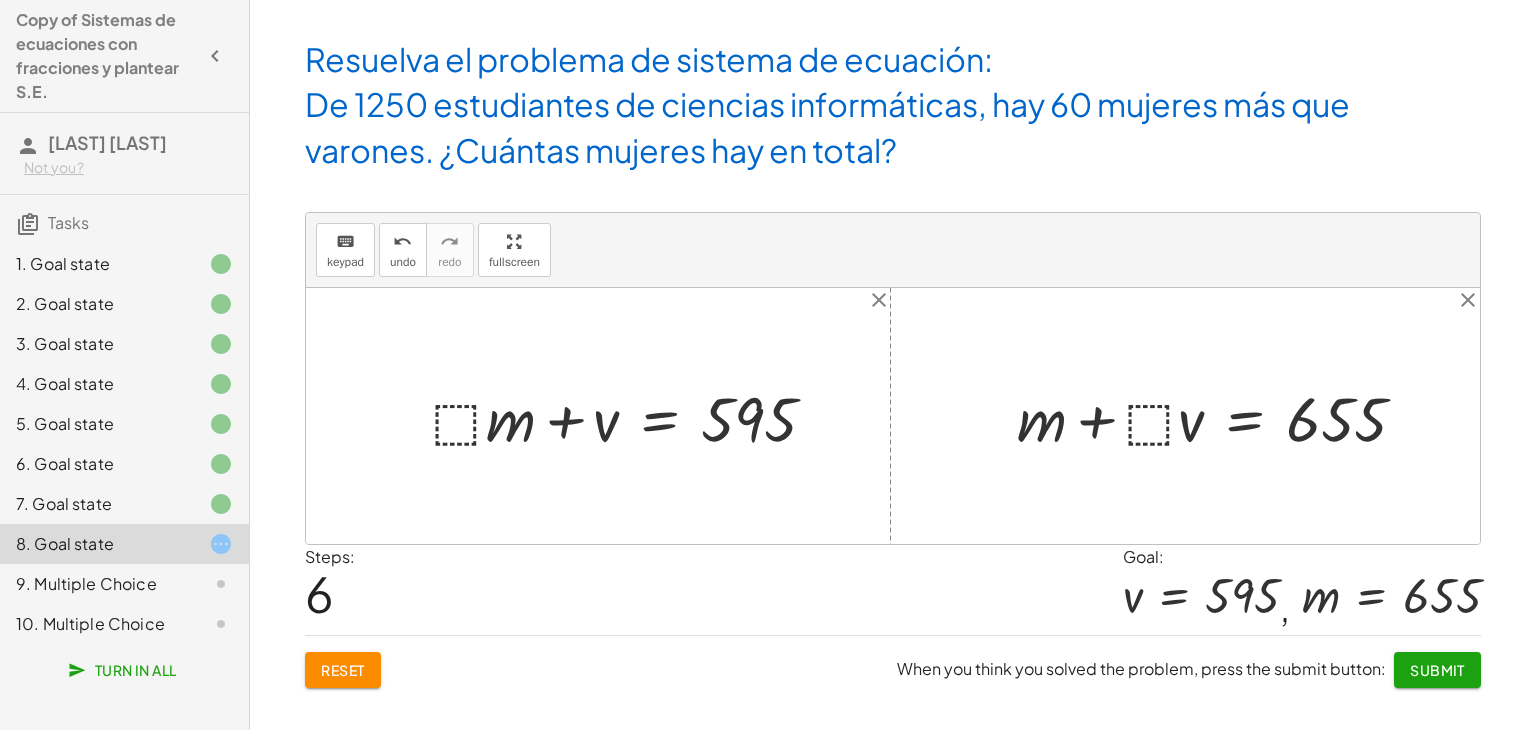 click at bounding box center (632, 416) 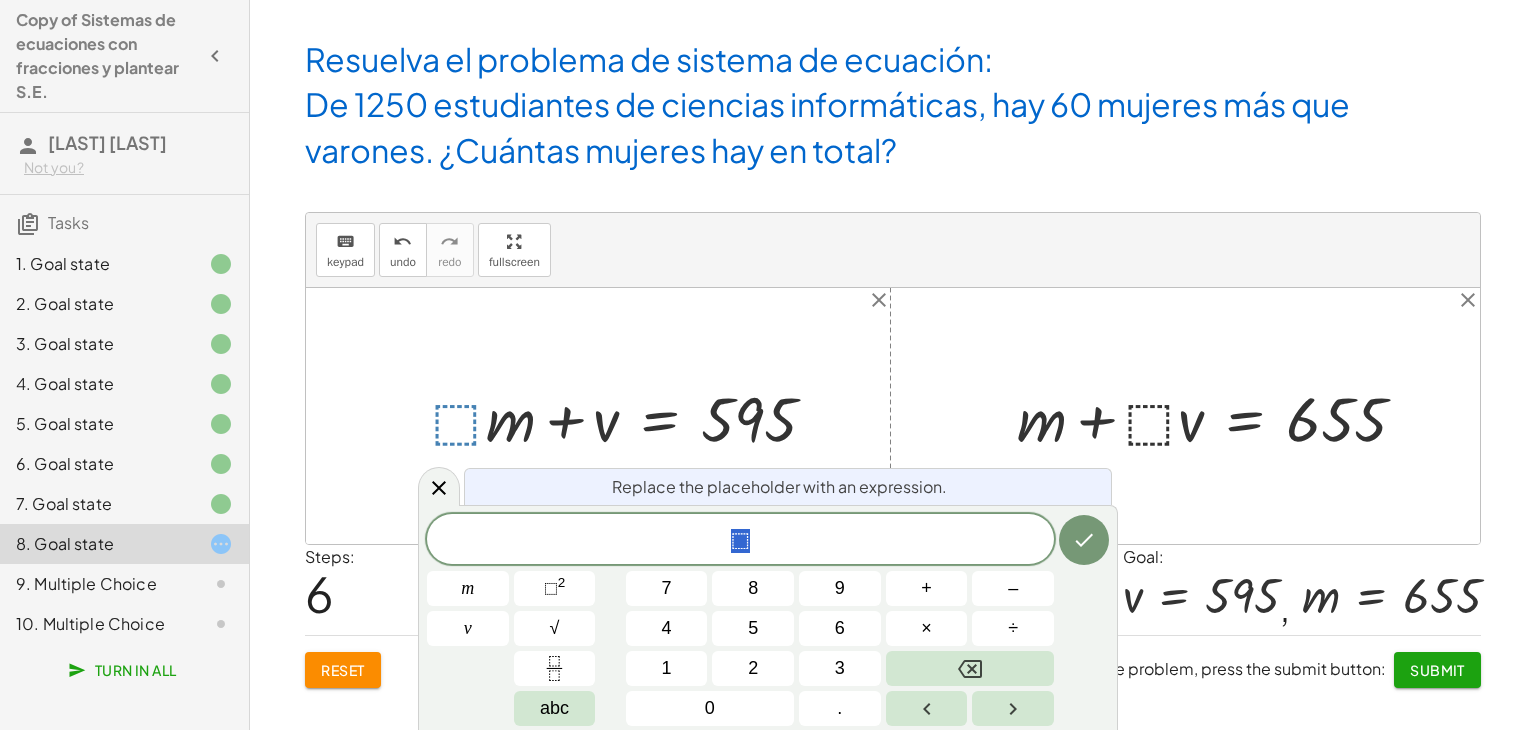 click at bounding box center [632, 416] 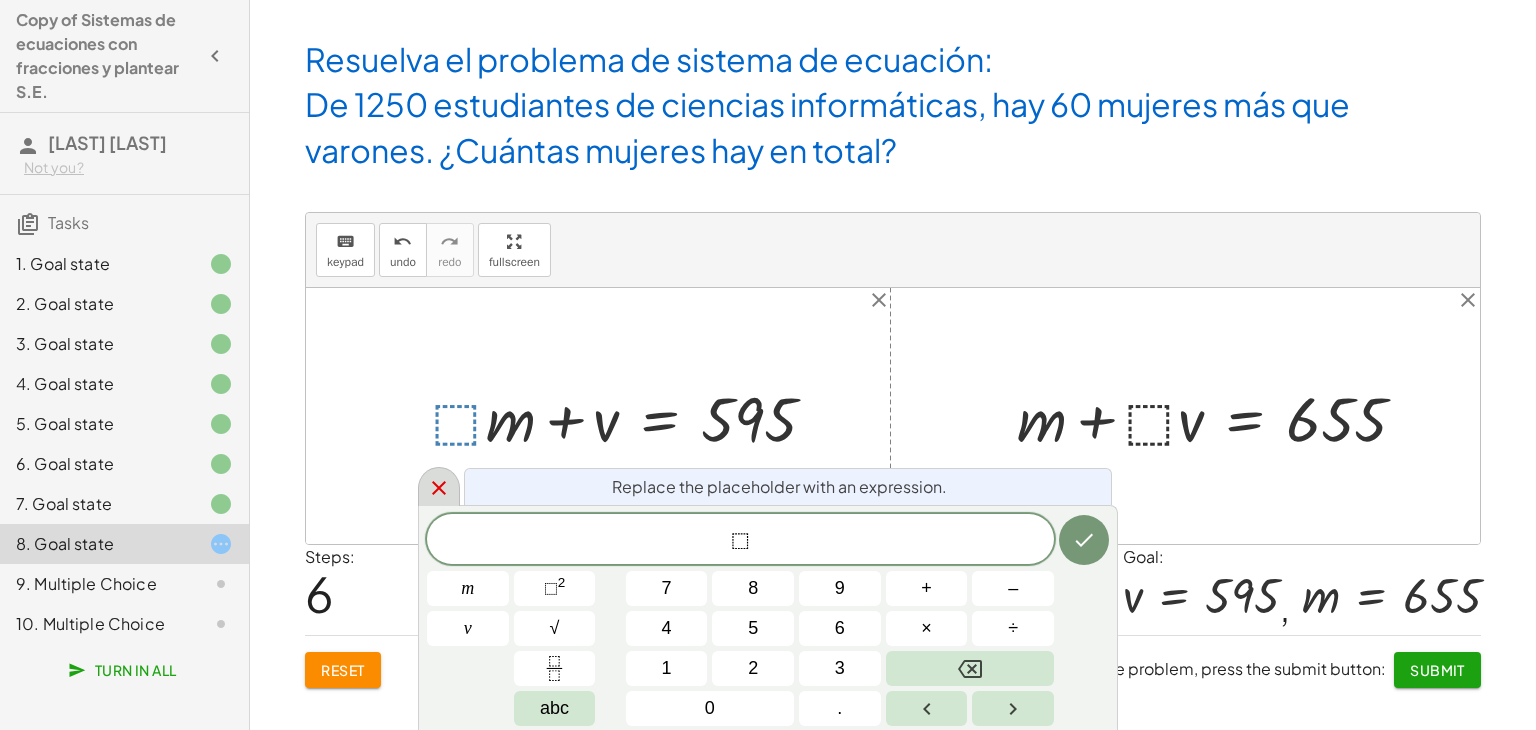 click 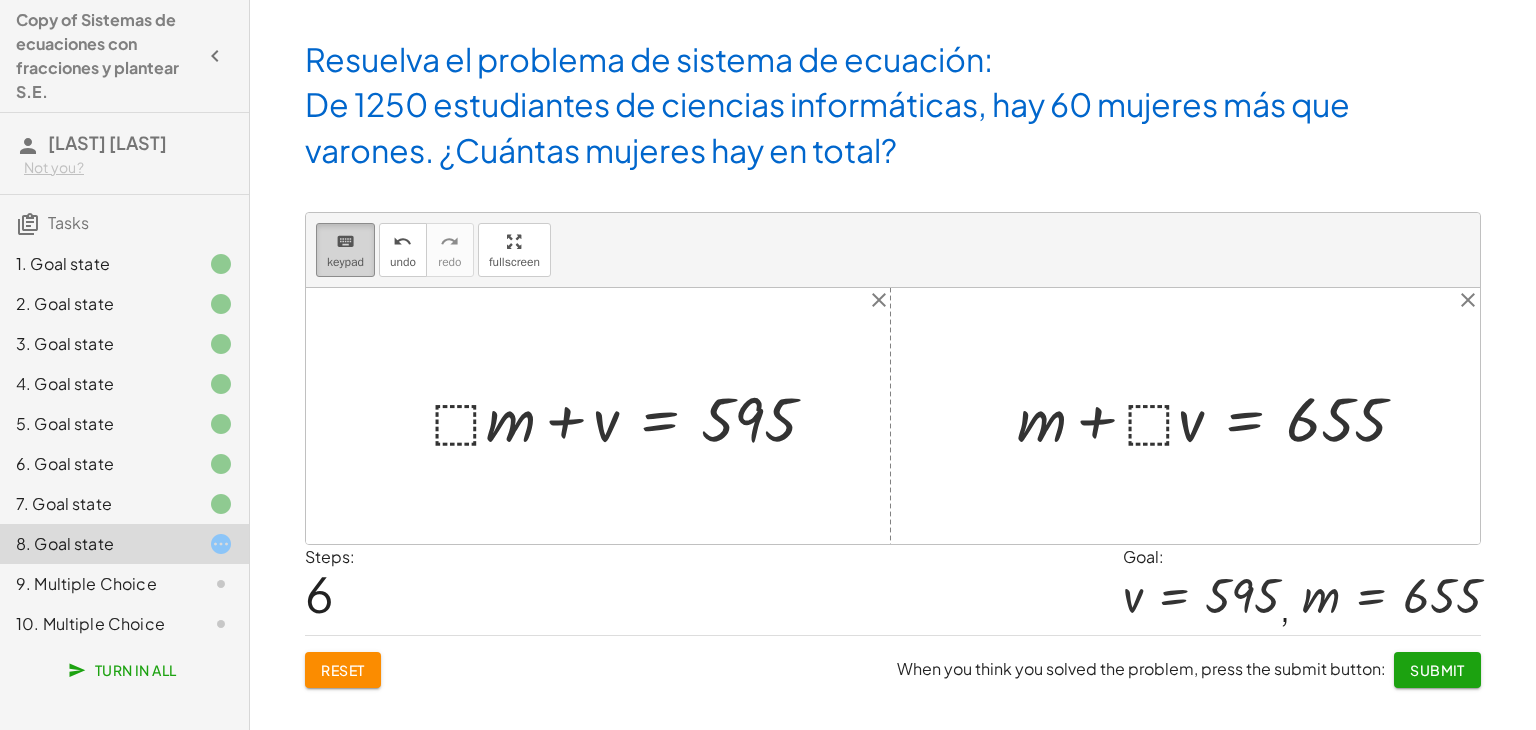 click on "keyboard keypad" at bounding box center (345, 250) 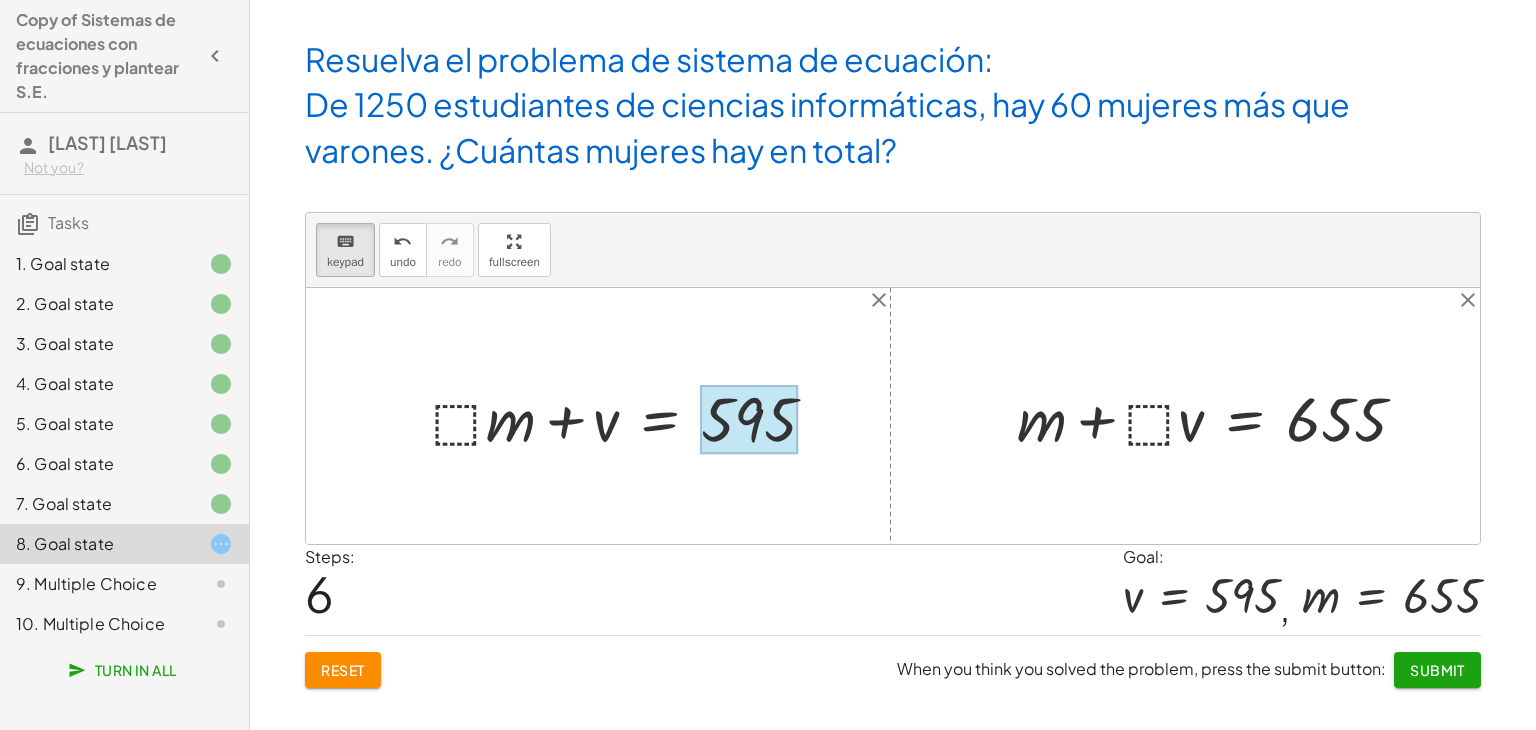 click at bounding box center [748, 419] 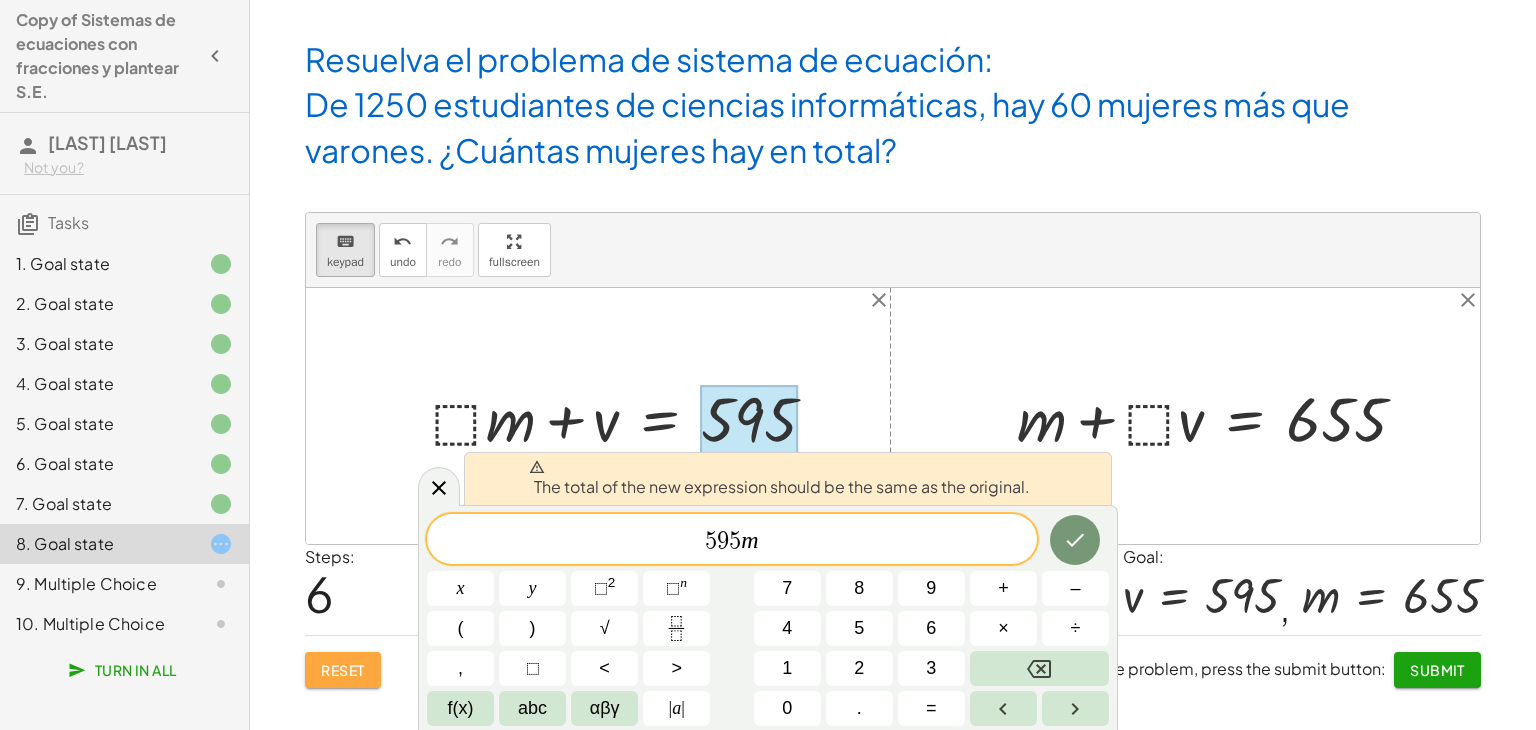 click on "Reset" 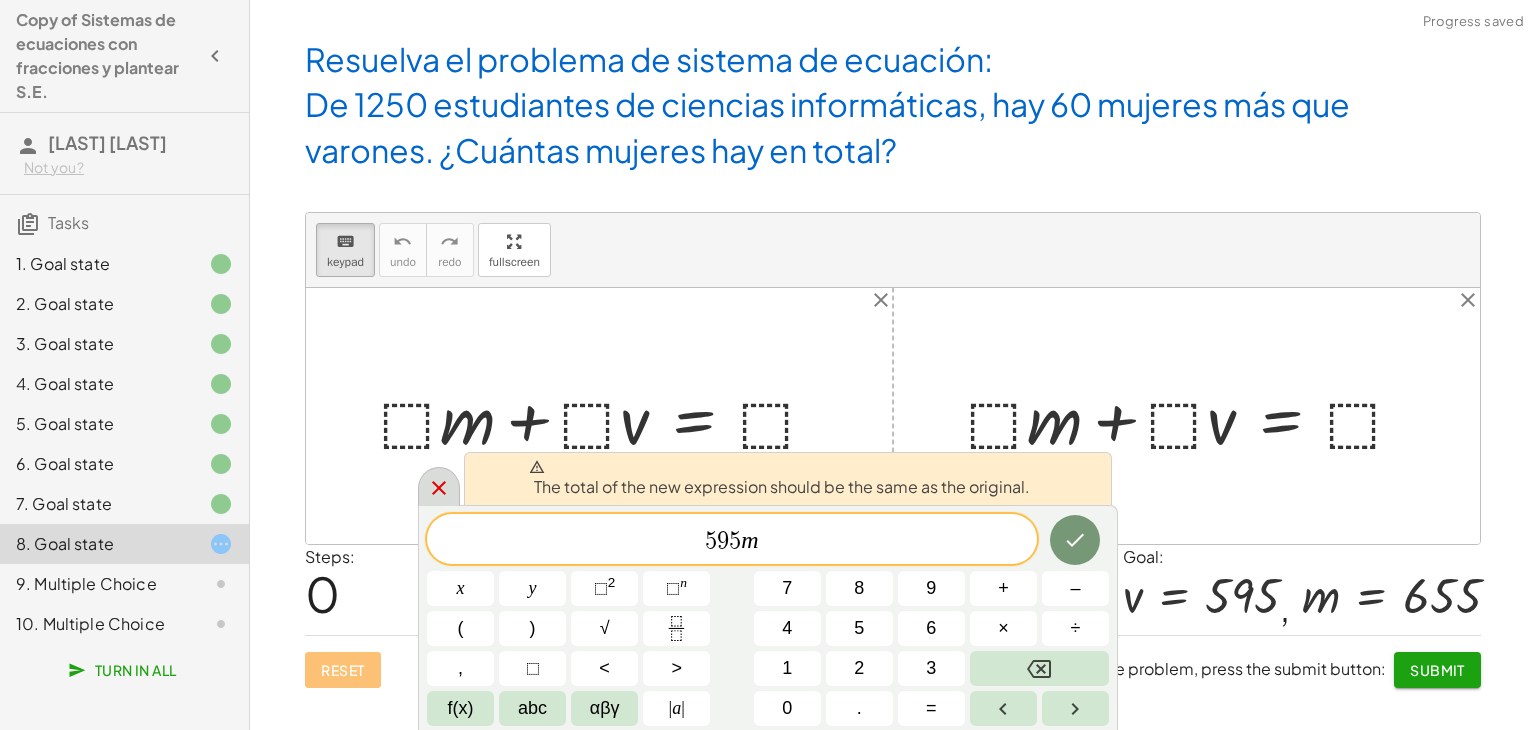 click 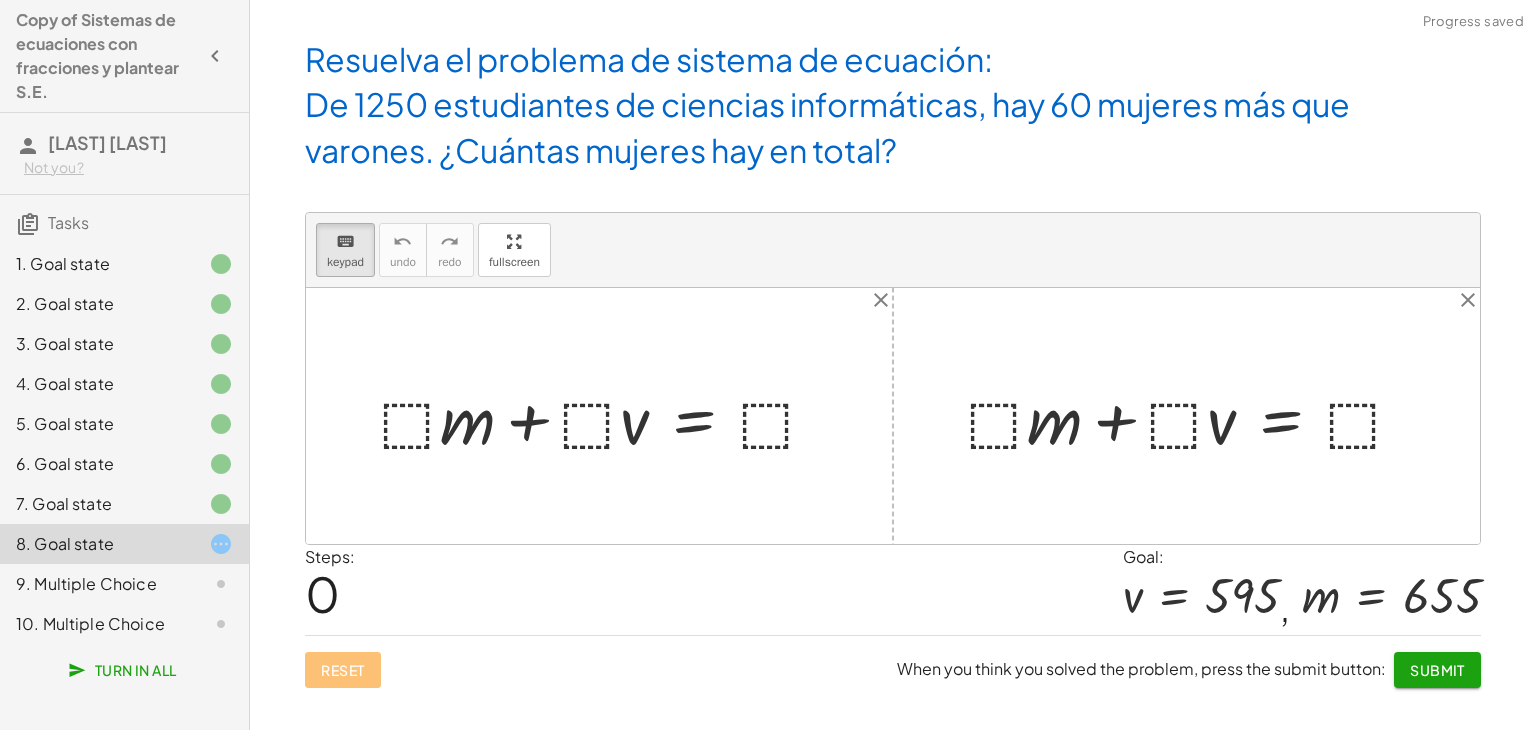 click at bounding box center [607, 416] 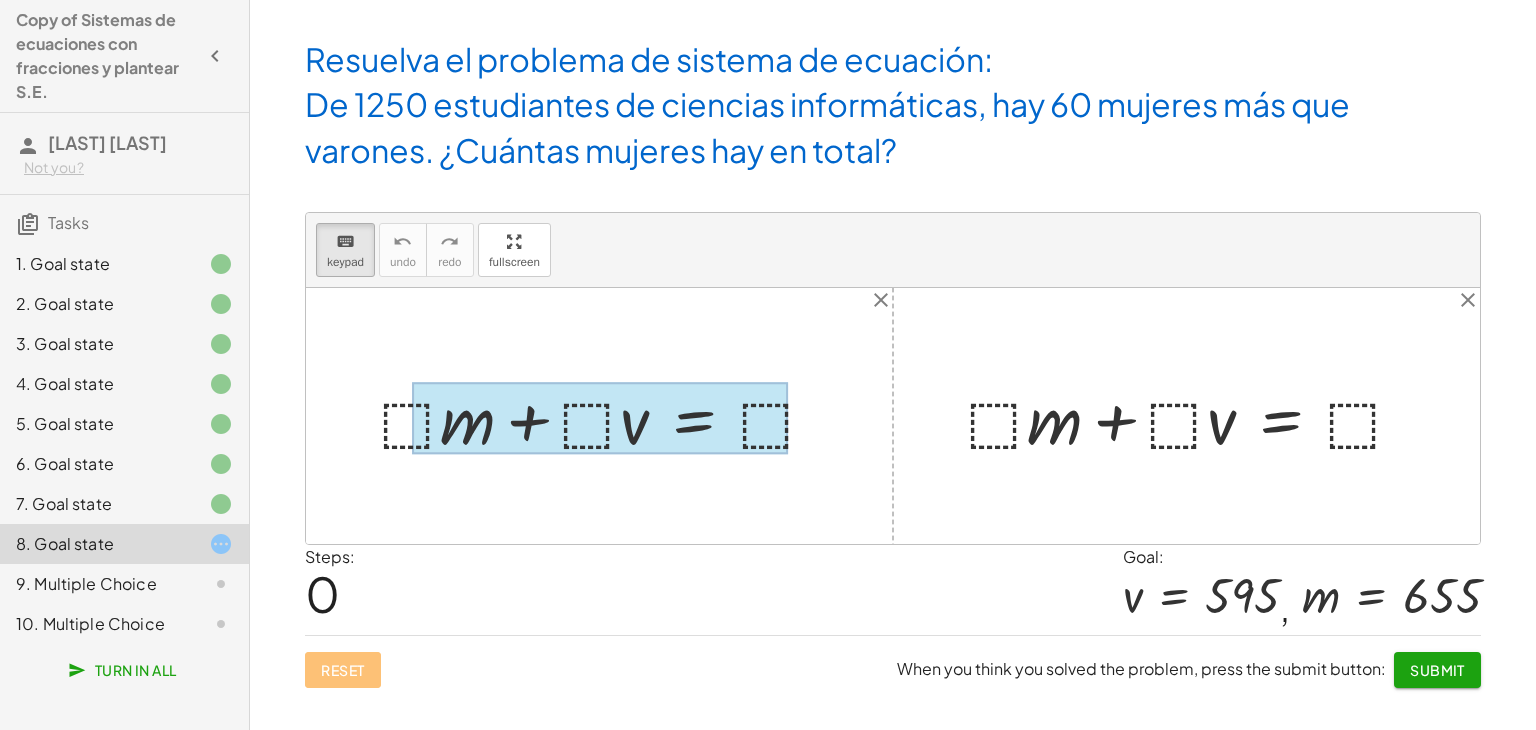 click at bounding box center (600, 418) 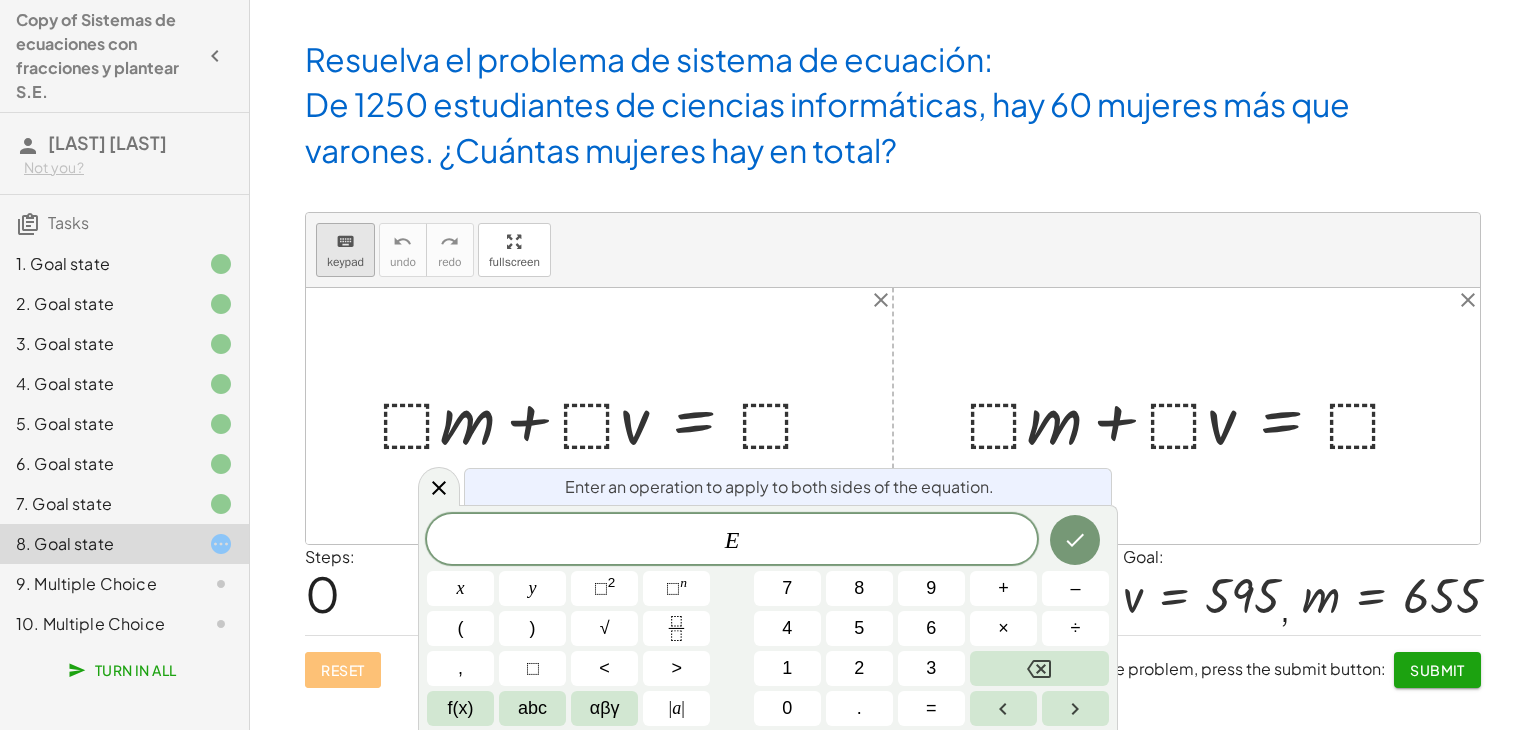 click on "keyboard keypad" at bounding box center [345, 250] 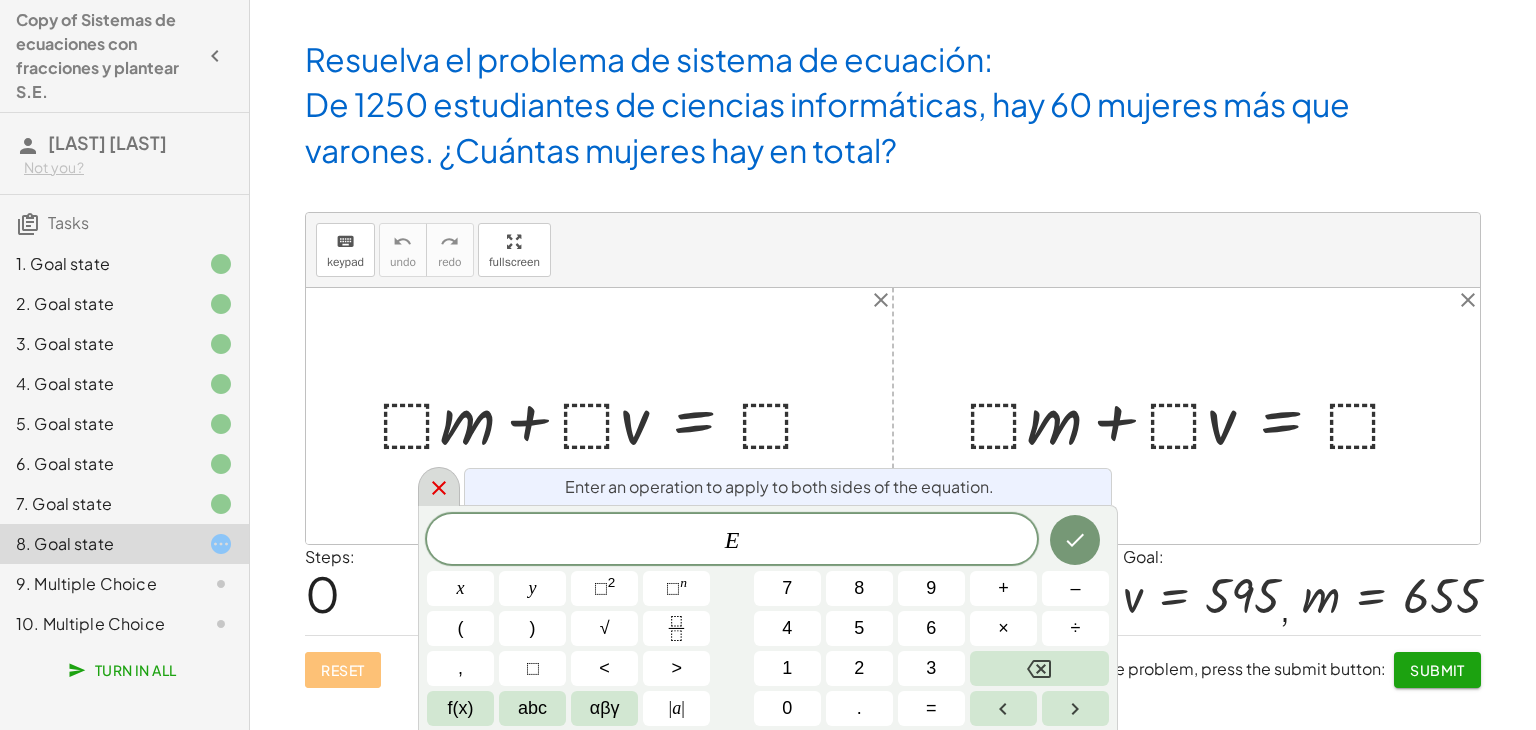 click 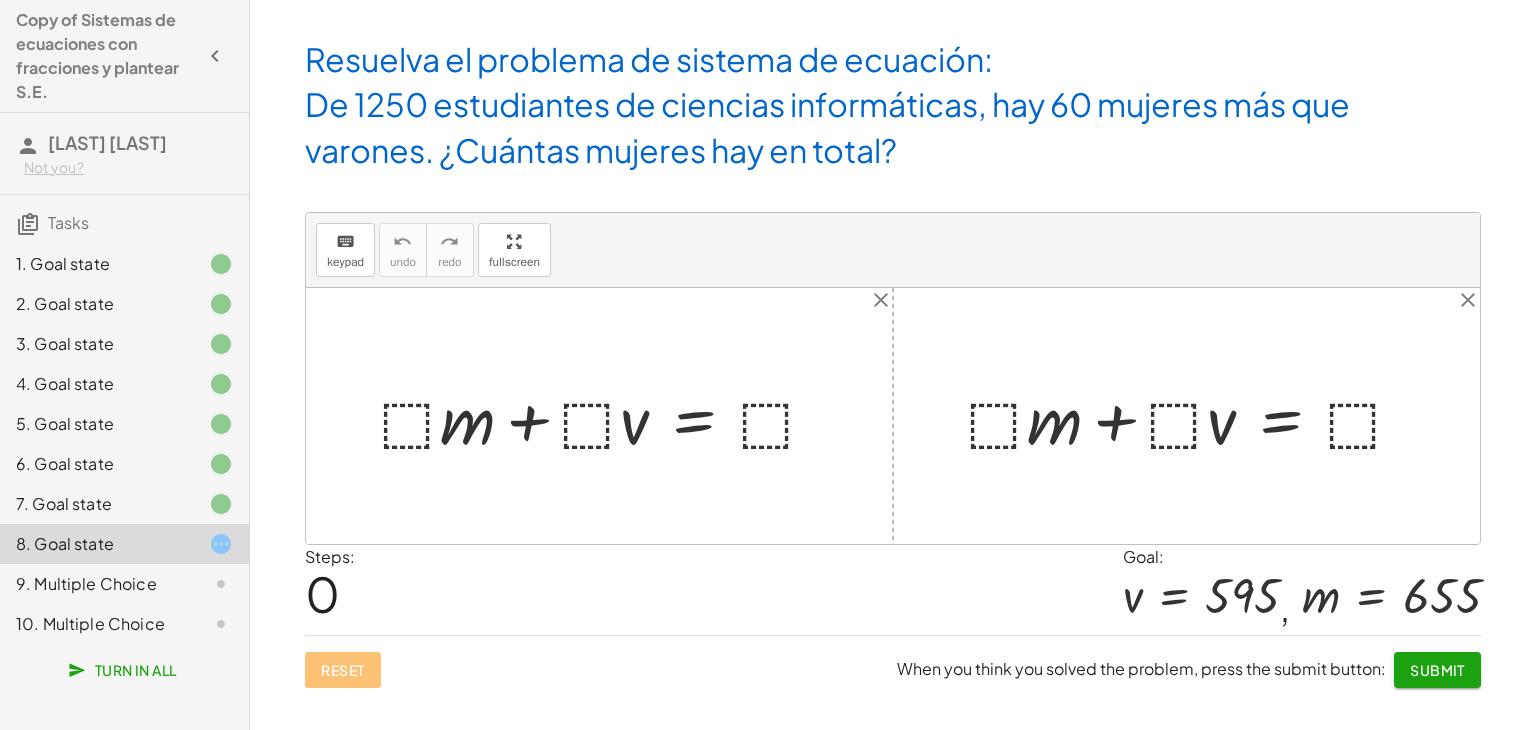 click at bounding box center (607, 416) 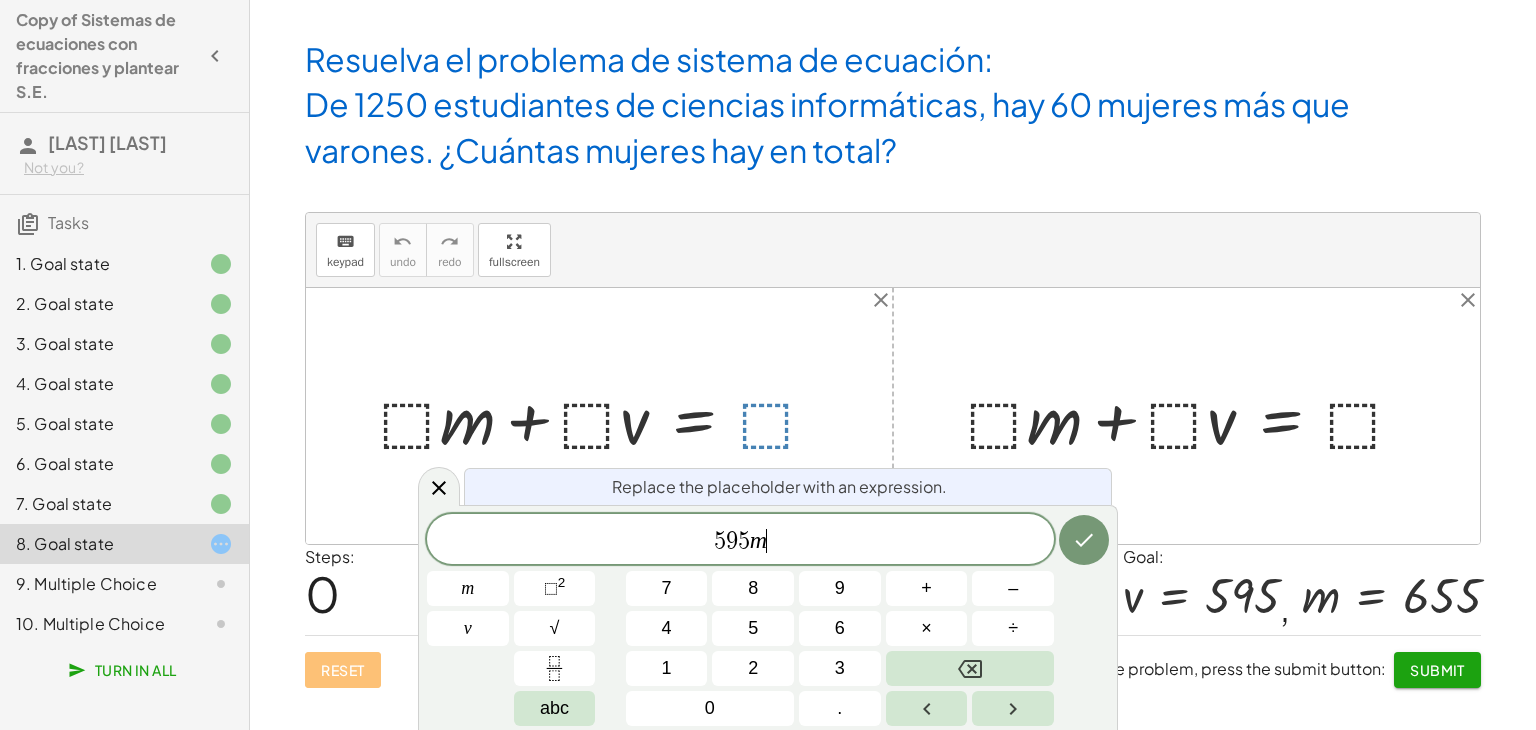 click at bounding box center (607, 416) 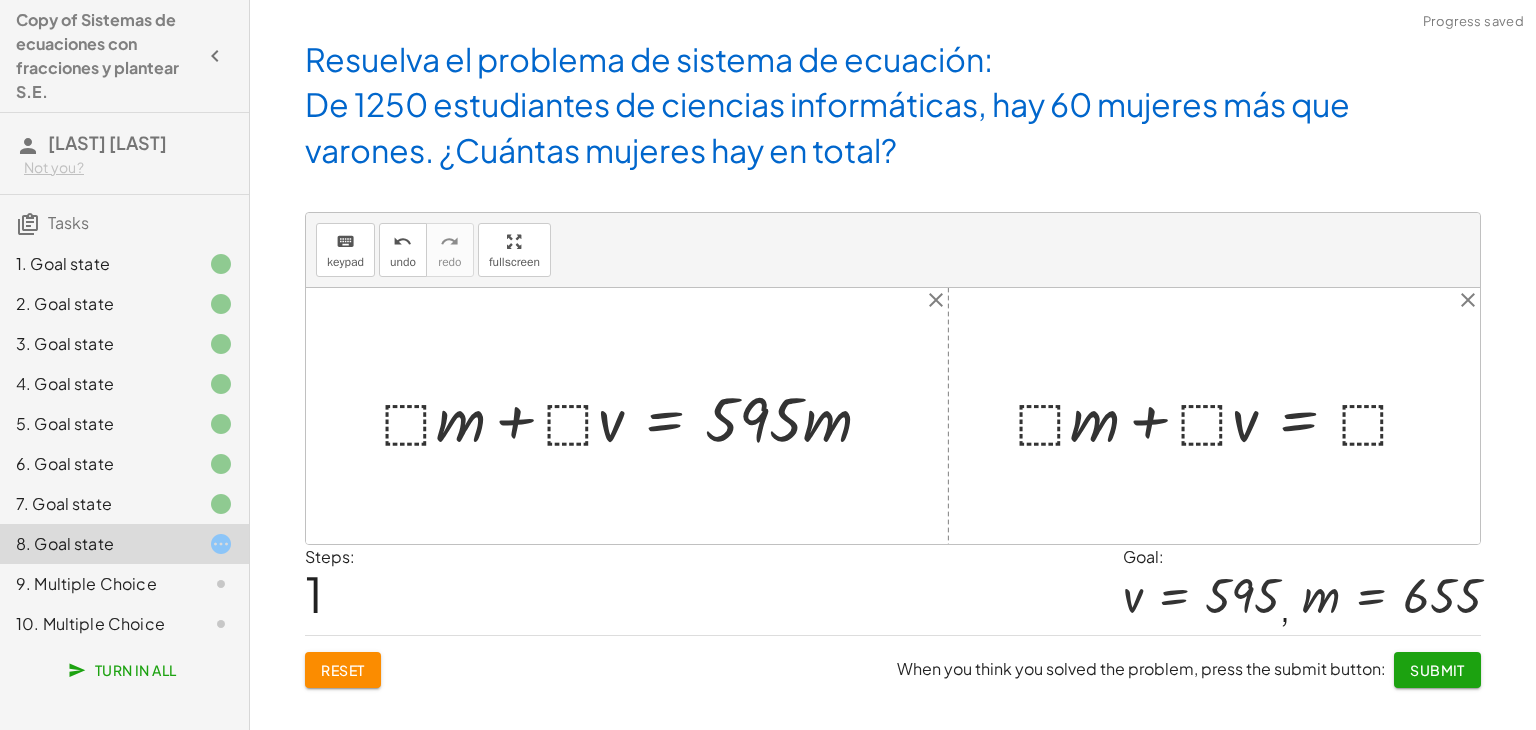 click at bounding box center [1222, 416] 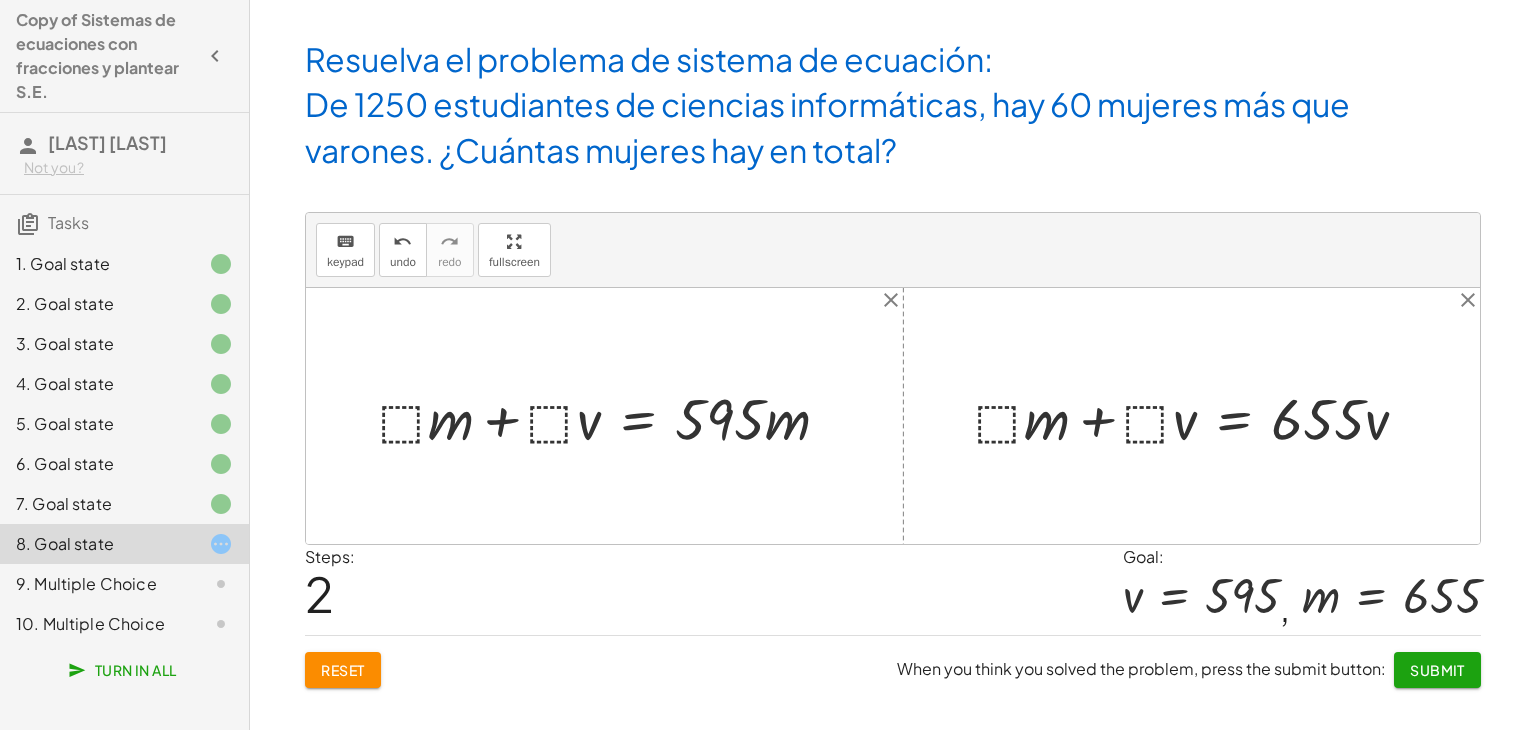 click at bounding box center [893, 416] 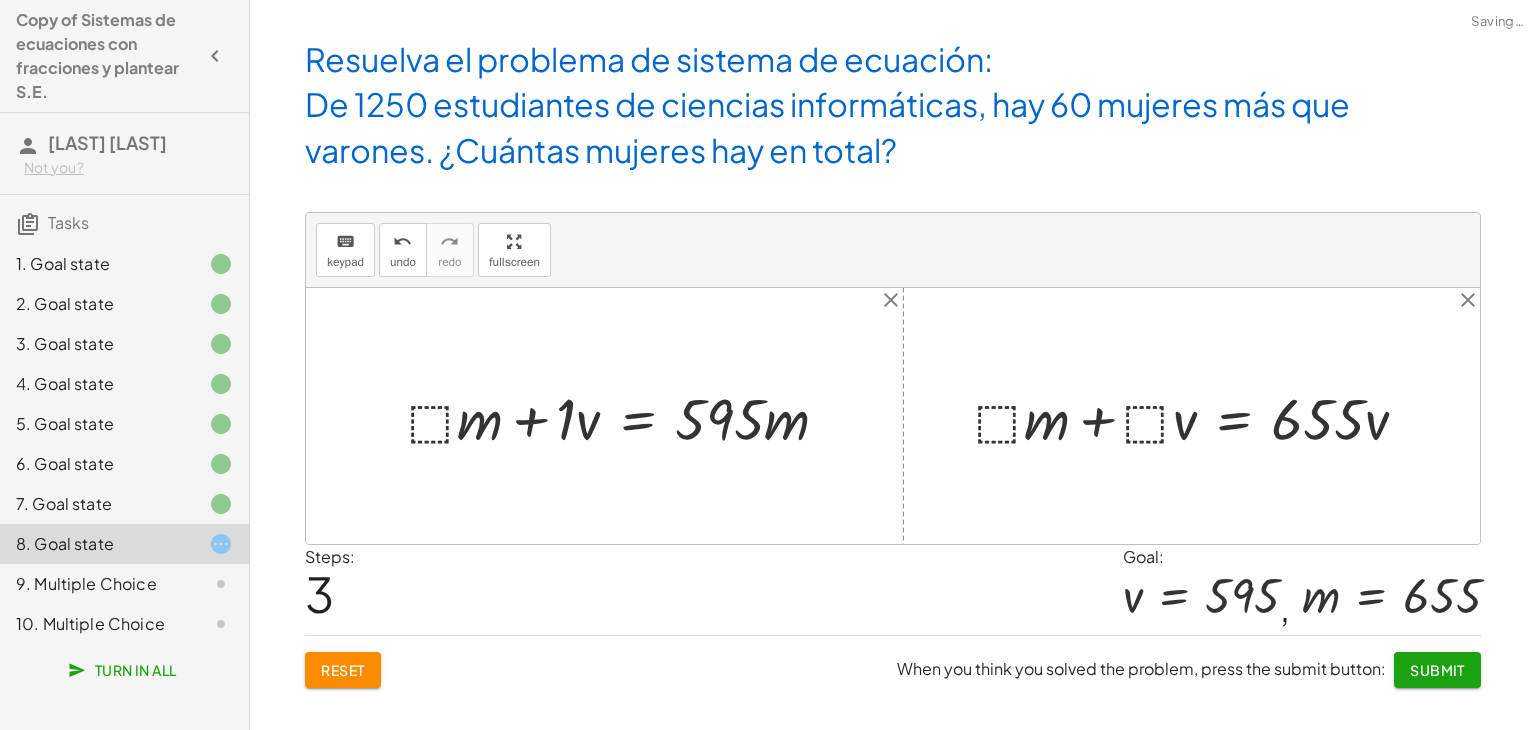 click at bounding box center [626, 416] 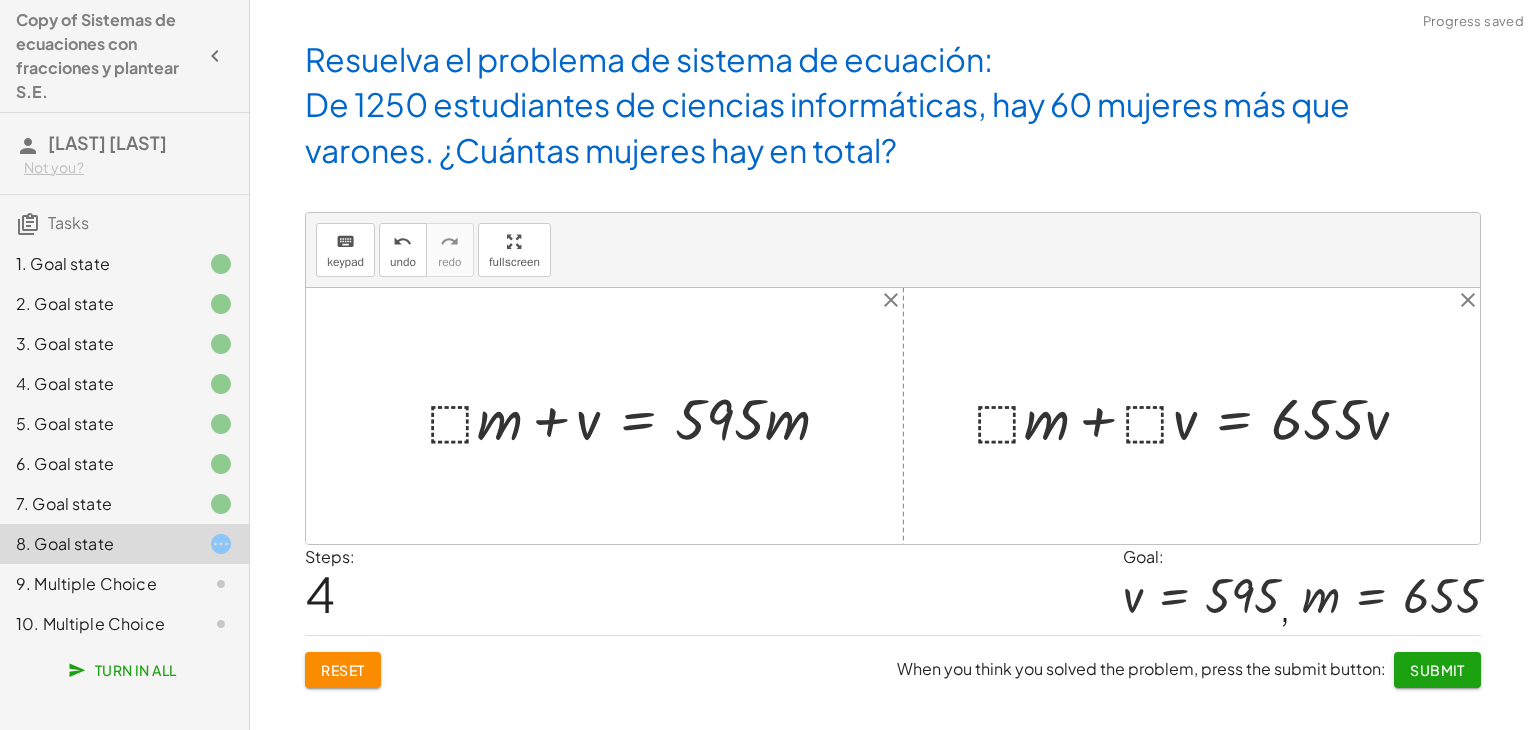 click at bounding box center [1199, 416] 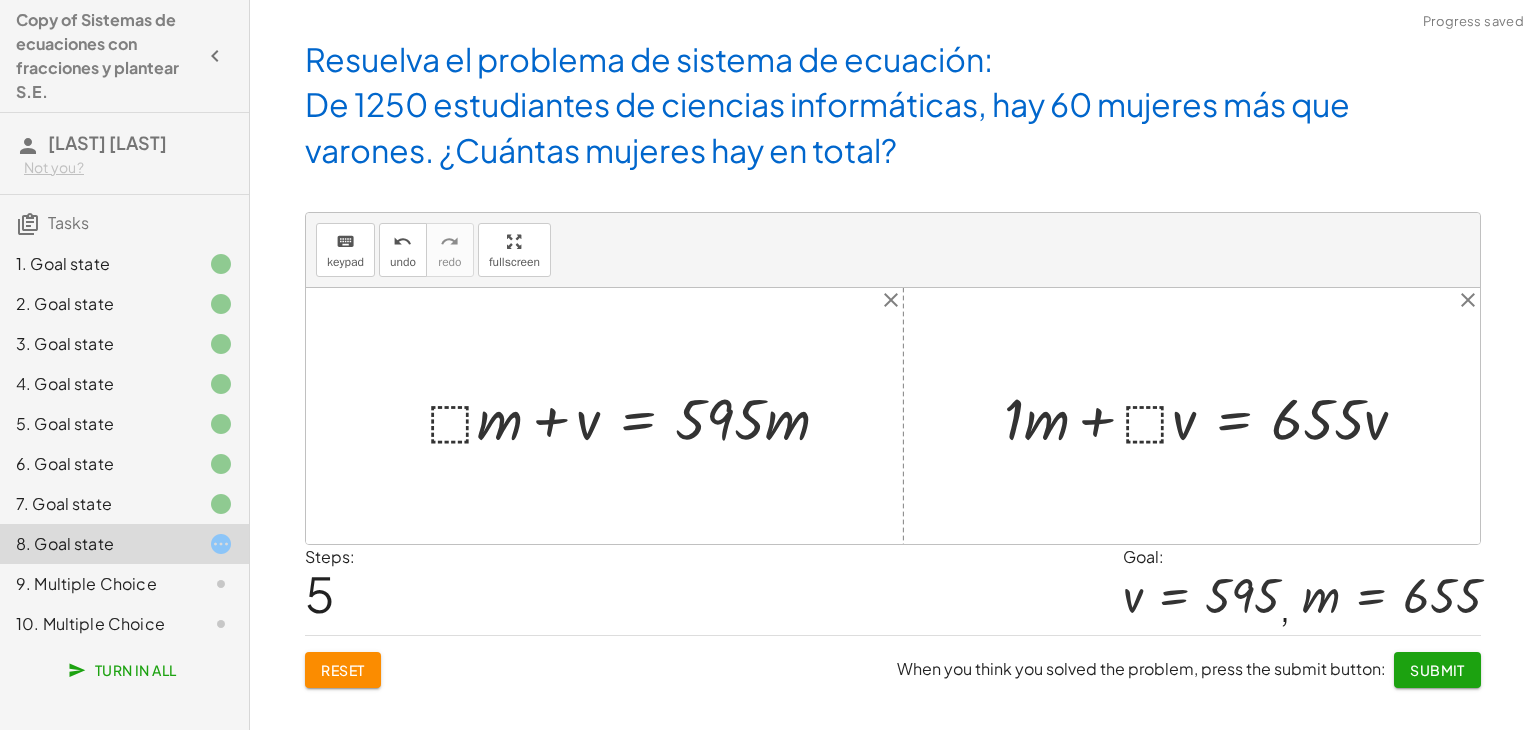 click at bounding box center (1214, 416) 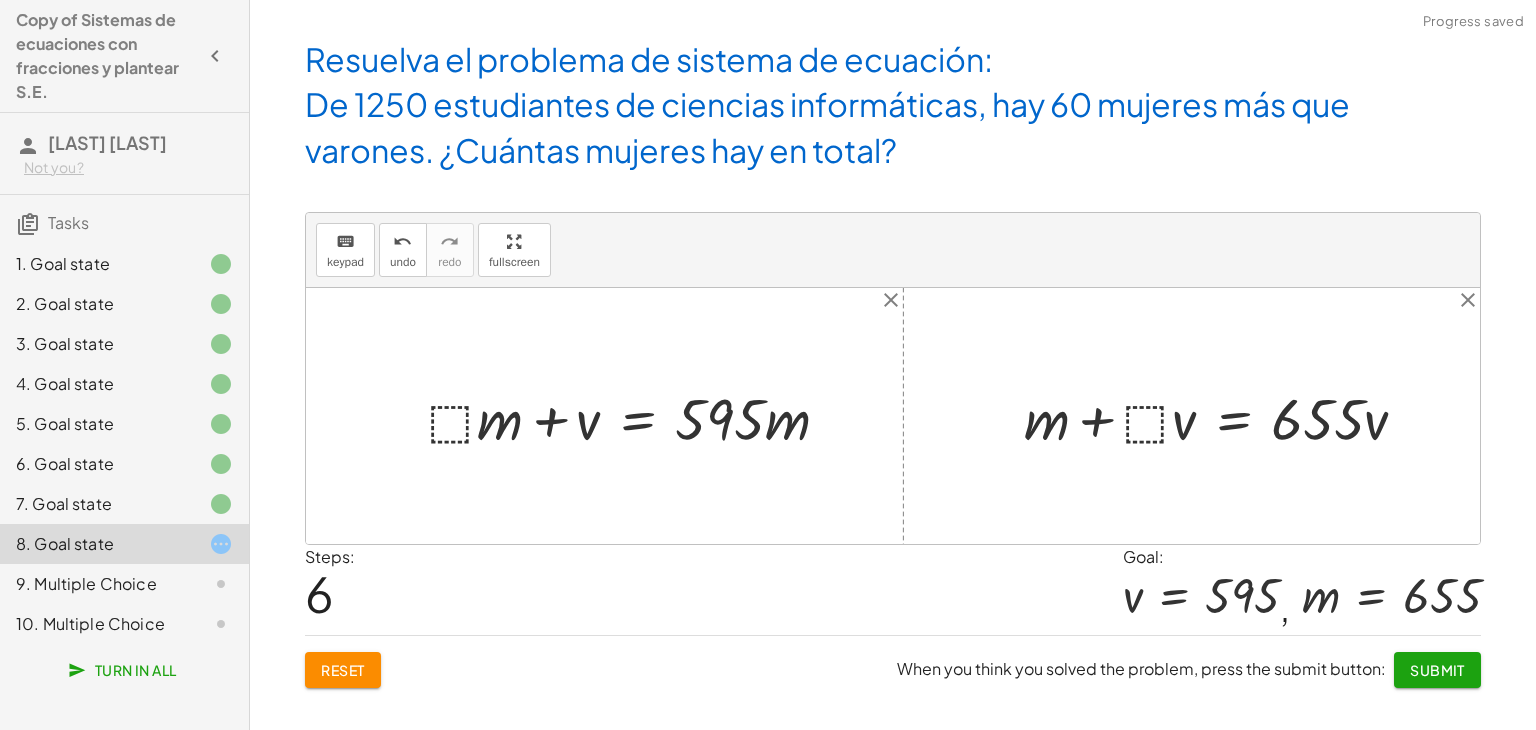 click at bounding box center (636, 416) 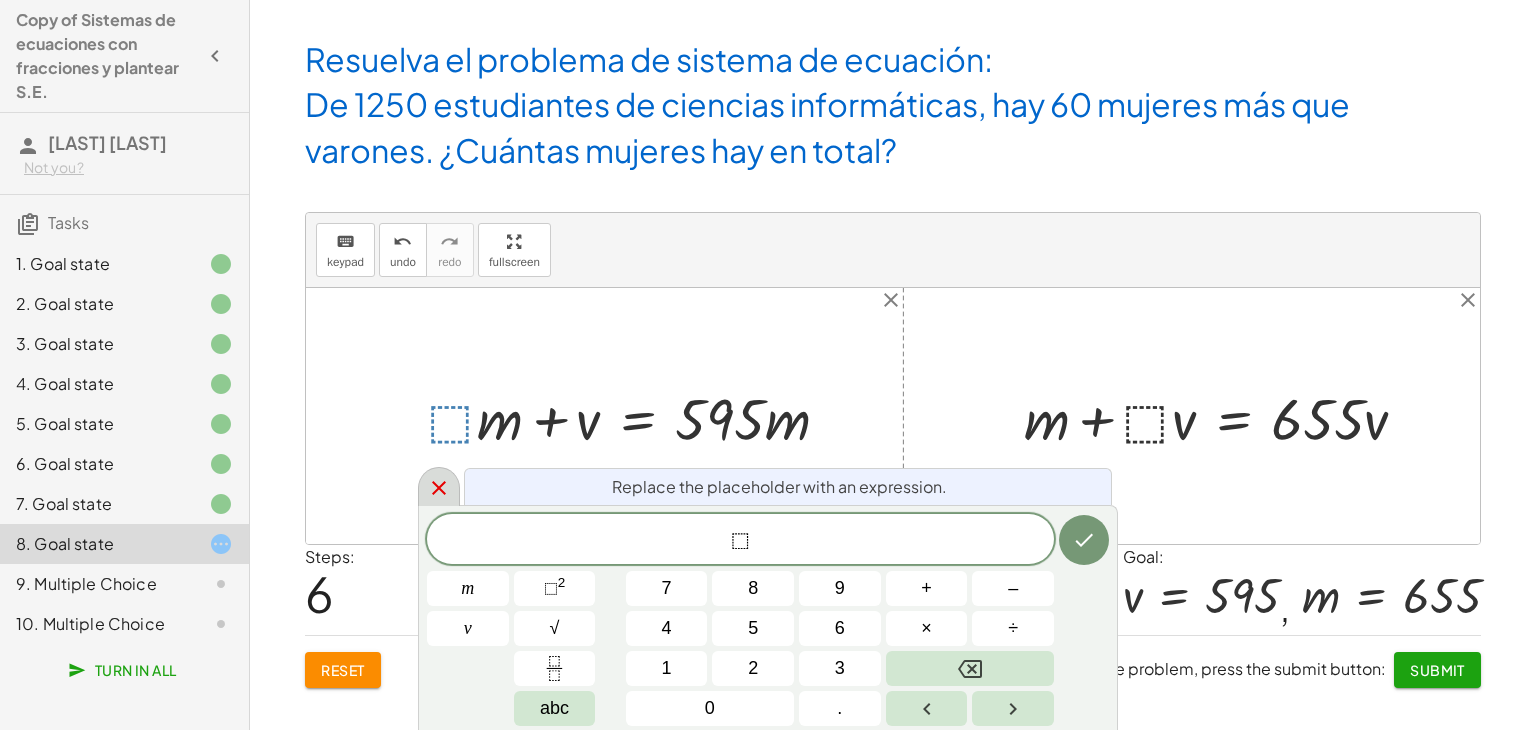 click at bounding box center (439, 486) 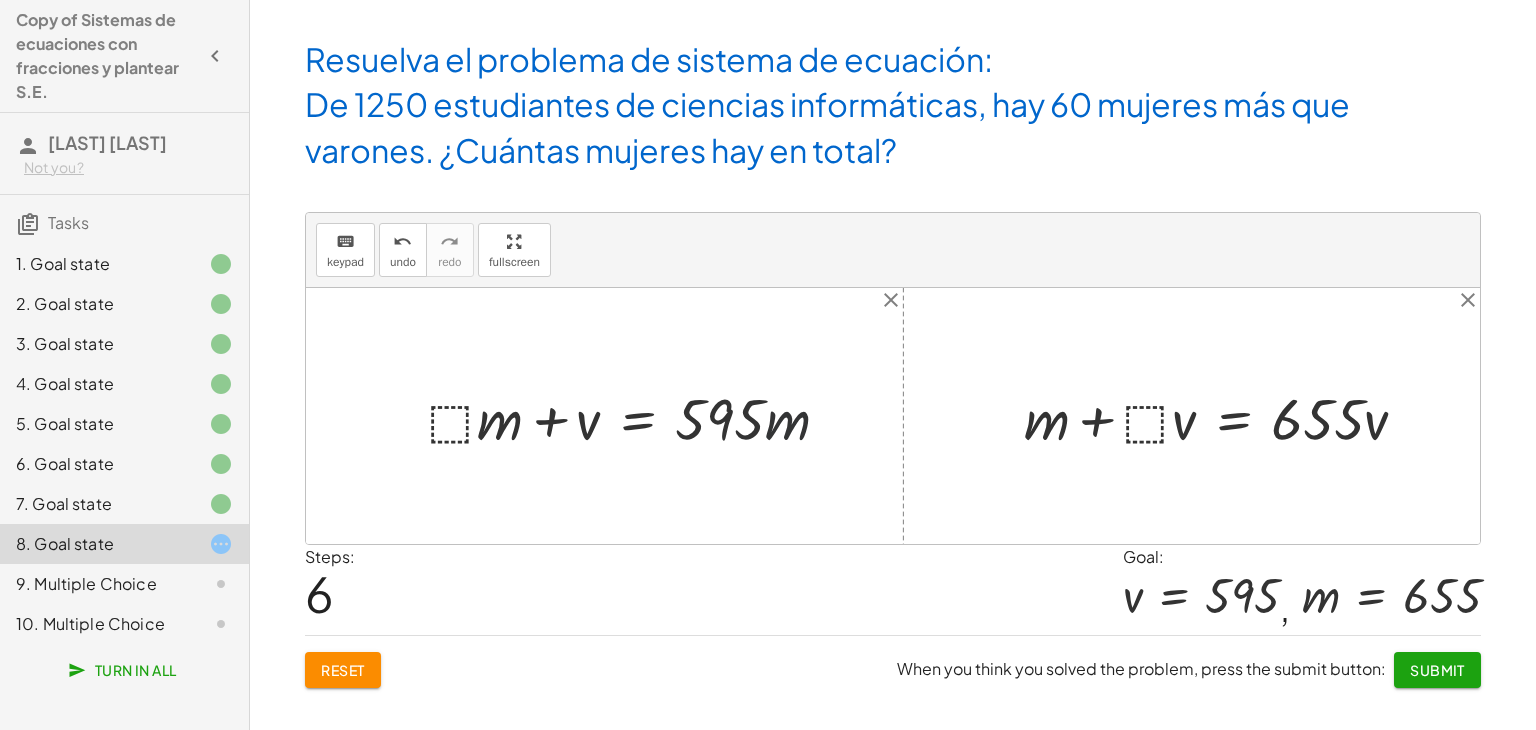 click at bounding box center [636, 416] 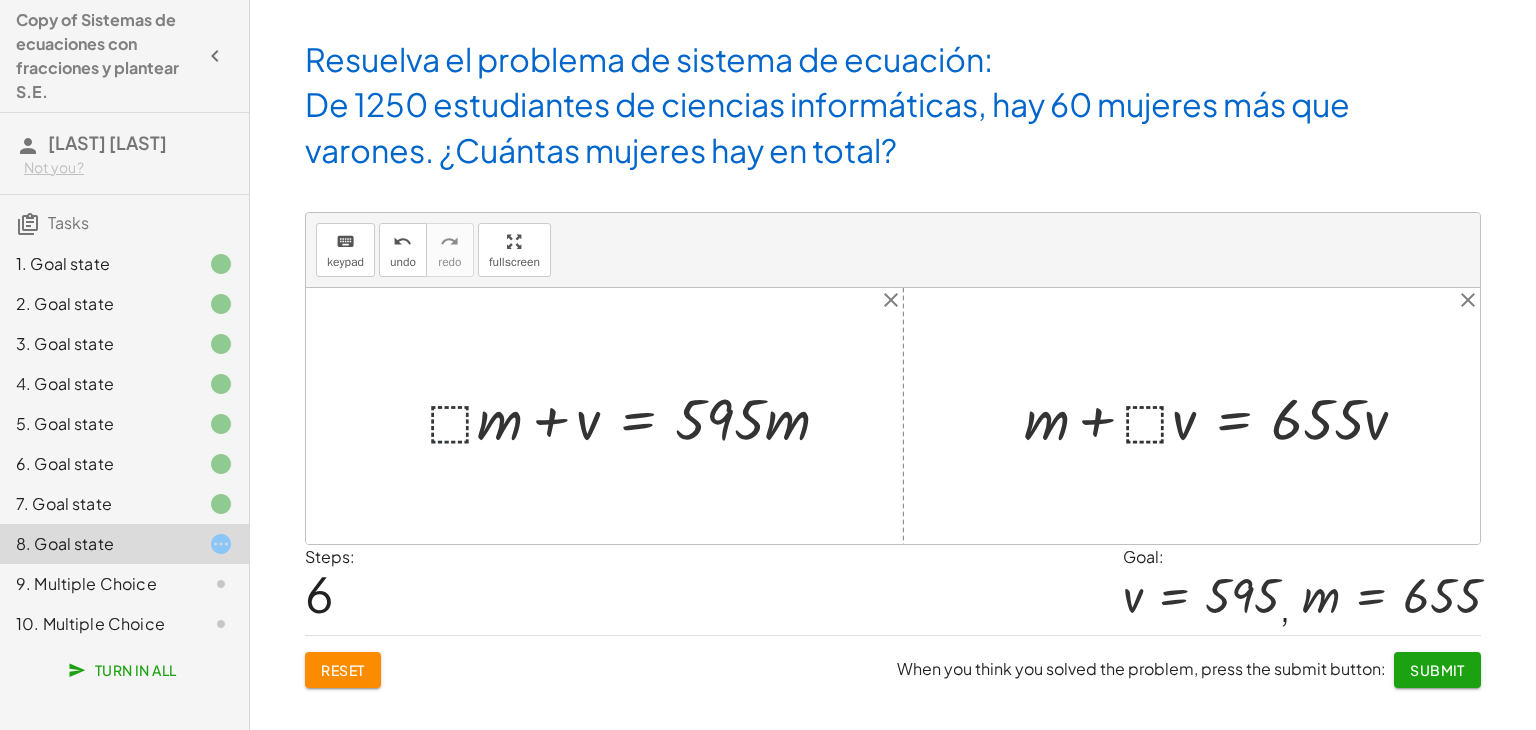 click at bounding box center (636, 416) 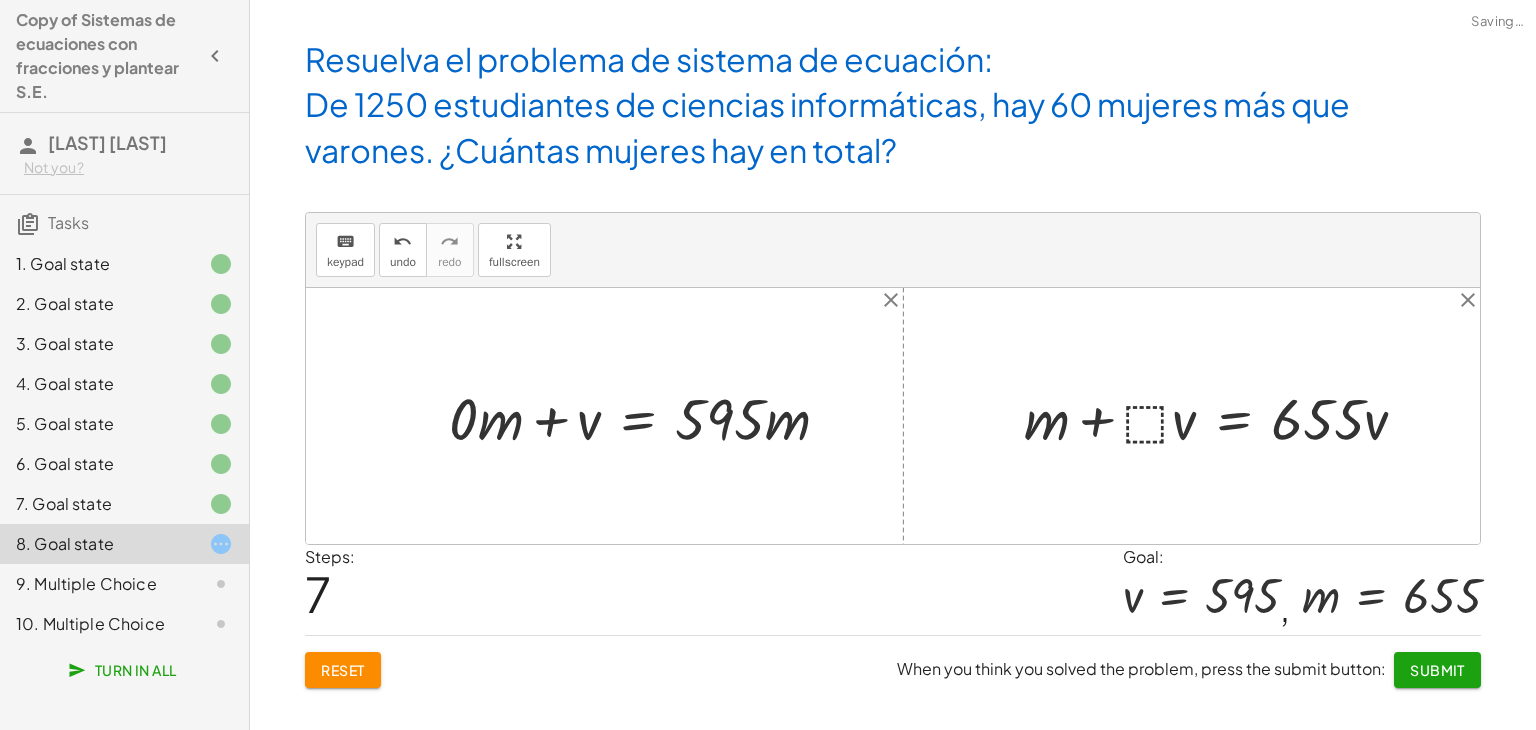 click at bounding box center (647, 416) 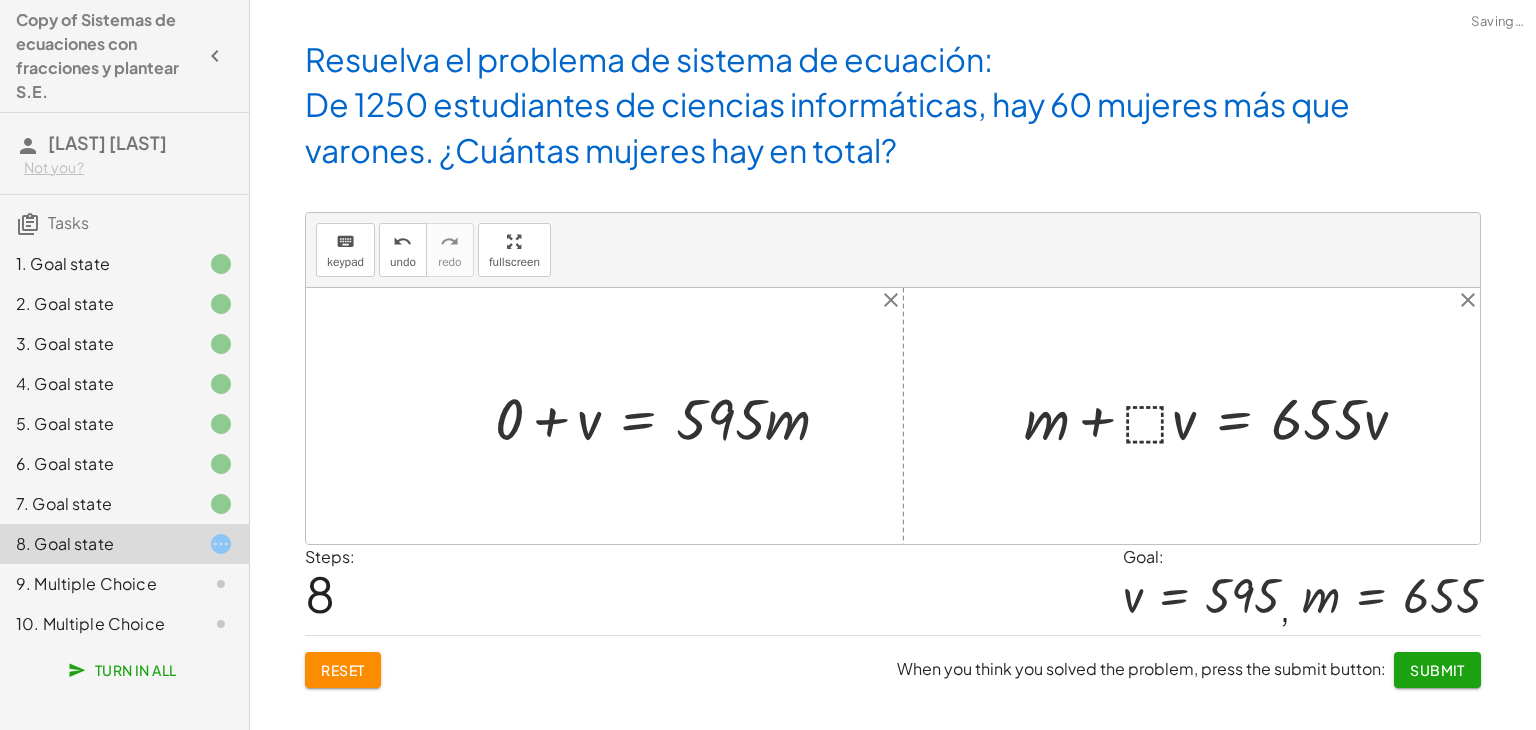 click at bounding box center (670, 416) 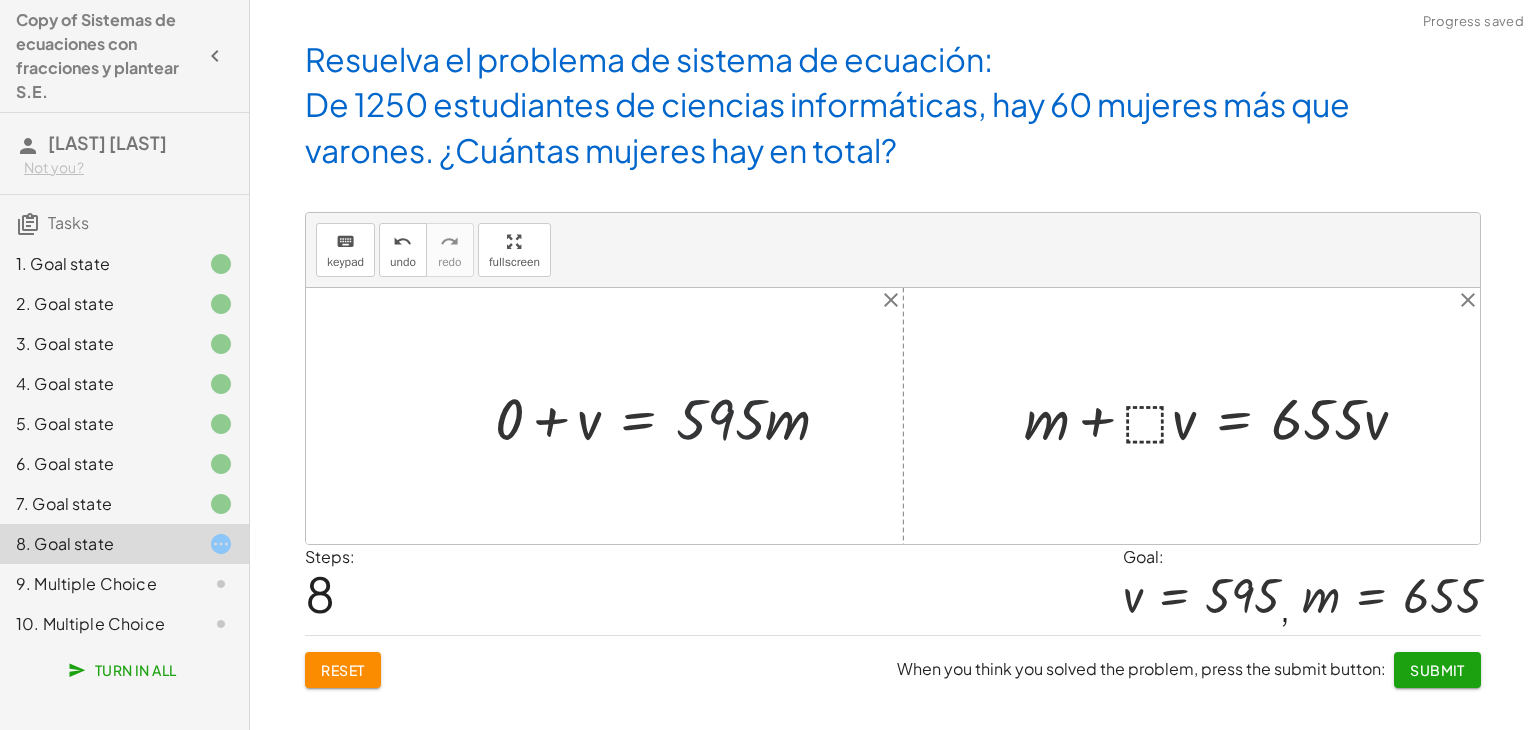 click at bounding box center [670, 416] 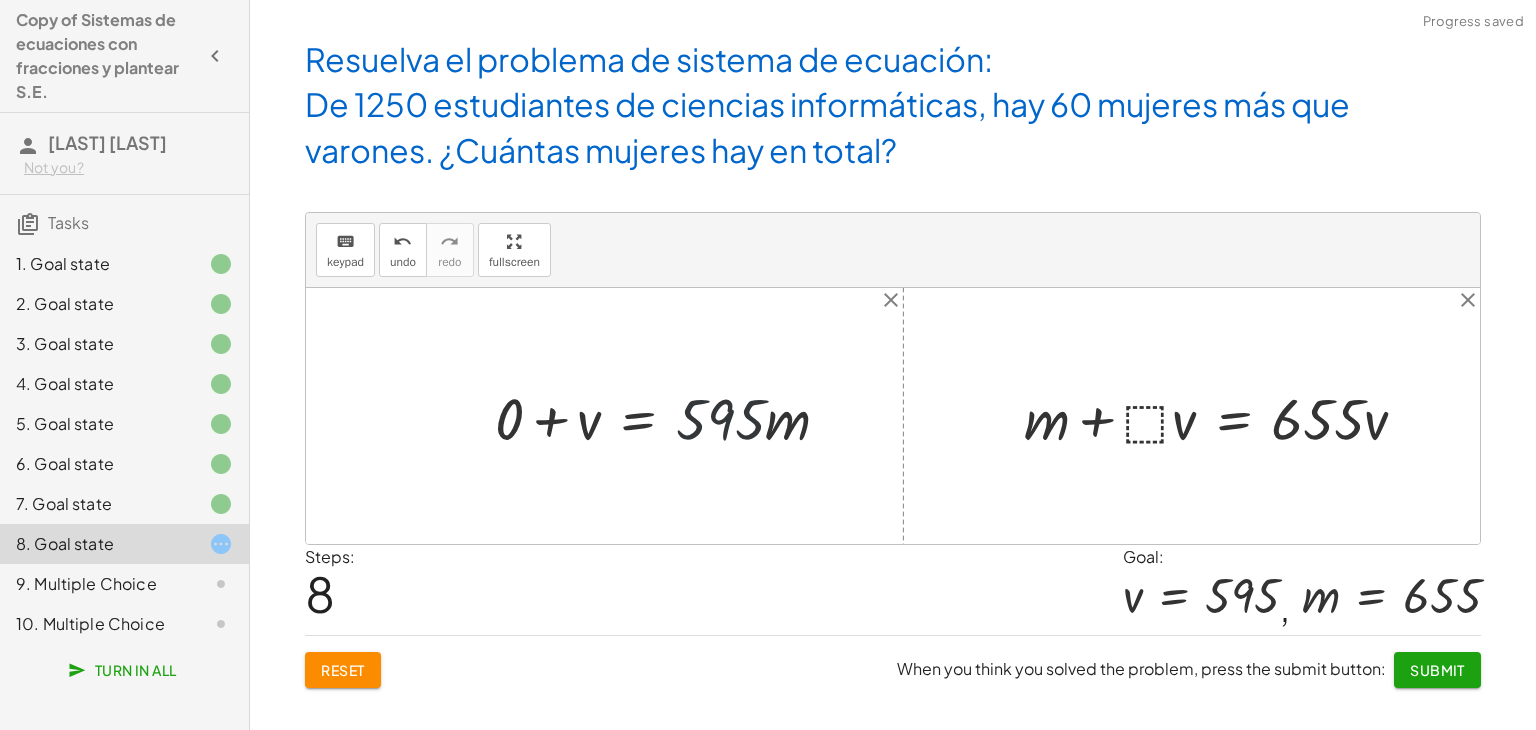 click at bounding box center (670, 416) 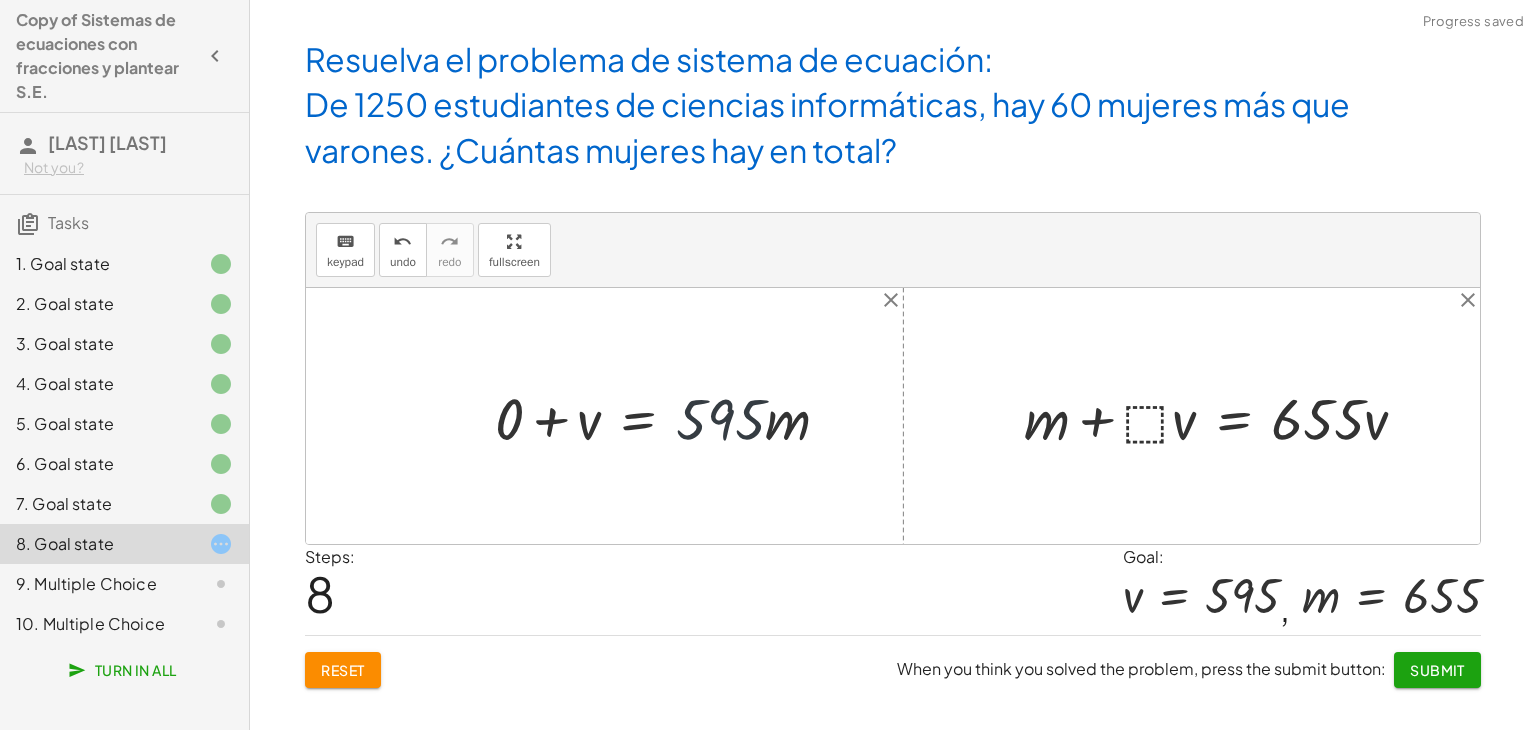click at bounding box center (670, 416) 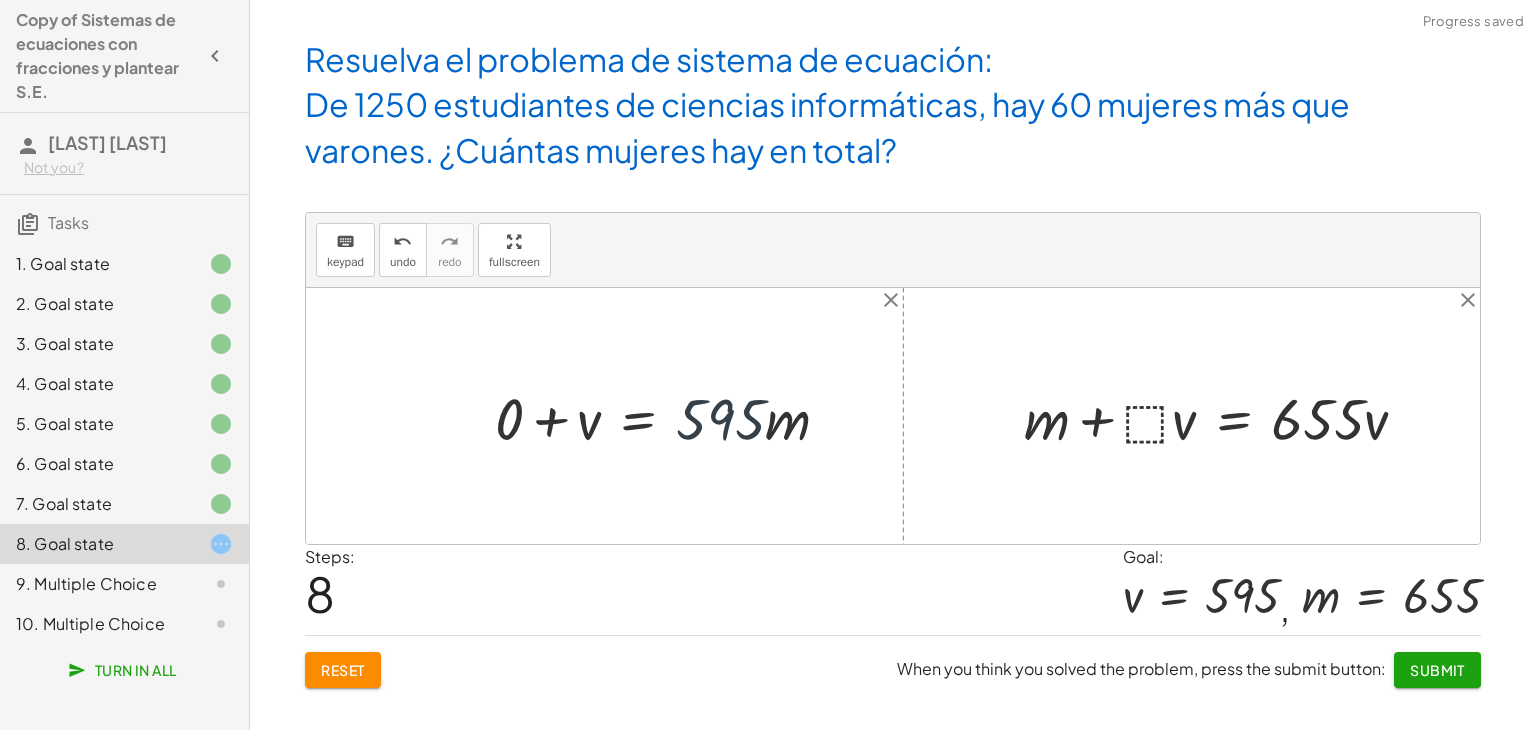 click at bounding box center [670, 416] 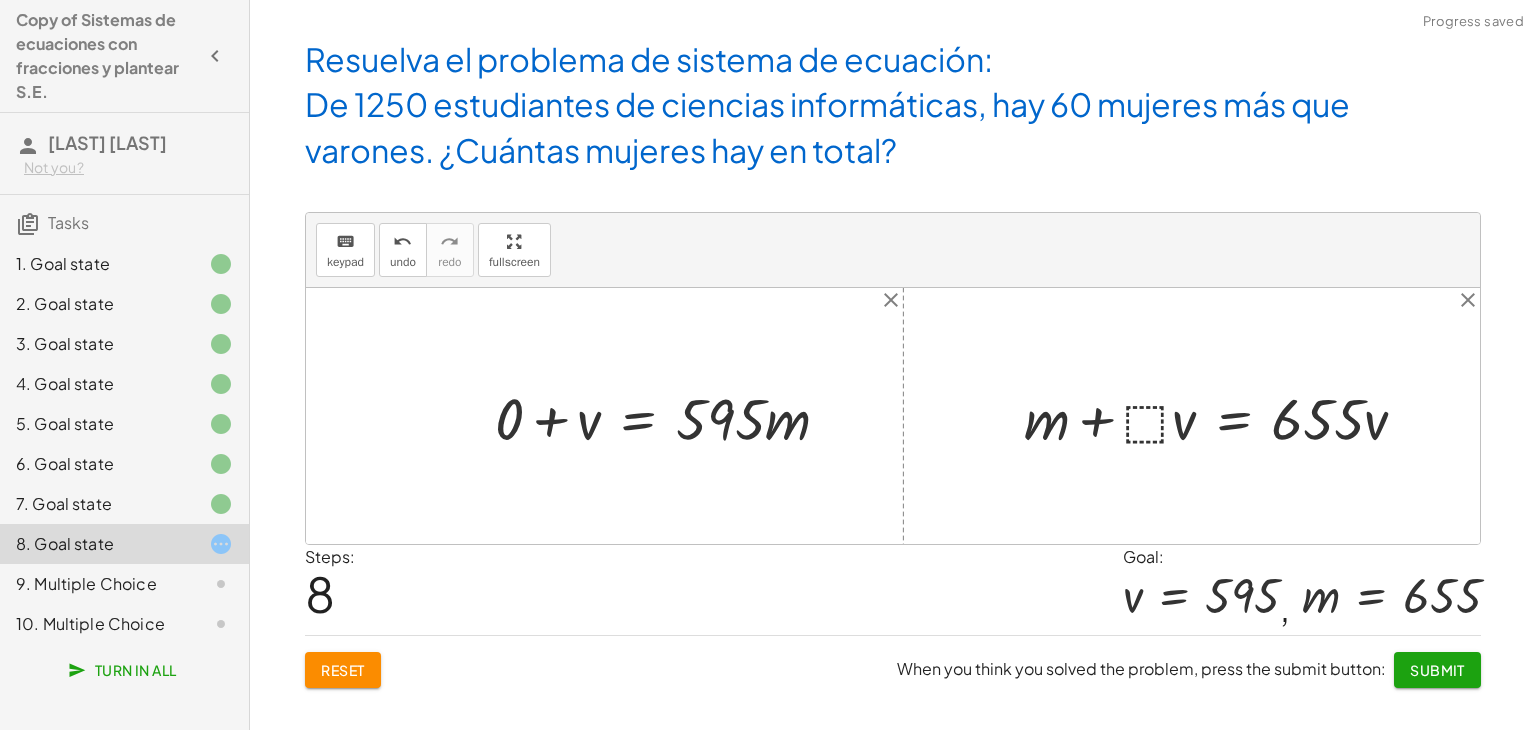 click at bounding box center (670, 416) 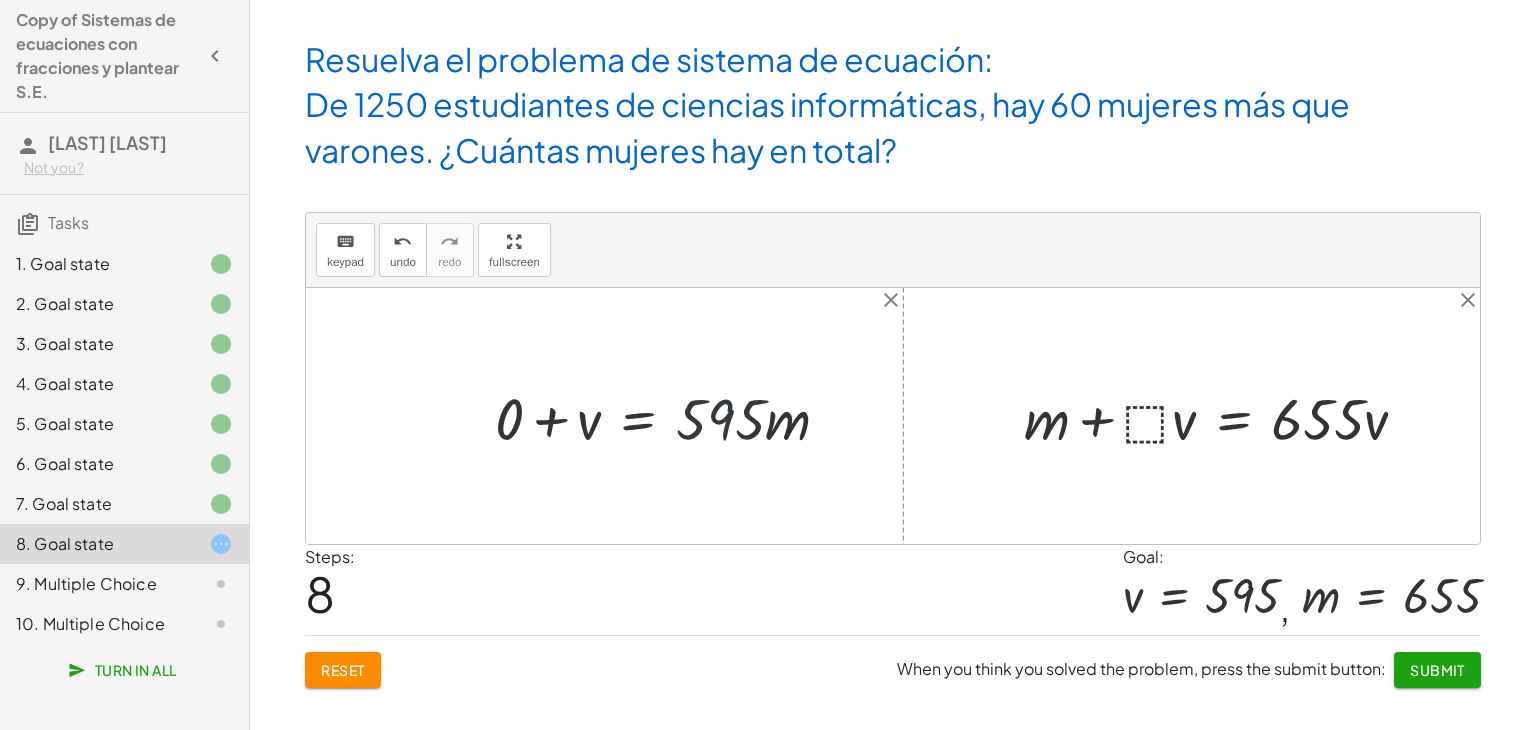 click at bounding box center (670, 416) 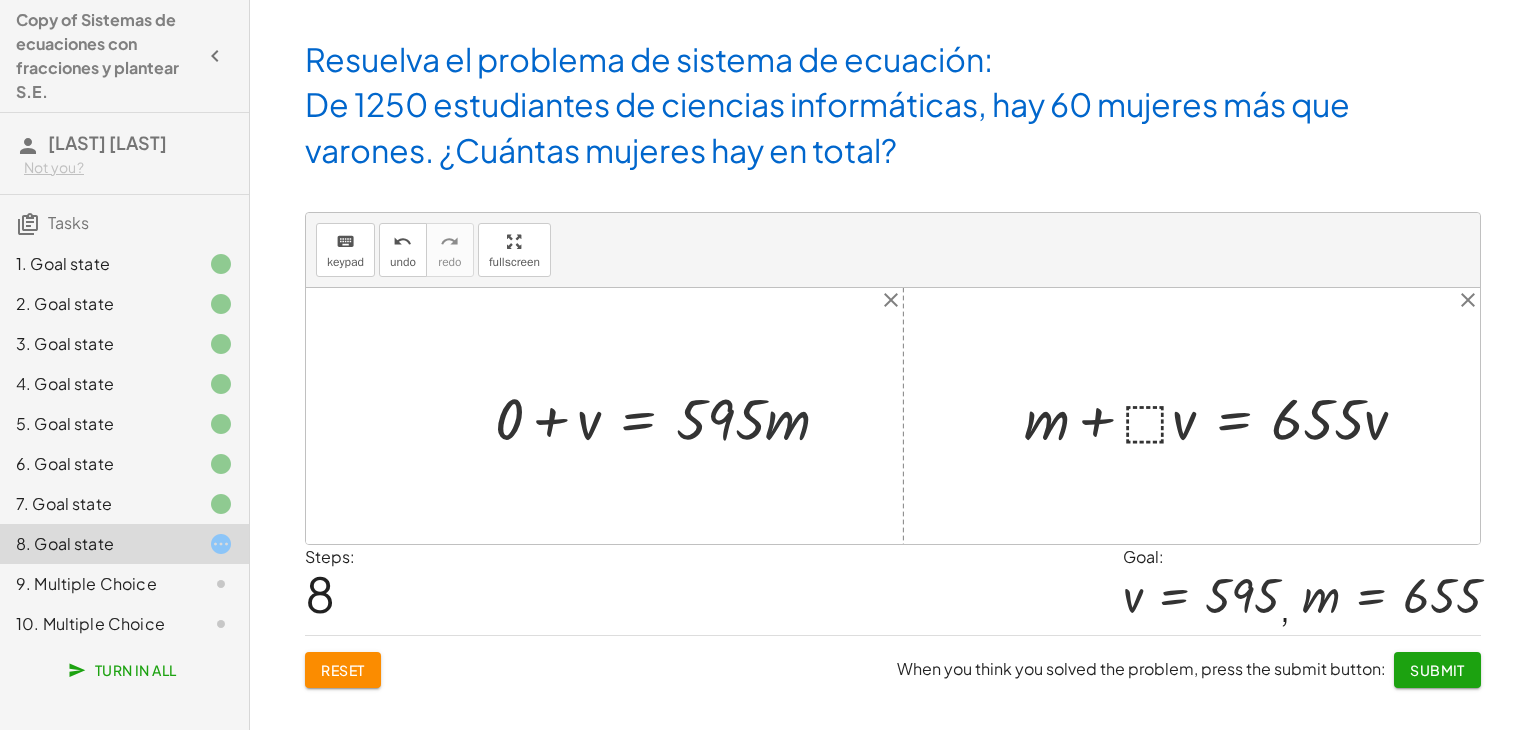 click at bounding box center (670, 416) 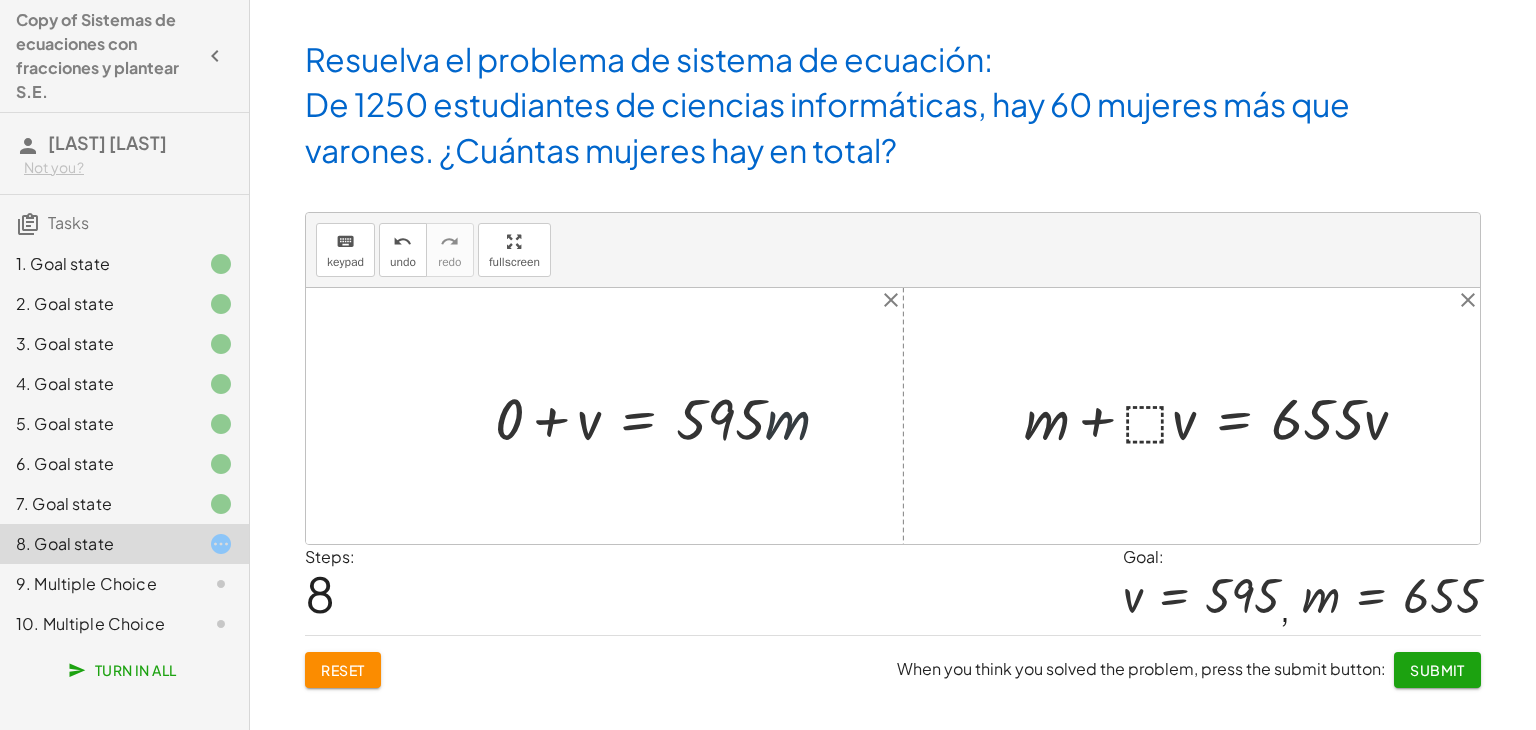 click at bounding box center [670, 416] 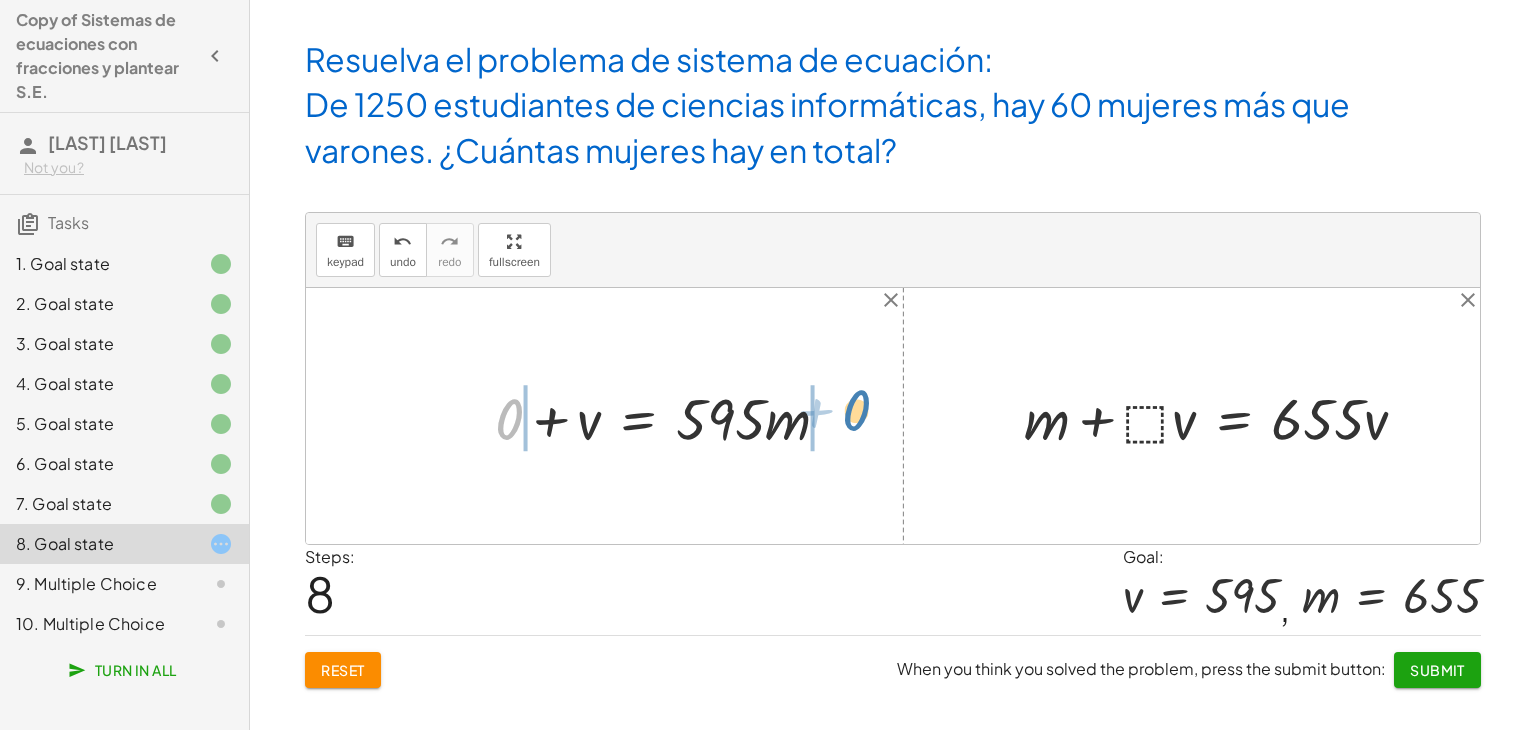 drag, startPoint x: 511, startPoint y: 405, endPoint x: 843, endPoint y: 397, distance: 332.09637 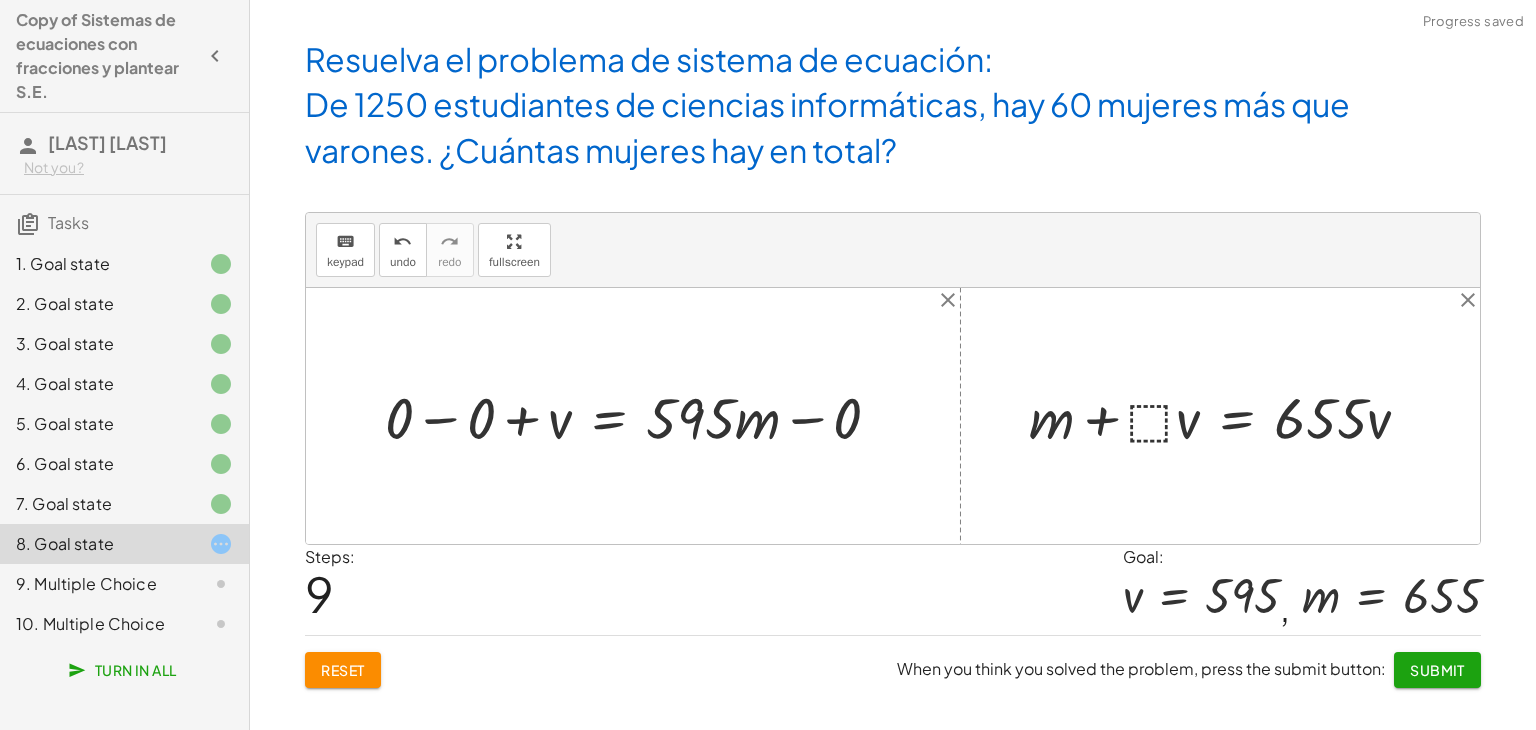 click at bounding box center (641, 416) 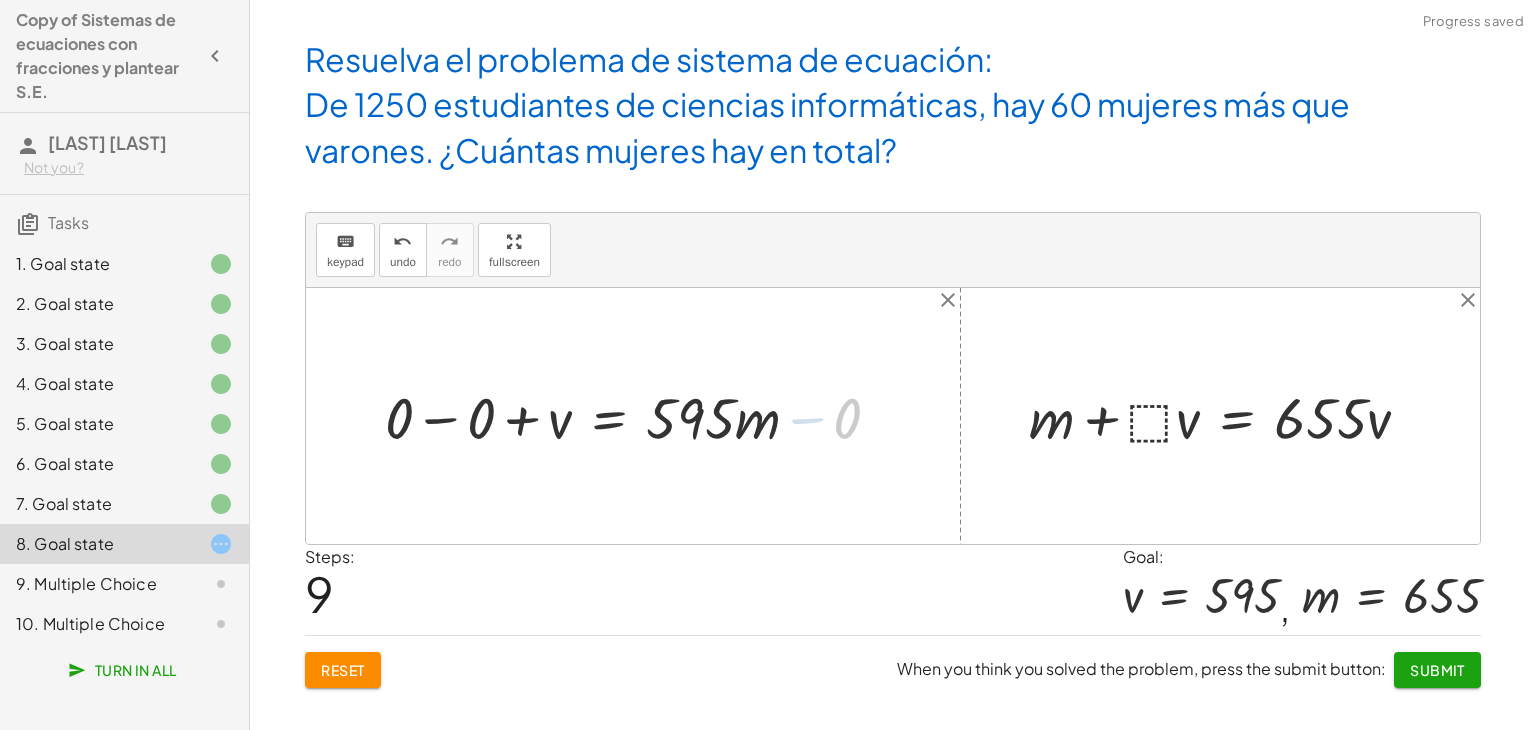 click at bounding box center (600, 416) 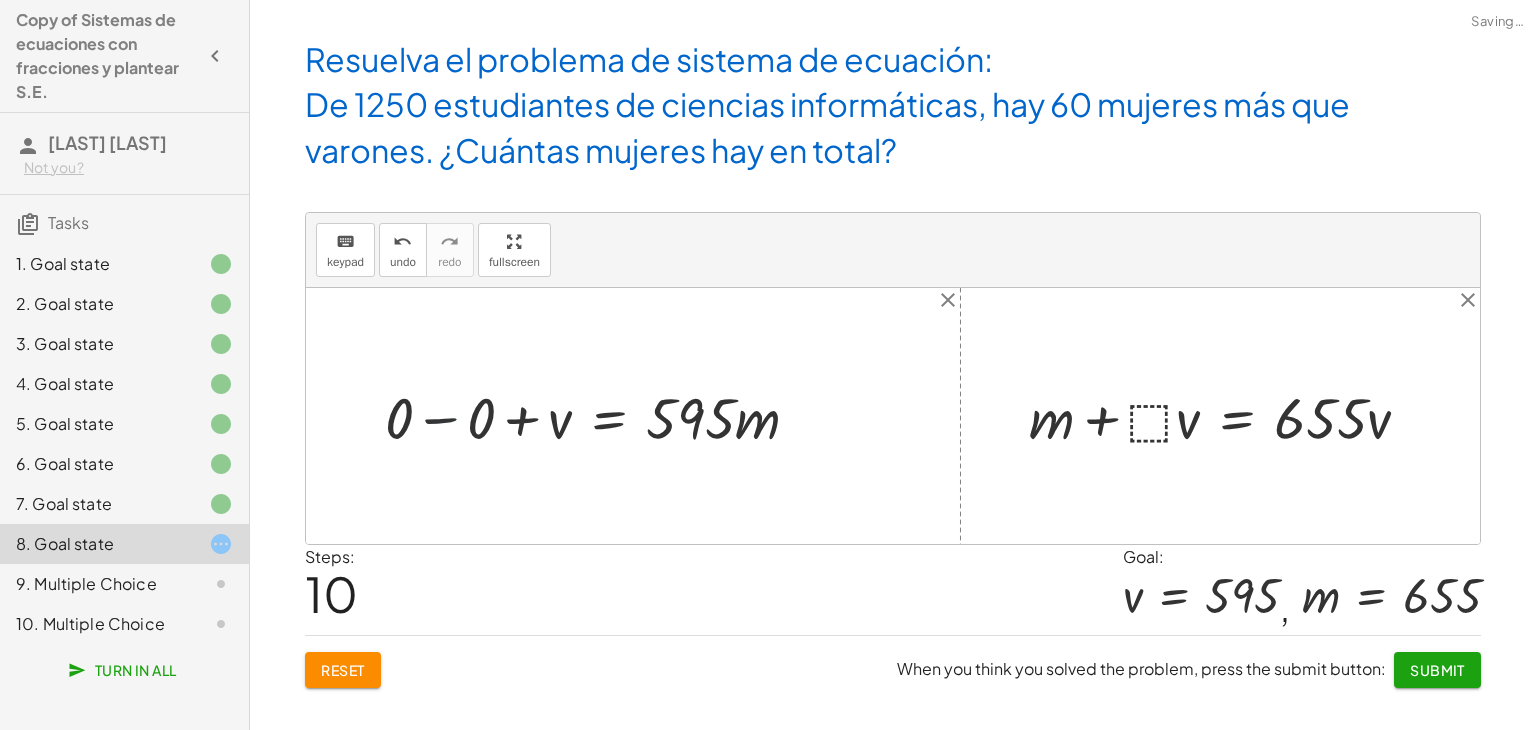 click at bounding box center (600, 416) 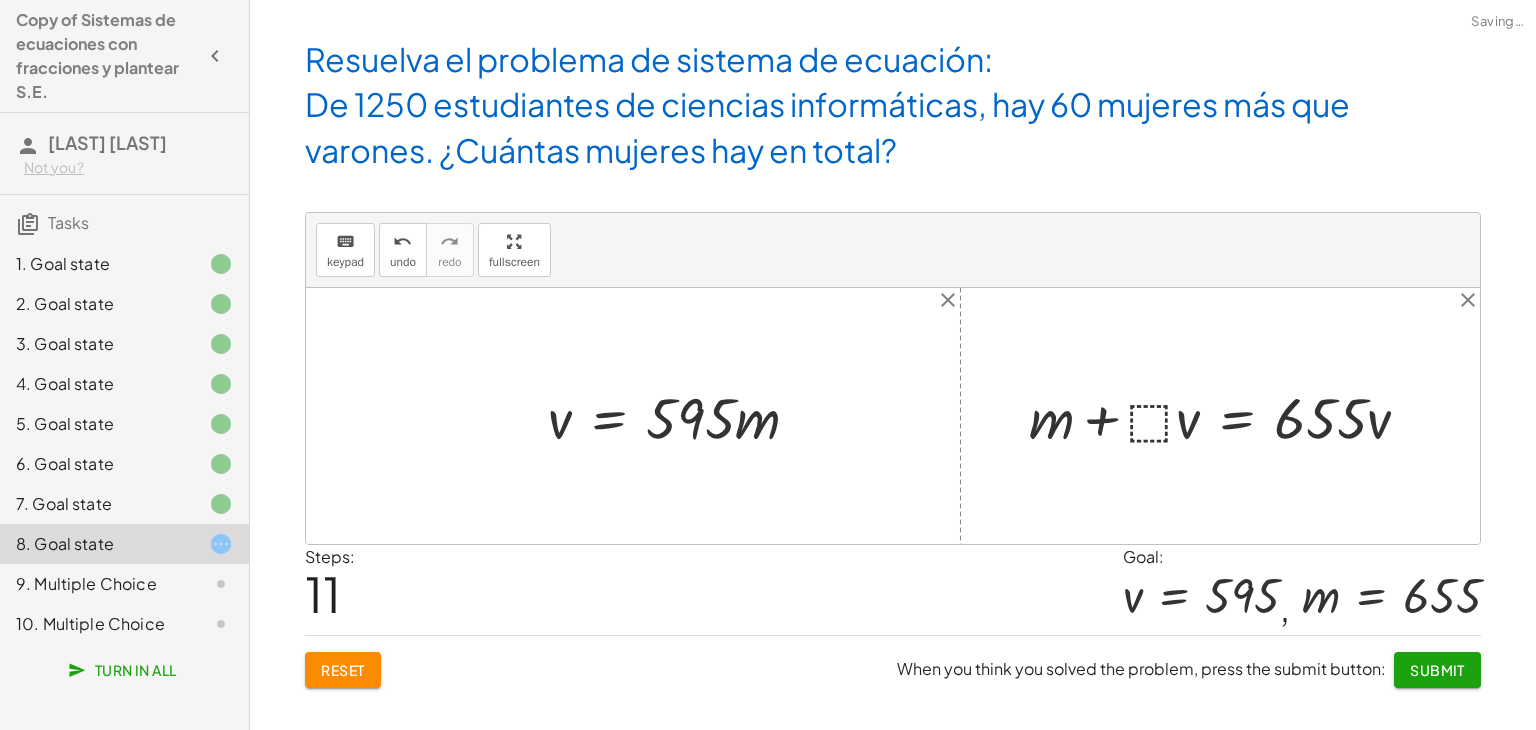 click at bounding box center [681, 416] 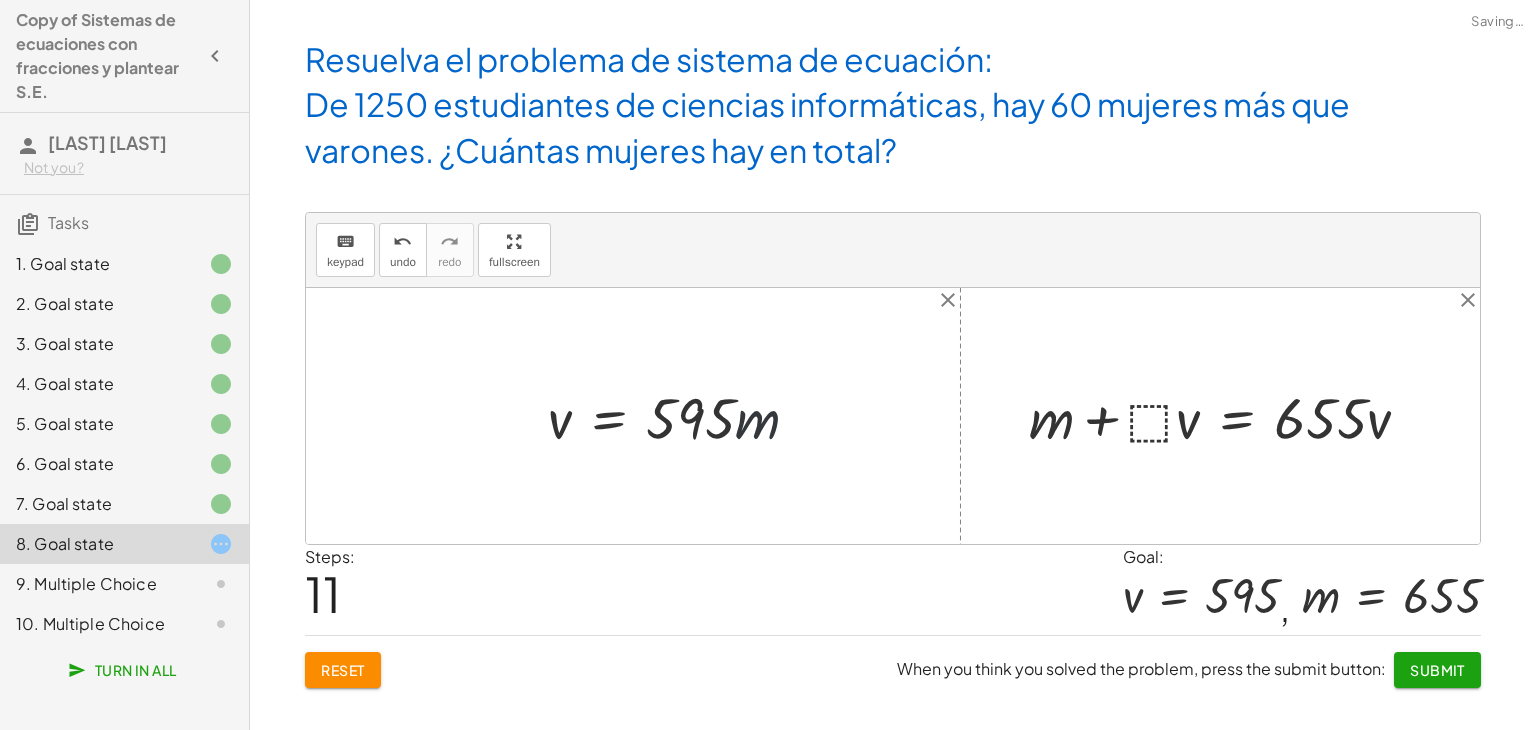 click at bounding box center (681, 416) 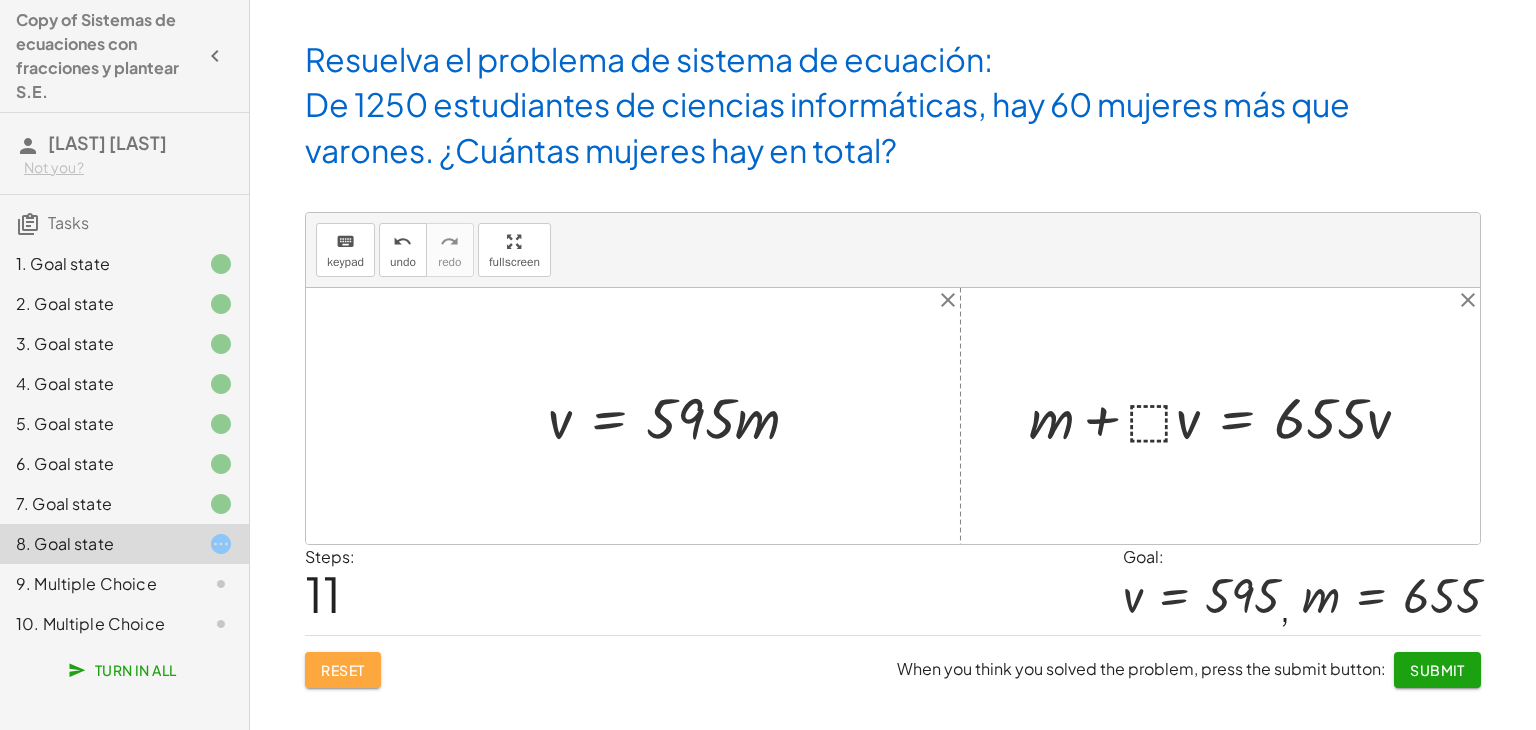 click on "Reset" 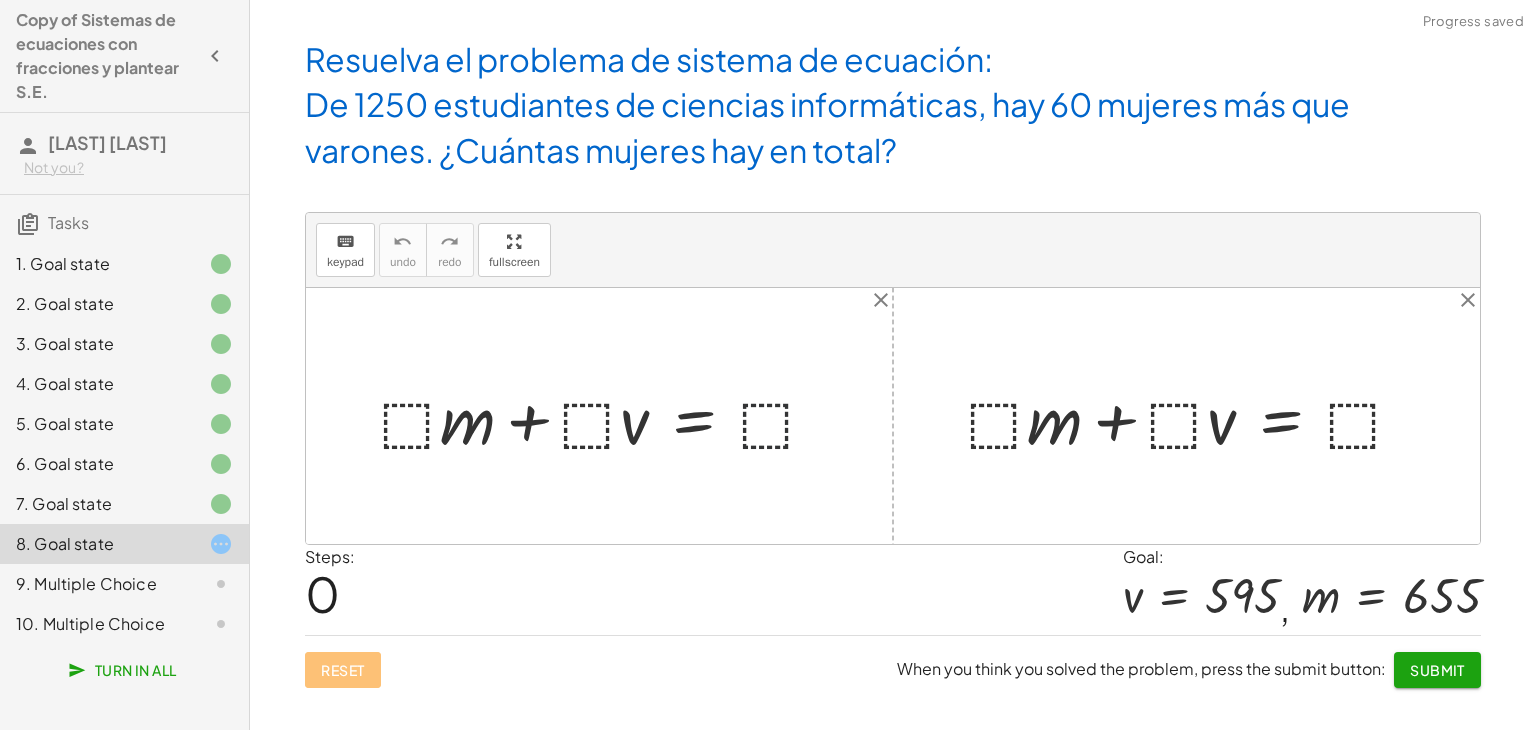 click at bounding box center [607, 416] 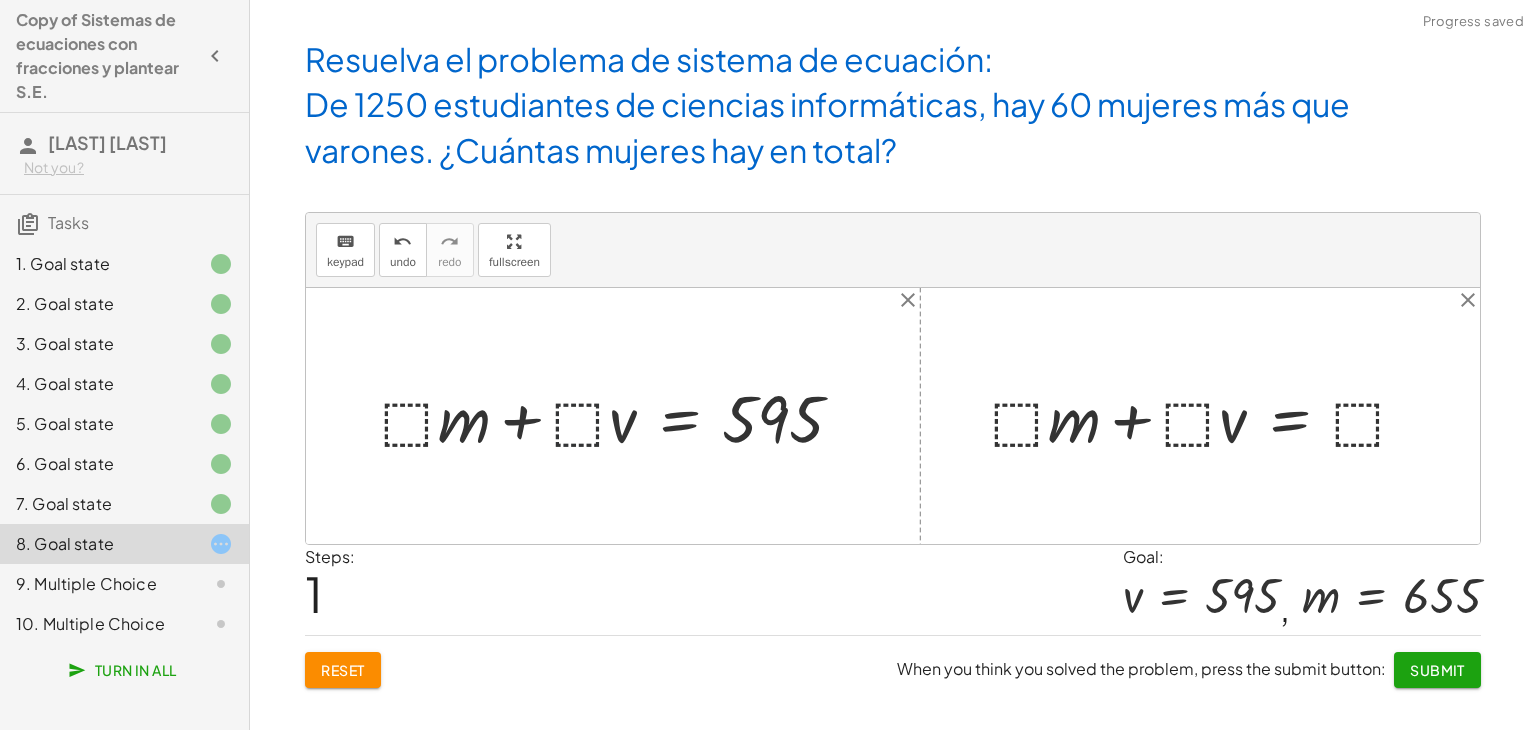 click at bounding box center (620, 416) 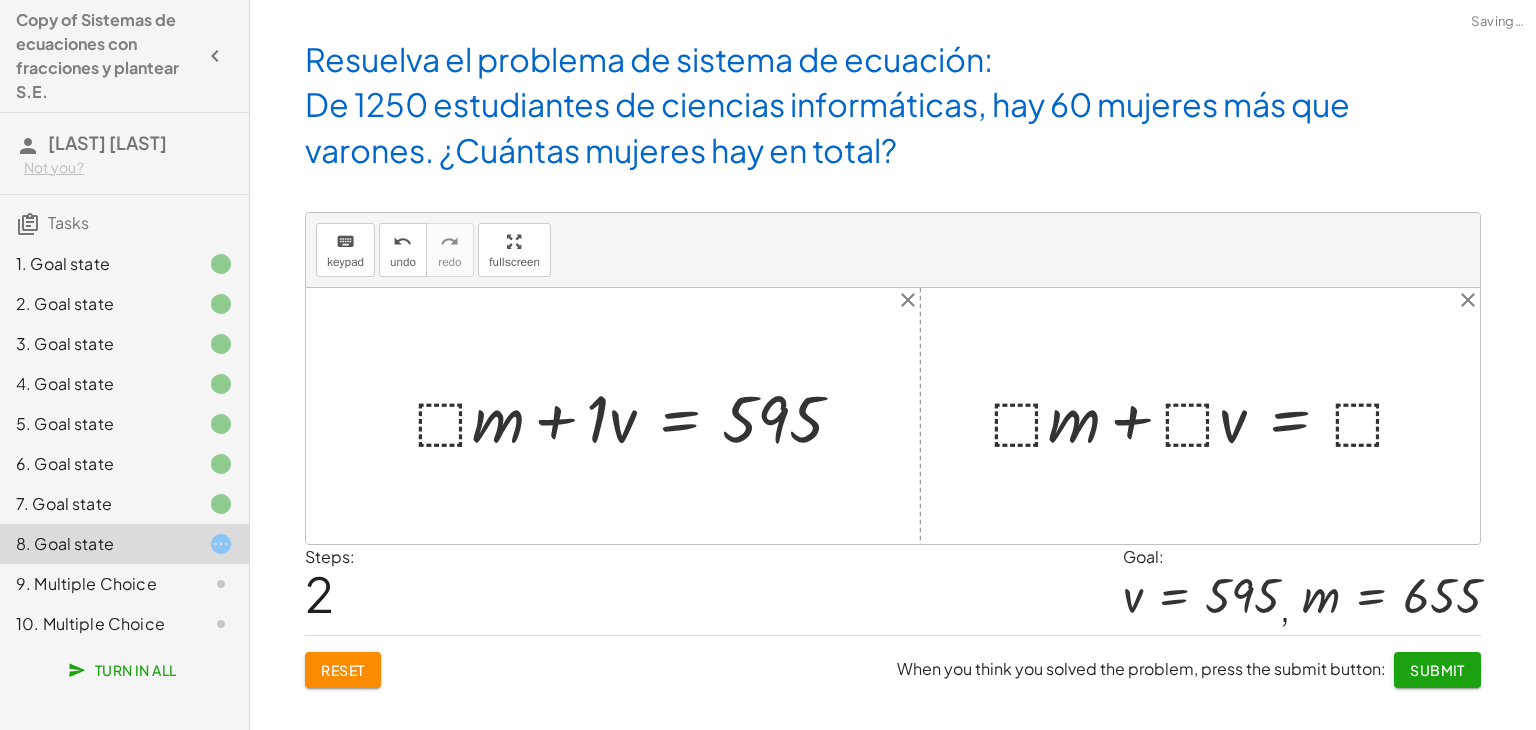 click at bounding box center [637, 416] 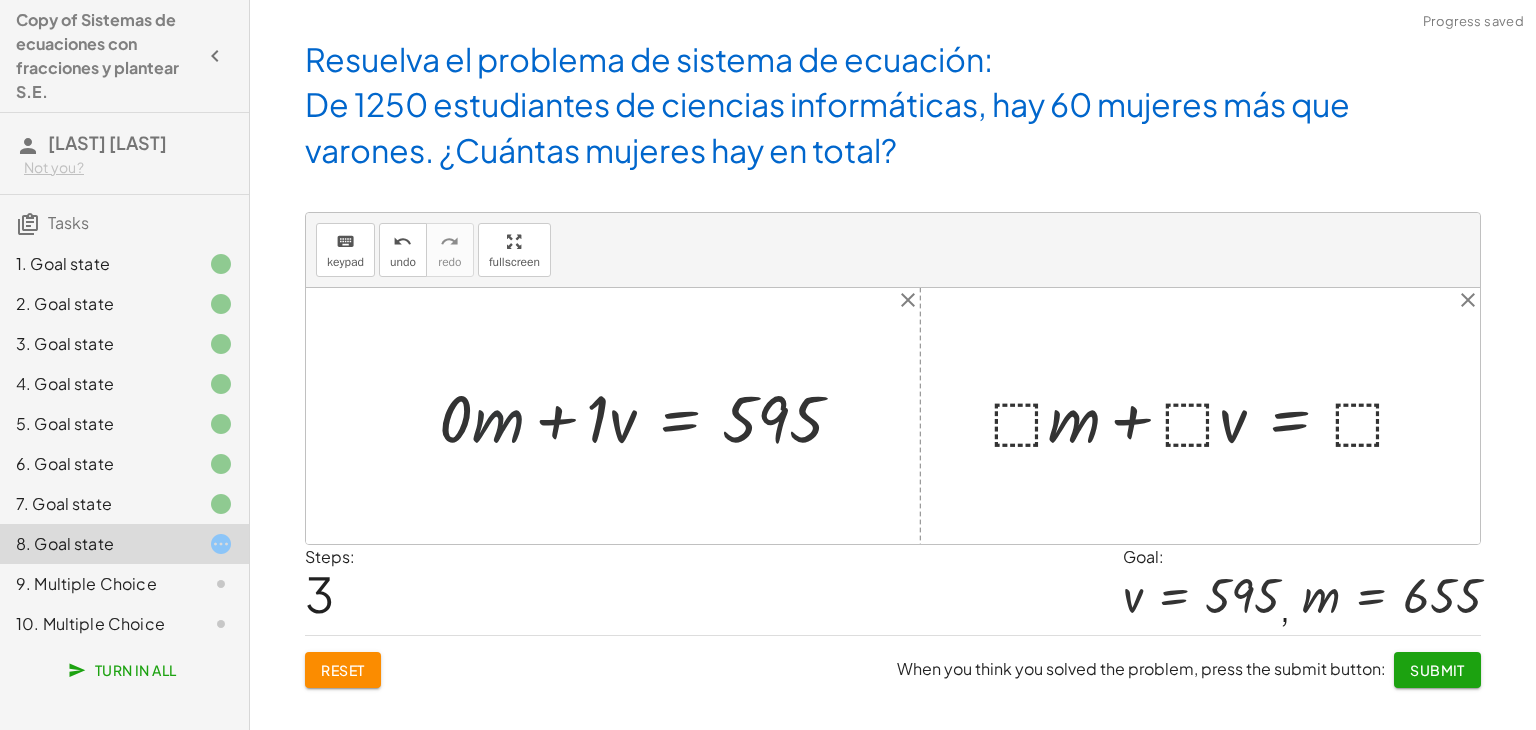 click at bounding box center [650, 416] 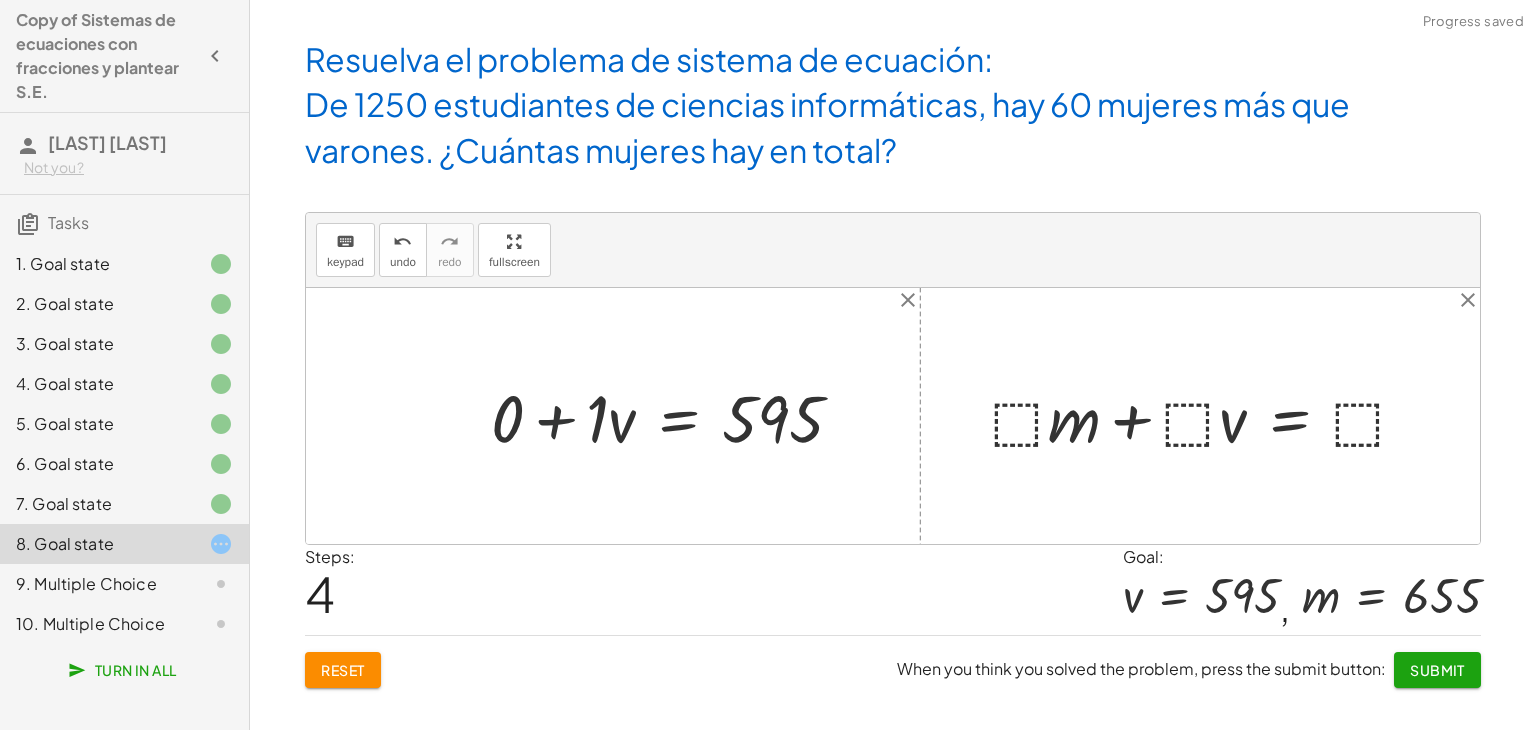 click at bounding box center (675, 416) 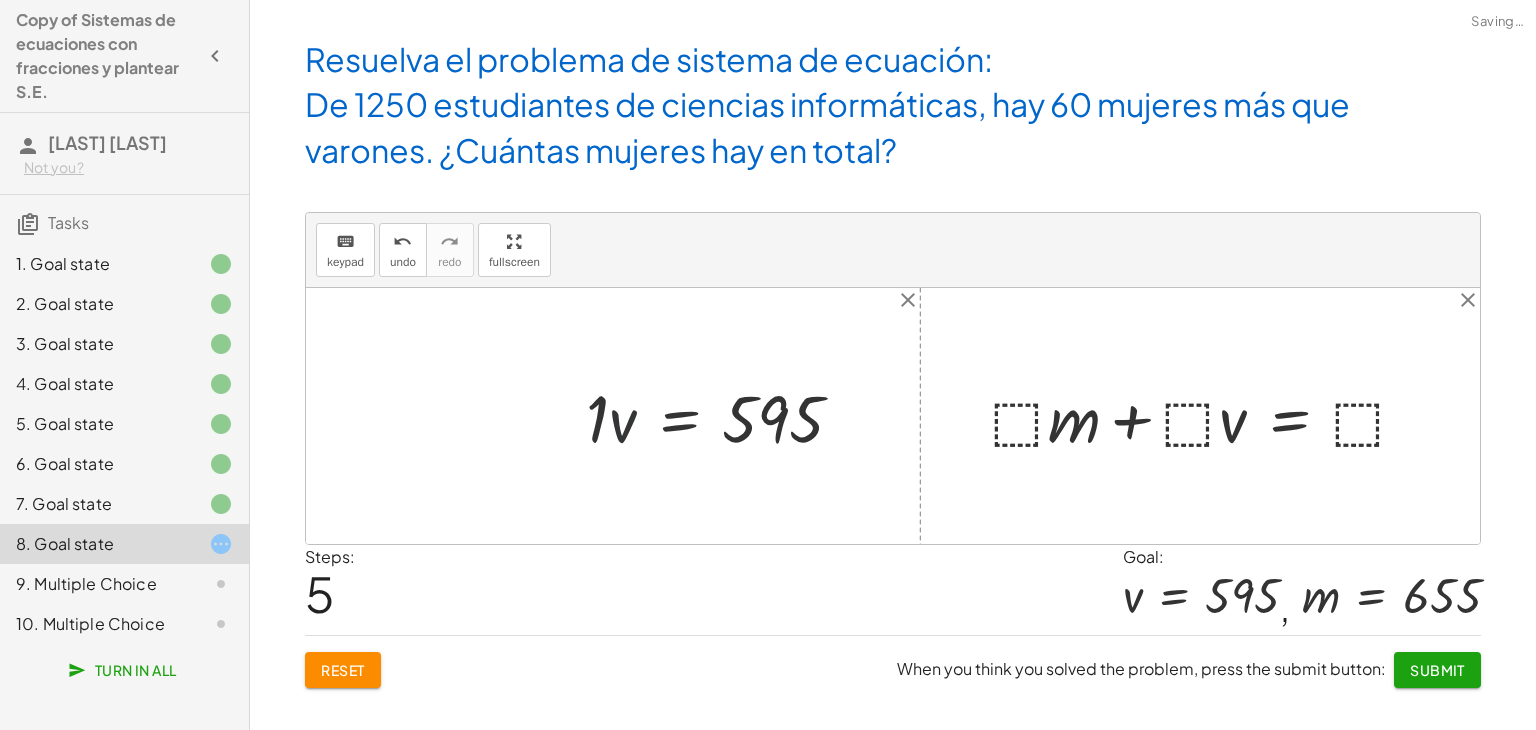 click at bounding box center (723, 416) 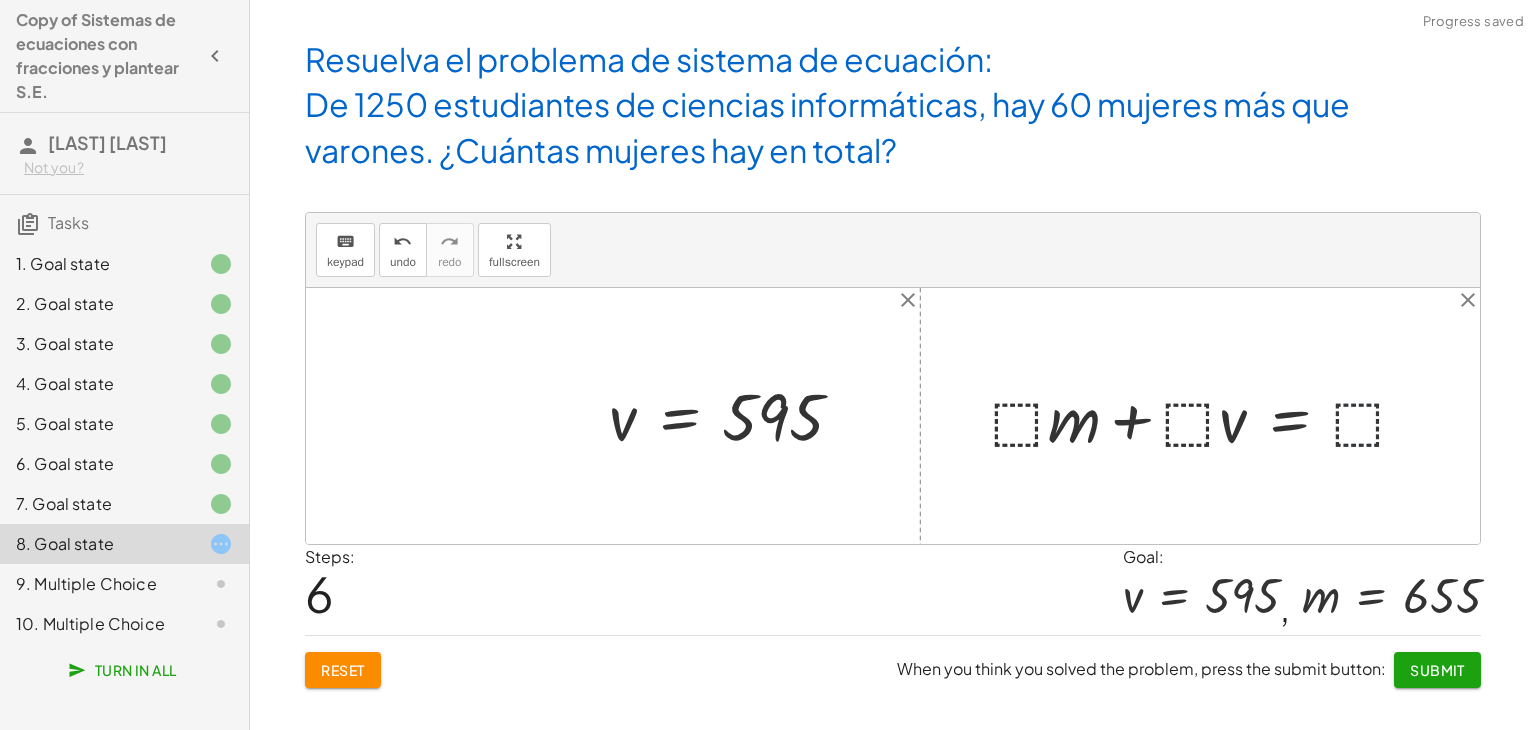 click at bounding box center (1207, 416) 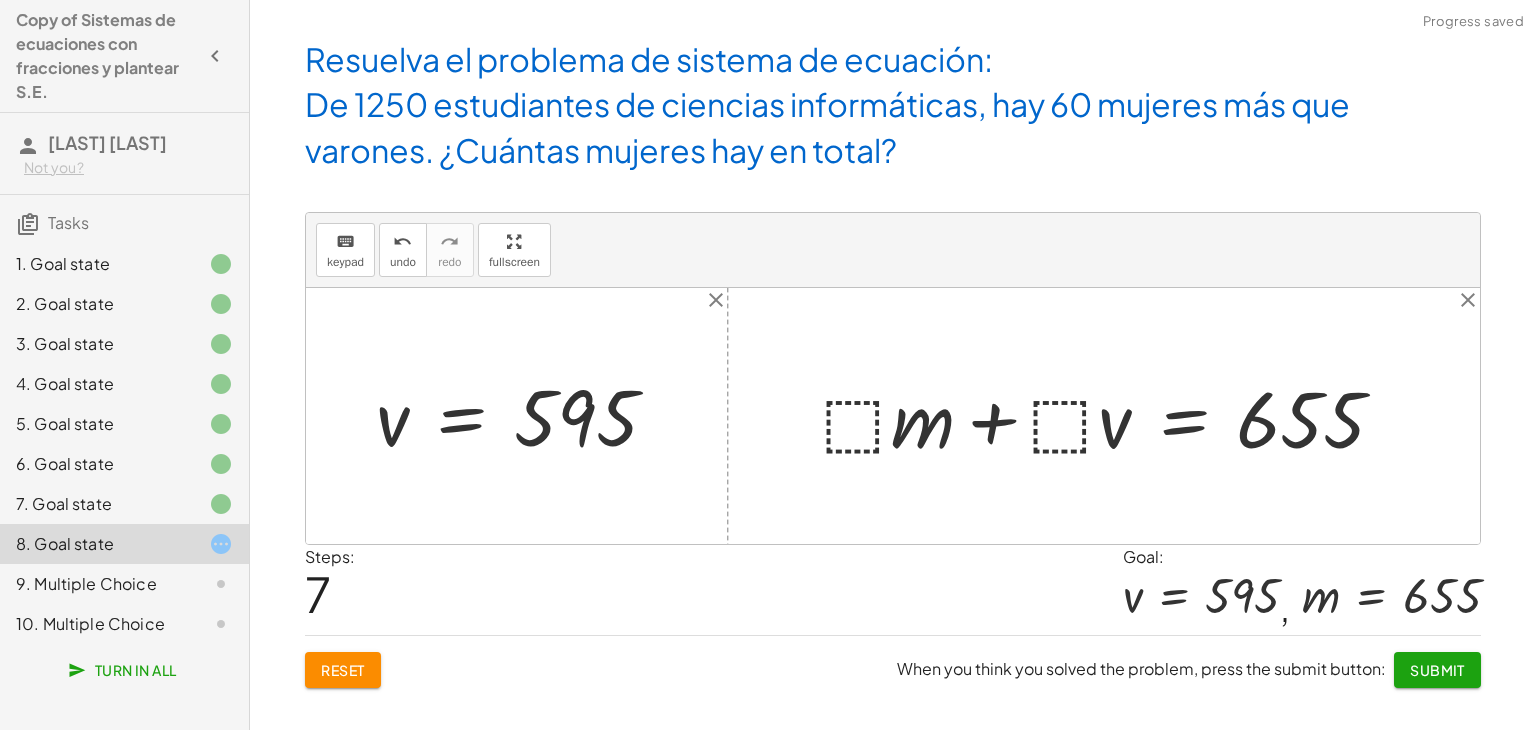 click at bounding box center (1111, 416) 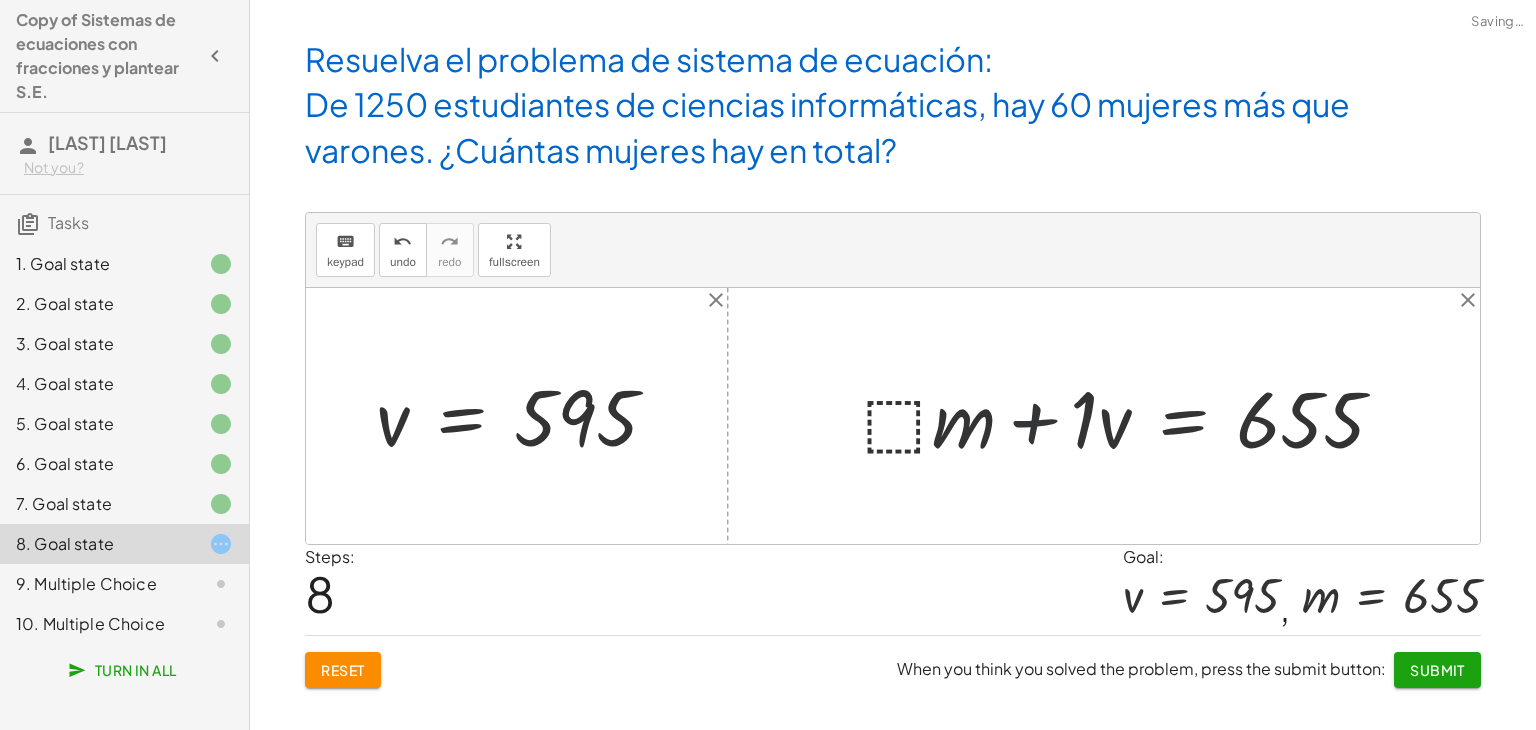 click at bounding box center [1132, 416] 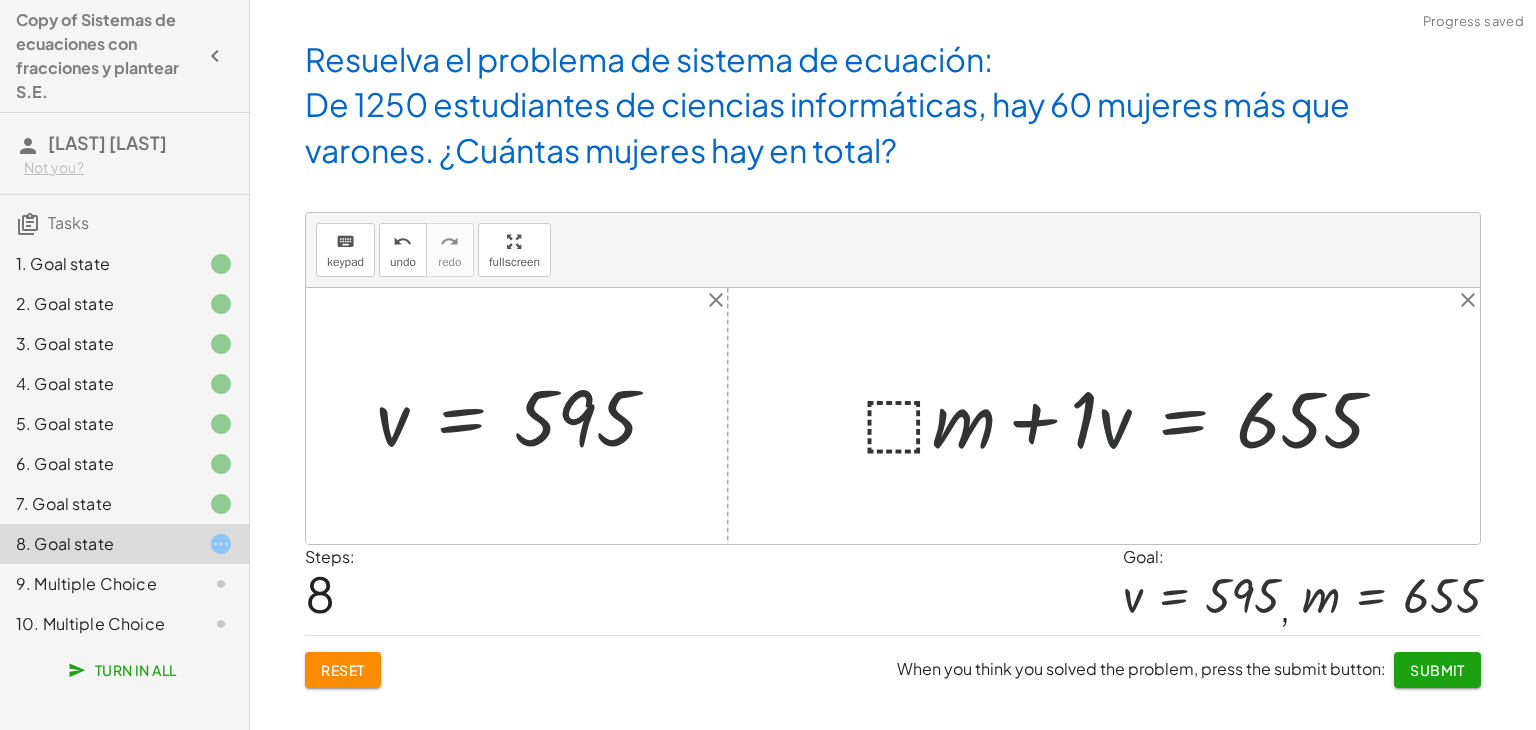 click at bounding box center [1132, 416] 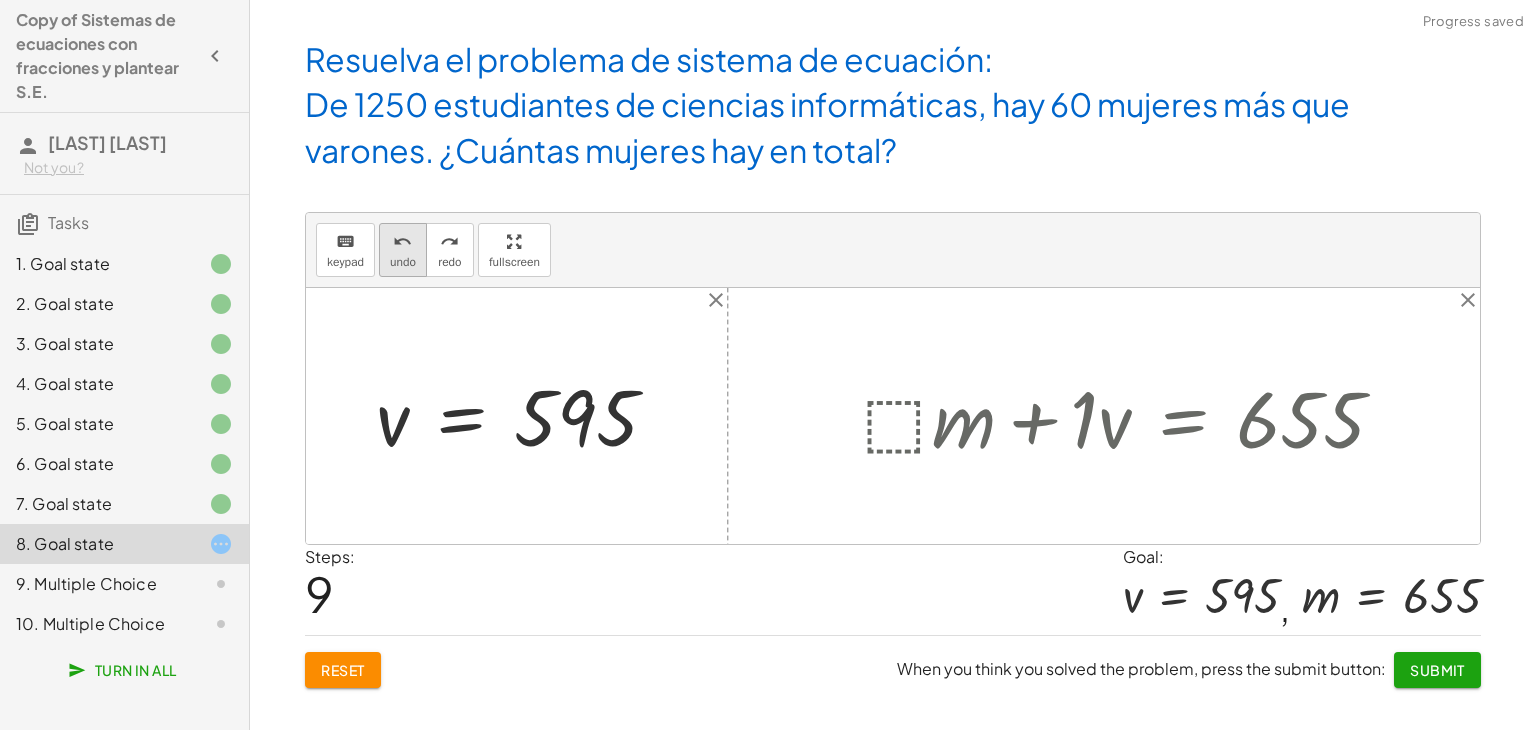 click on "undo" at bounding box center [403, 262] 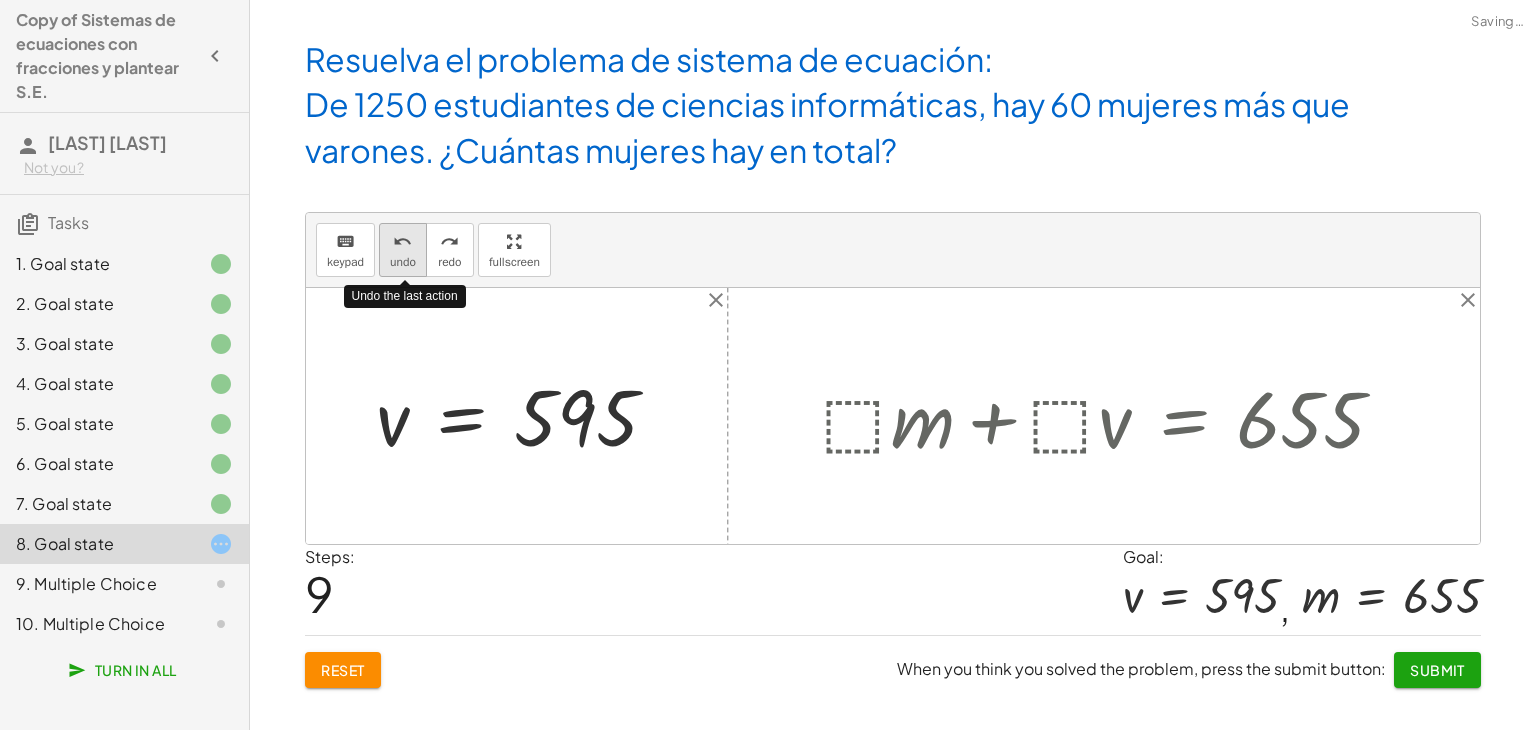 click on "undo" at bounding box center (403, 262) 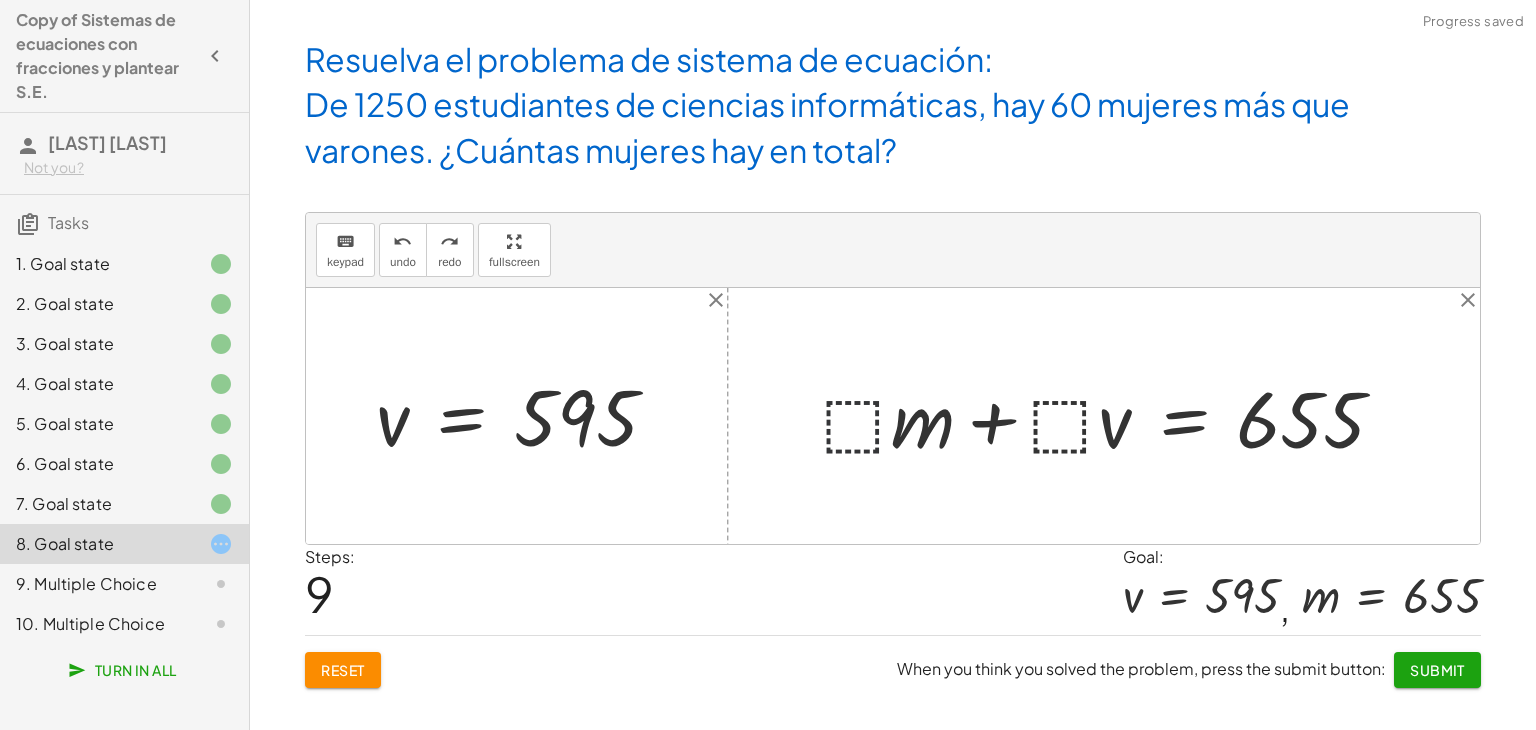 click at bounding box center (1111, 416) 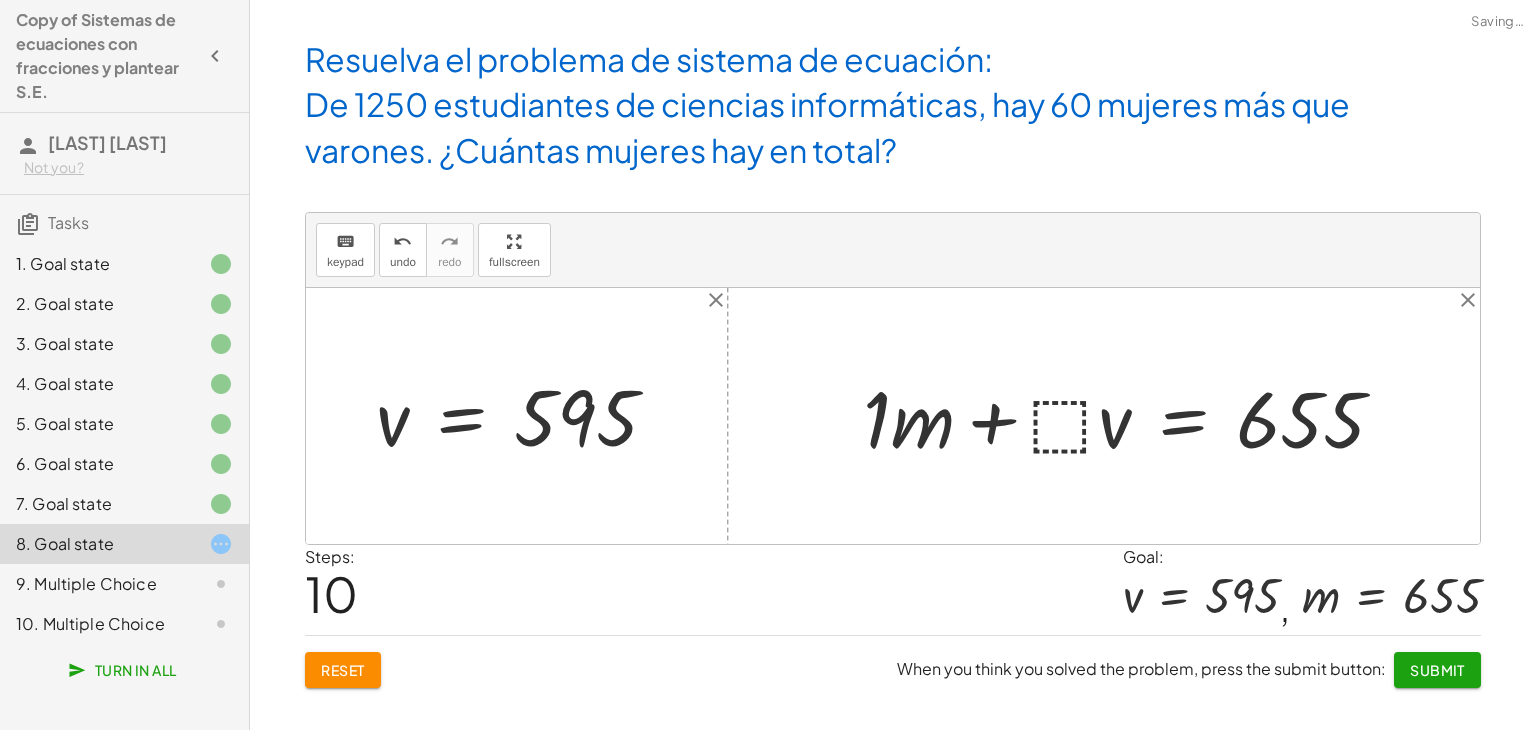 click at bounding box center (1132, 416) 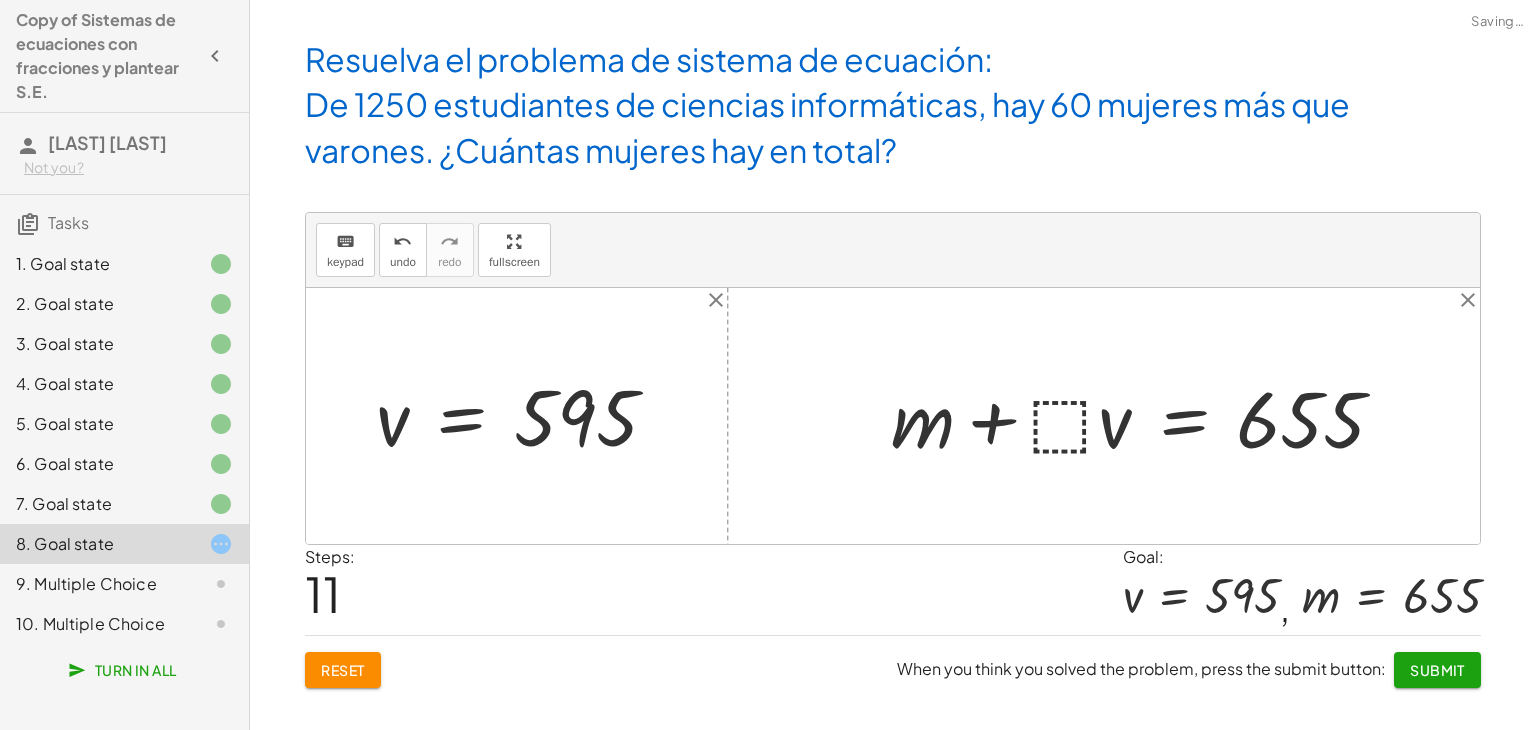 click at bounding box center [1146, 416] 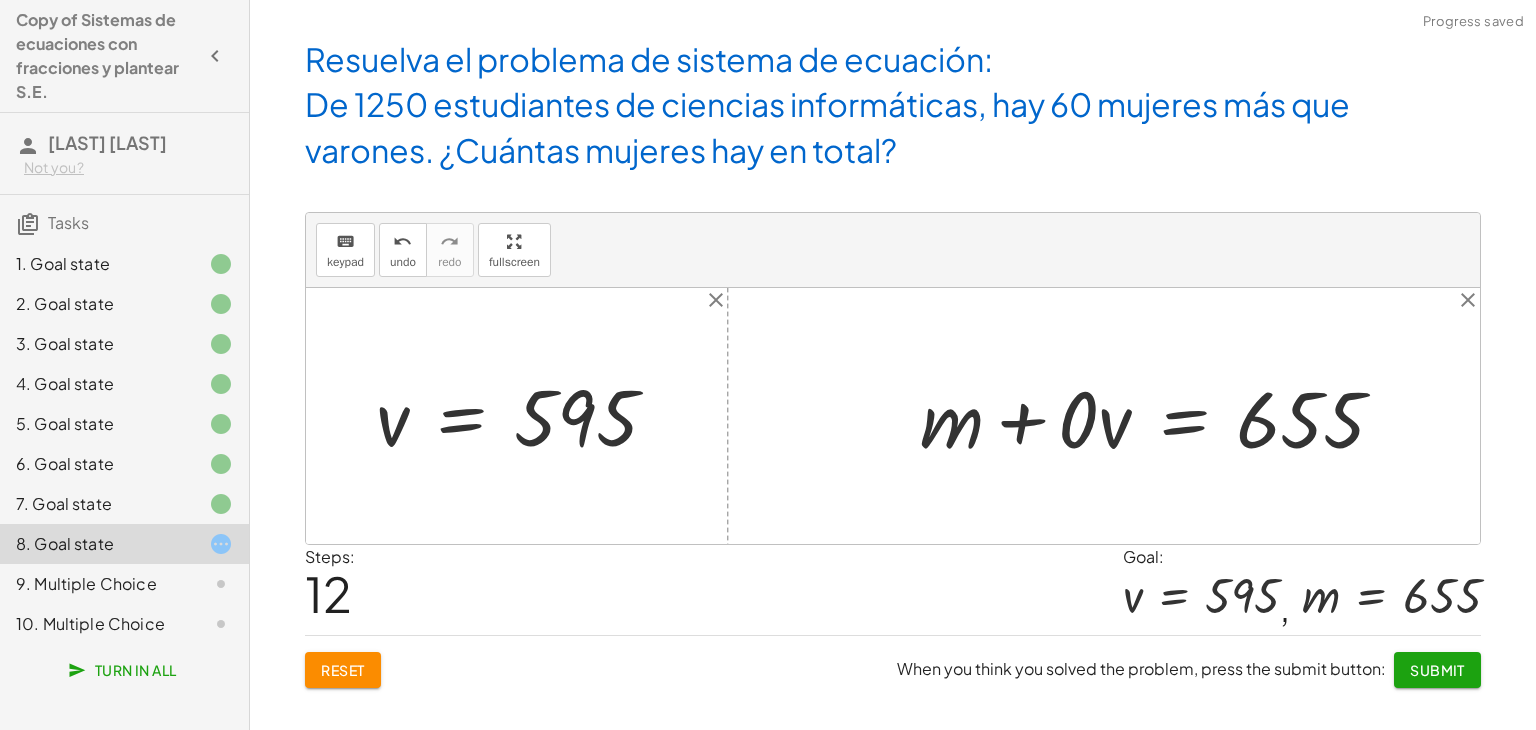 click at bounding box center [1160, 416] 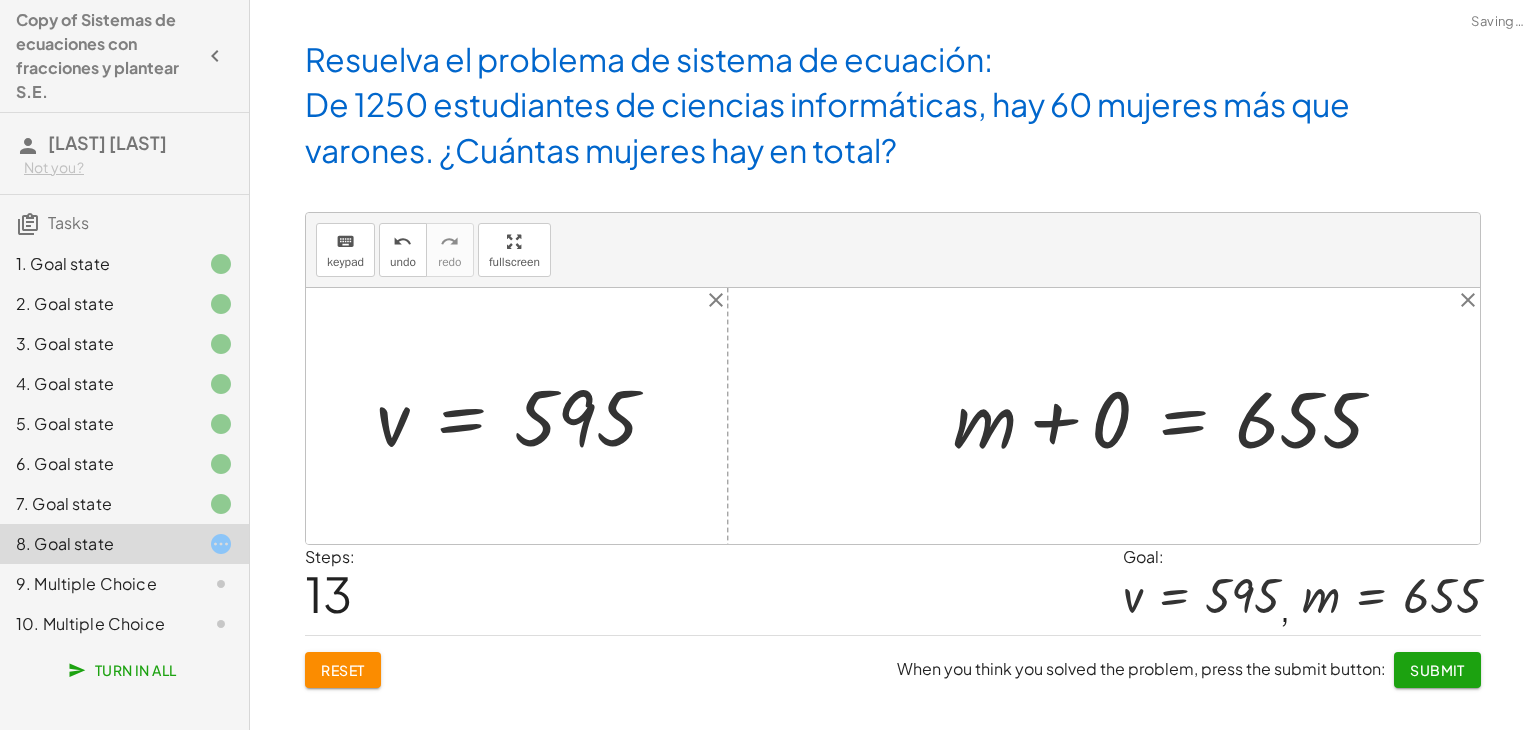 click at bounding box center (1177, 416) 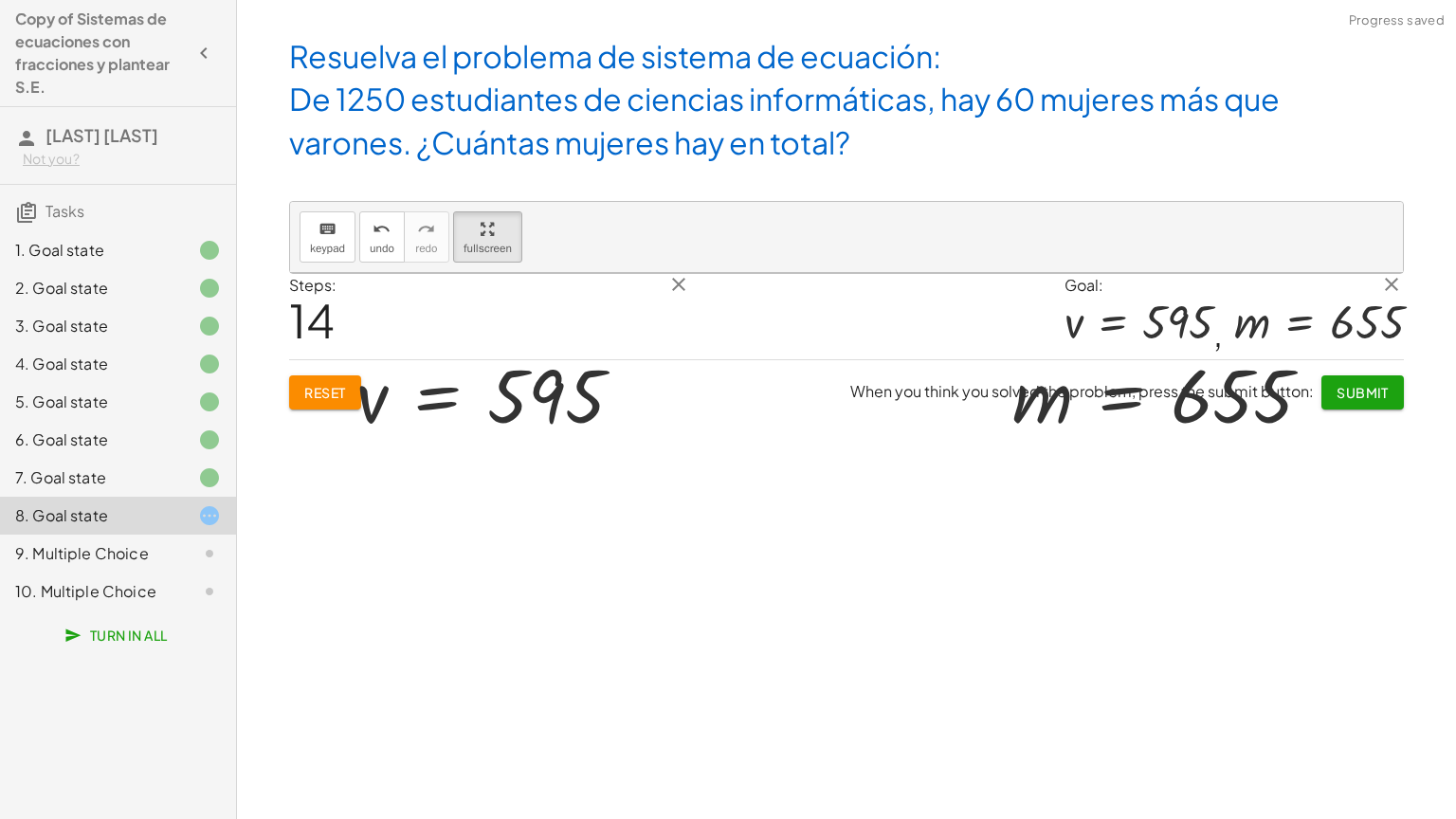 drag, startPoint x: 493, startPoint y: 240, endPoint x: 493, endPoint y: 322, distance: 82 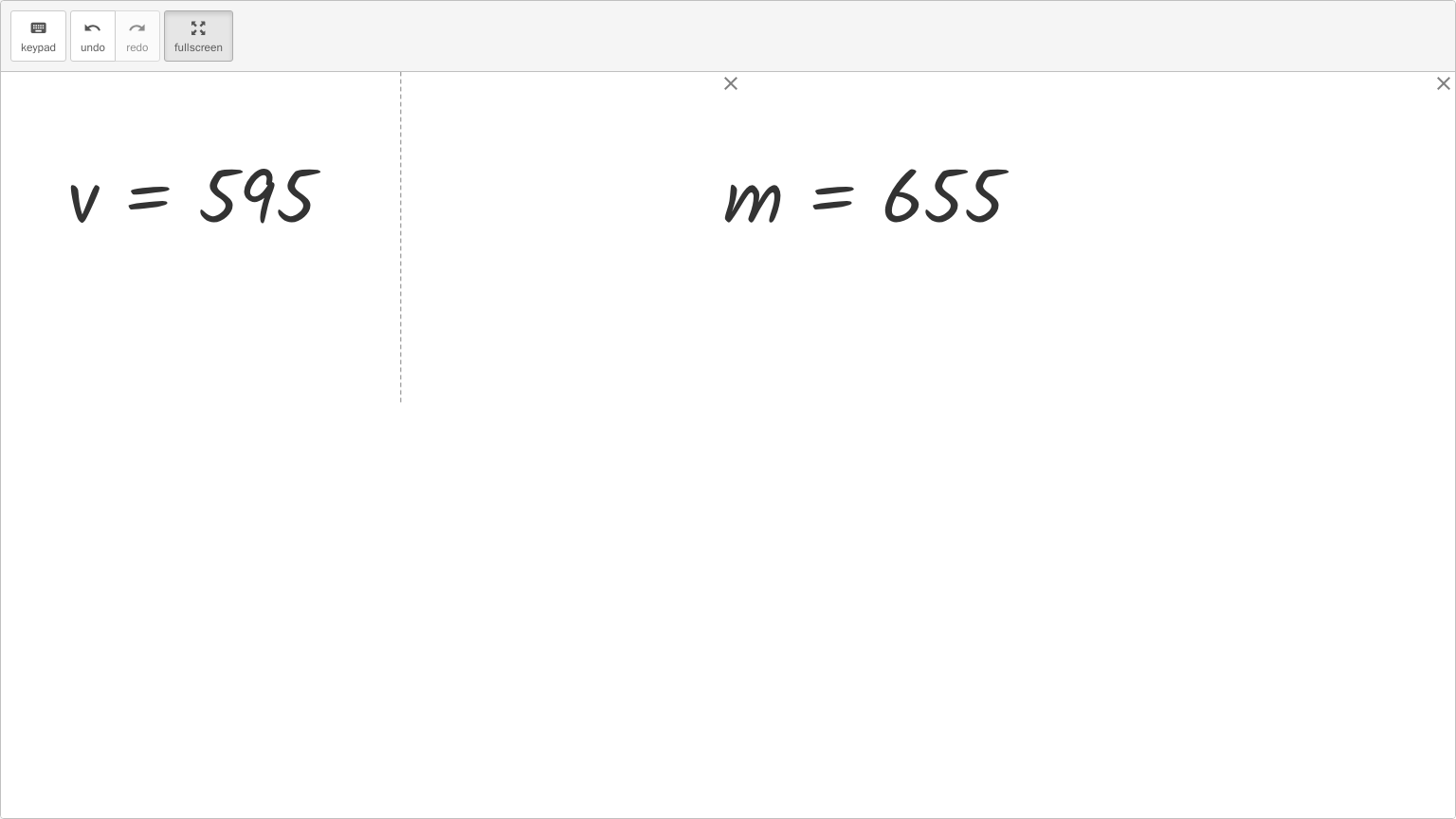 click on "keyboard keypad undo undo redo redo fullscreen + · ⬚ · m + · ⬚ · v = ⬚ + · ⬚ · m + · ⬚ · v = 595 + · ⬚ · m + · 1 · v = 595 + · 0 · m + · 1 · v = 595 + 0 + · 1 · v = 595 · 1 · v = 595 v = 595 + · ⬚ · m + · ⬚ · v = ⬚ + · ⬚ · m + · ⬚ · v = 655 + · 1 · m + · ⬚ · v = 655 + m + · ⬚ · v = 655 + m + · 0 · v = 655 + m + 0 = 655 m = 655 × close close" at bounding box center [728, 410] 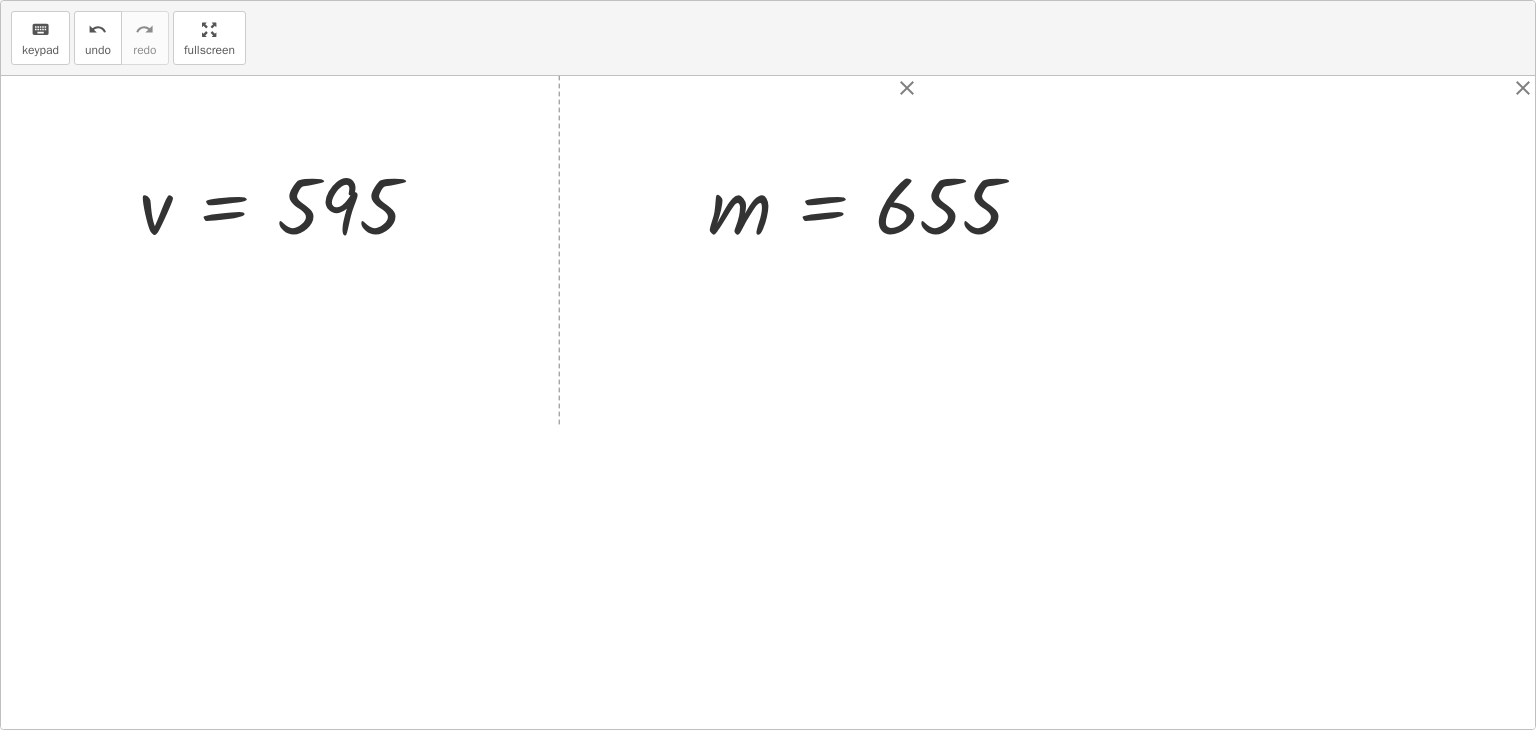 drag, startPoint x: 191, startPoint y: 34, endPoint x: 191, endPoint y: -53, distance: 87 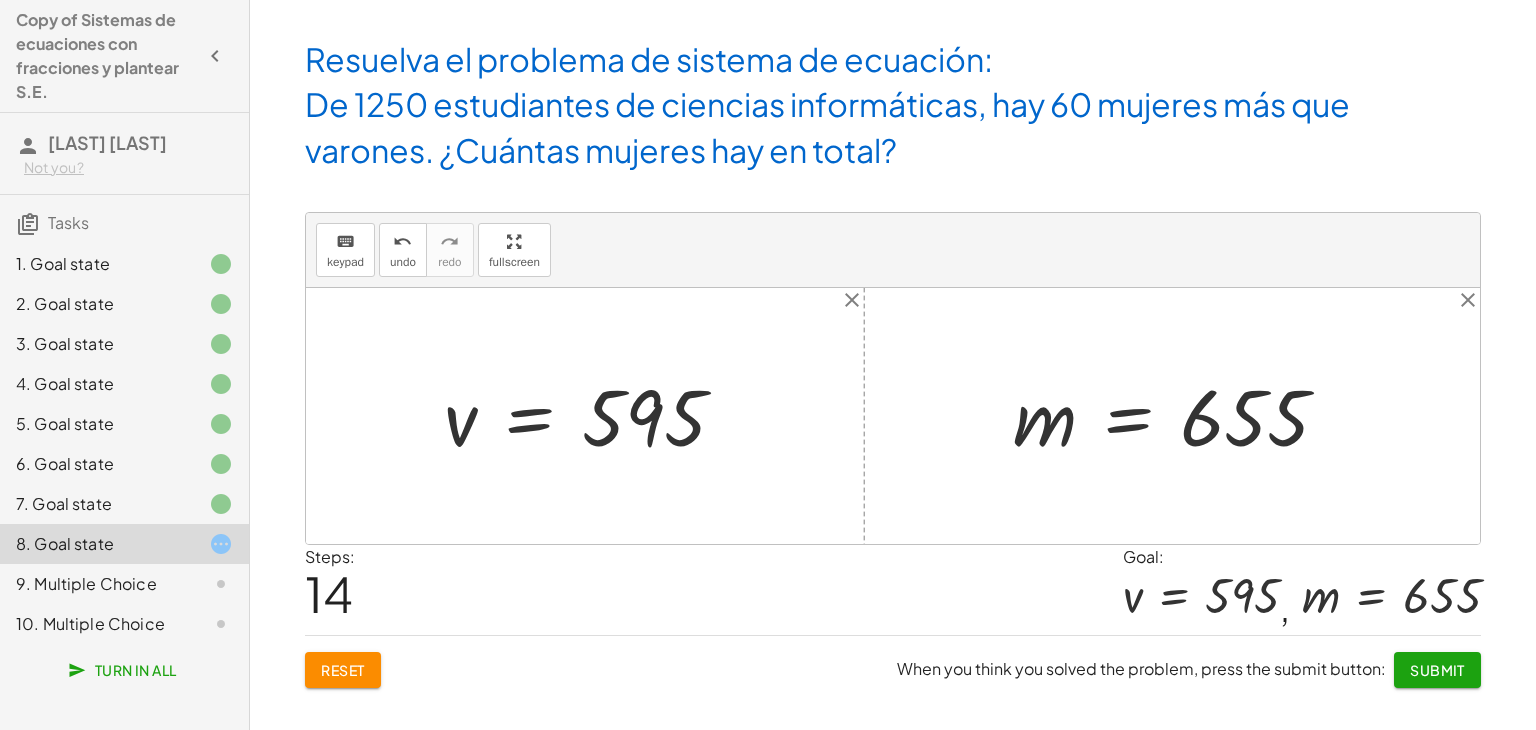 click on "Copy of Sistemas de ecuaciones con fracciones y plantear S.E. [LAST] [LAST] Not you? Tasks 1. Goal state 2. Goal state 3. Goal state 4. Goal state 5. Goal state 6. Goal state 7. Goal state 8. Goal state 9. Multiple Choice 10. Multiple Choice Turn In All Determine el mínimo común múltiplo de la ecuación uno del sistema de ecuaciones keyboard keypad undo undo redo redo fullscreen × Steps: 1 Reset When you think you solved the problem, press the submit button: Continue Determine el mínimo común múltiplo de la ecuación dos del sistema de ecuaciones keyboard keypad undo undo redo redo fullscreen × Steps: 4 Reset When you think you solved the problem, press the submit button: Continue Encuentre la ecuación equivalente de la primera ecuación del sistema. keyboard keypad undo undo redo redo fullscreen × Steps: 9 Goal: + · 4 · x − · 3 · y = - 6 Reset When you think you solved the problem, press the submit button: Continue keyboard keypad undo undo redo redo fullscreen" at bounding box center (768, 365) 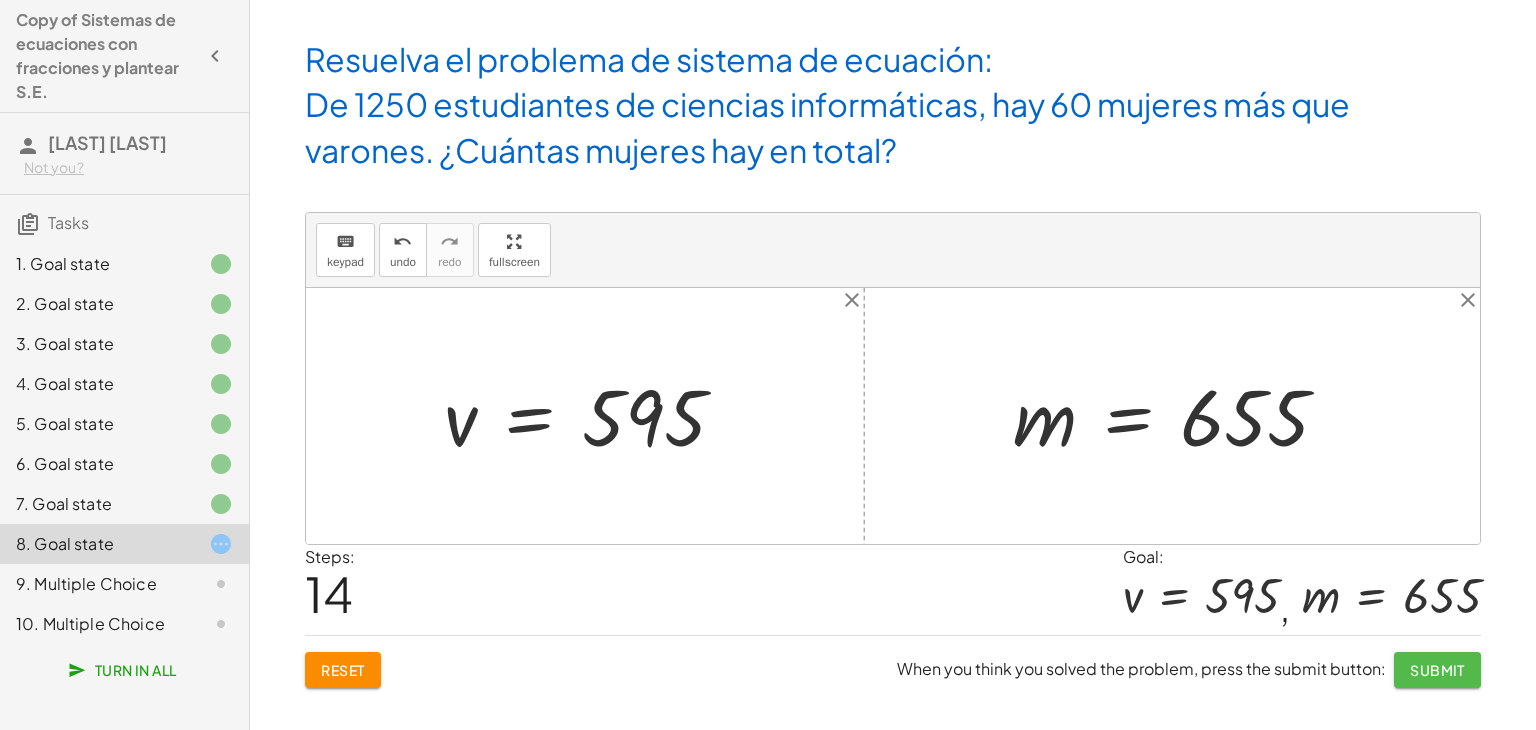 click on "Submit" 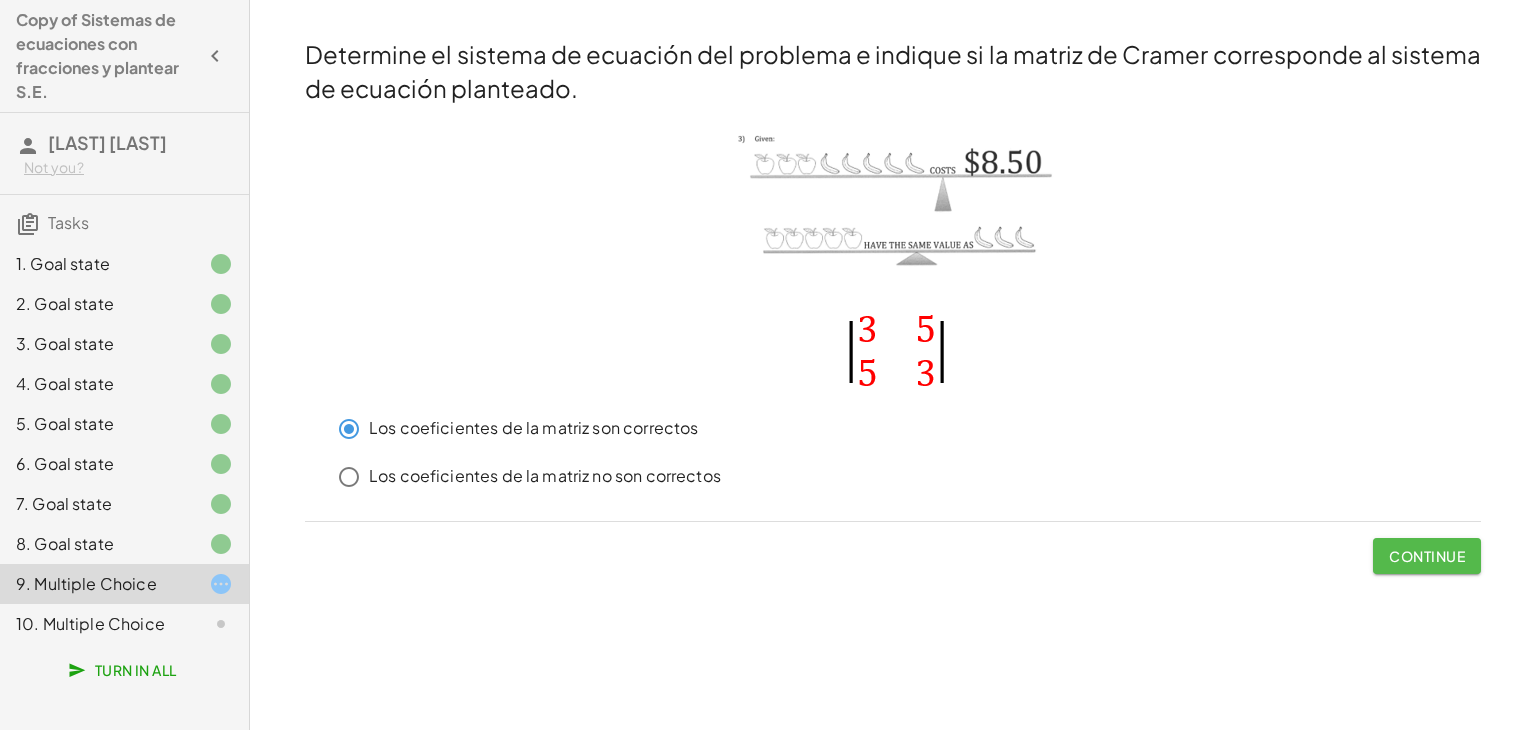 click on "Continue" 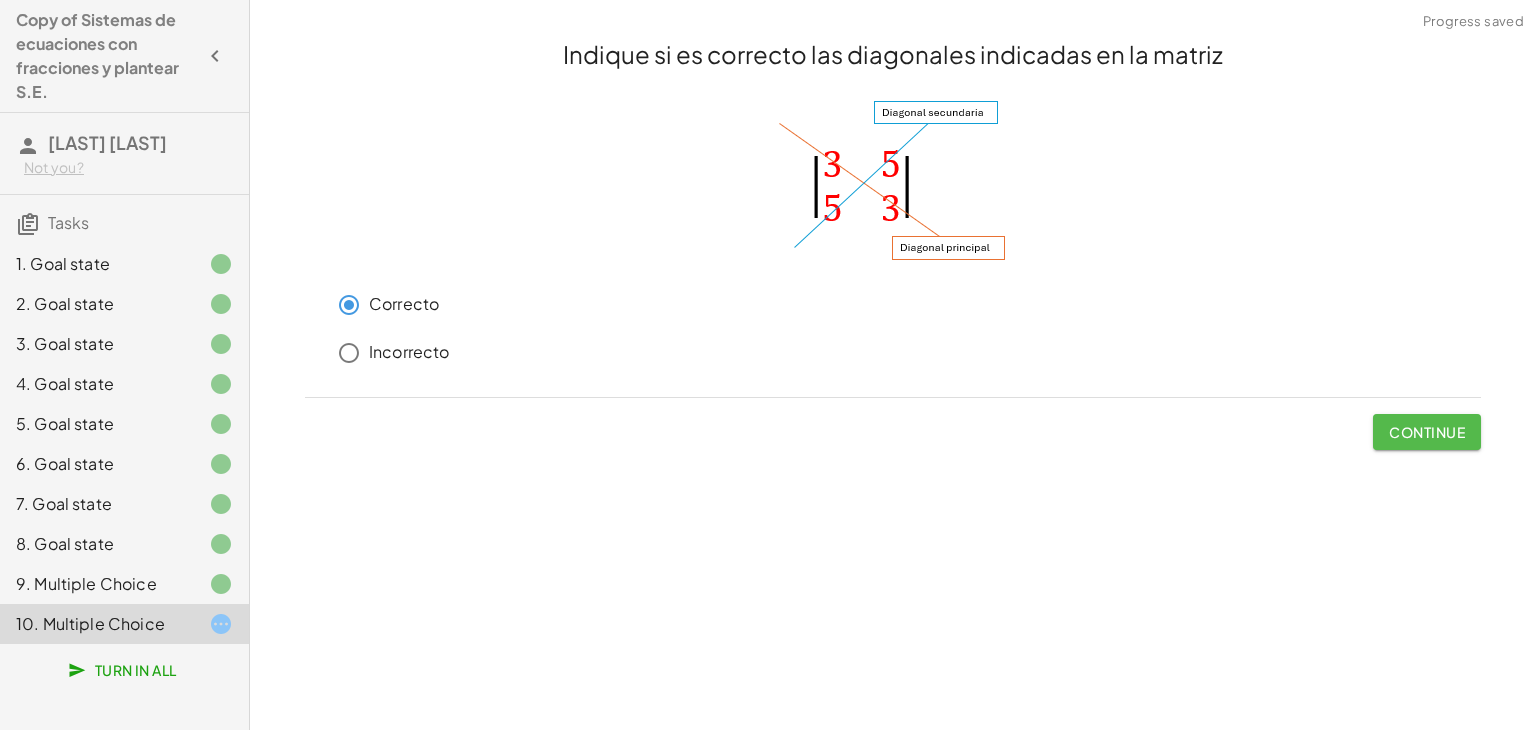 click on "Continue" at bounding box center (1427, 432) 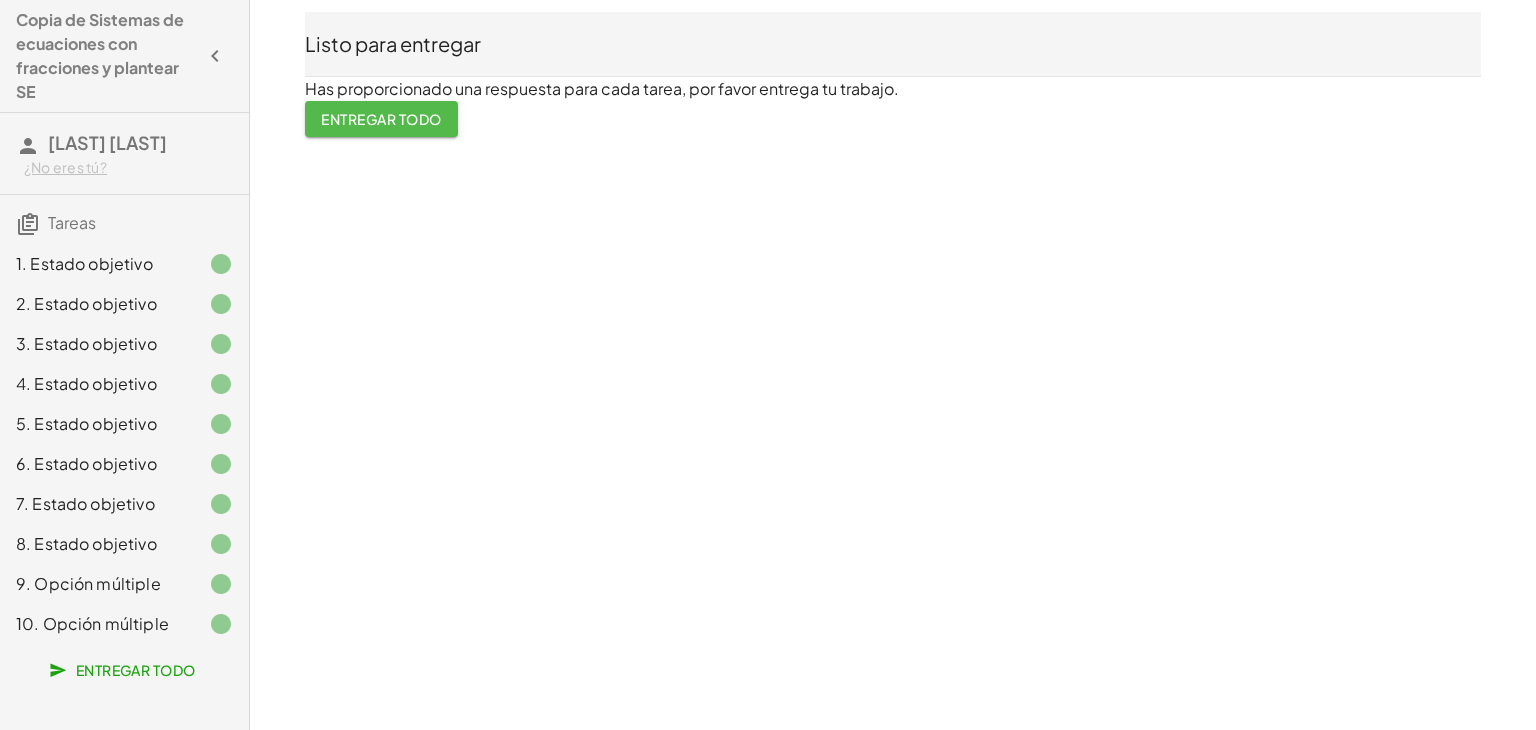 click on "Entregar todo" at bounding box center [381, 119] 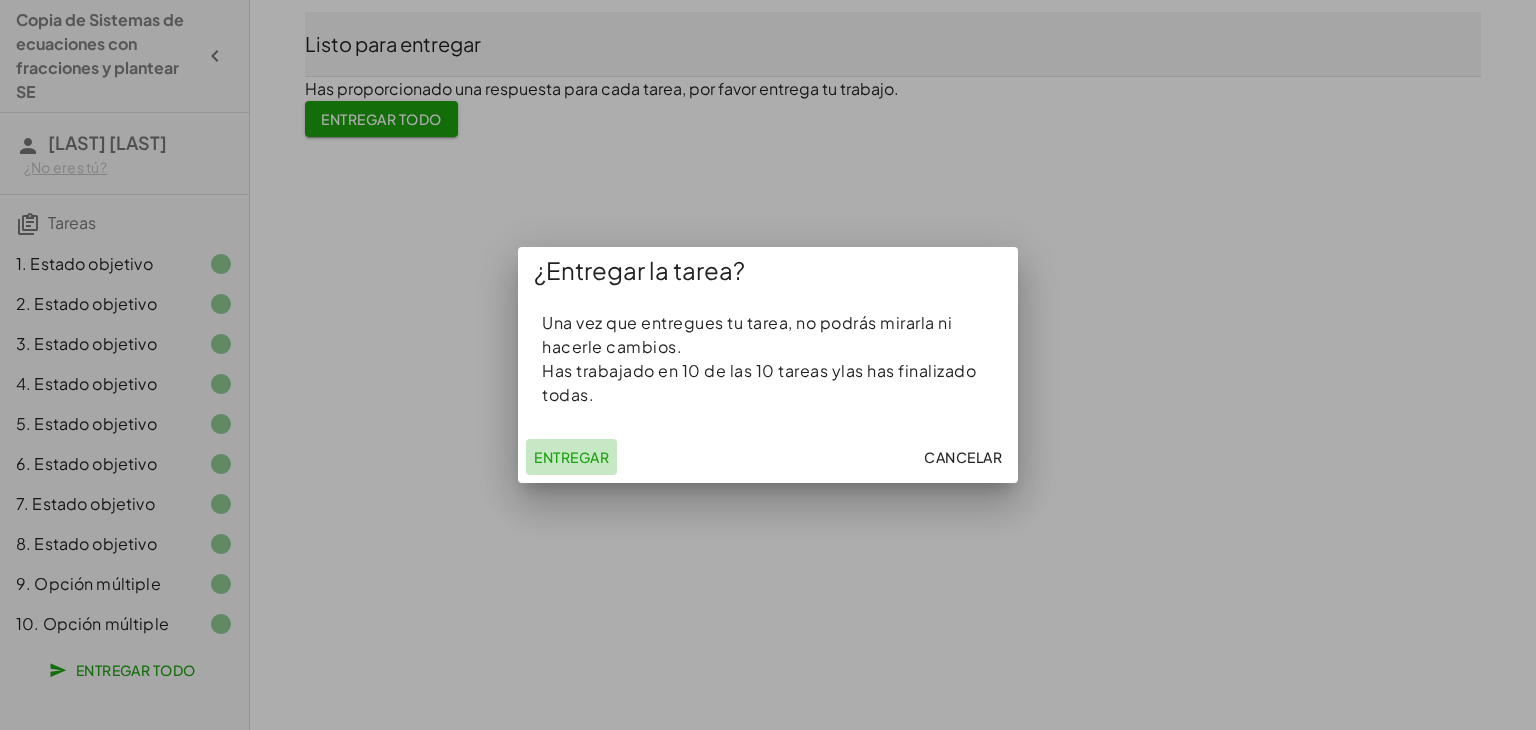 click on "Entregar" 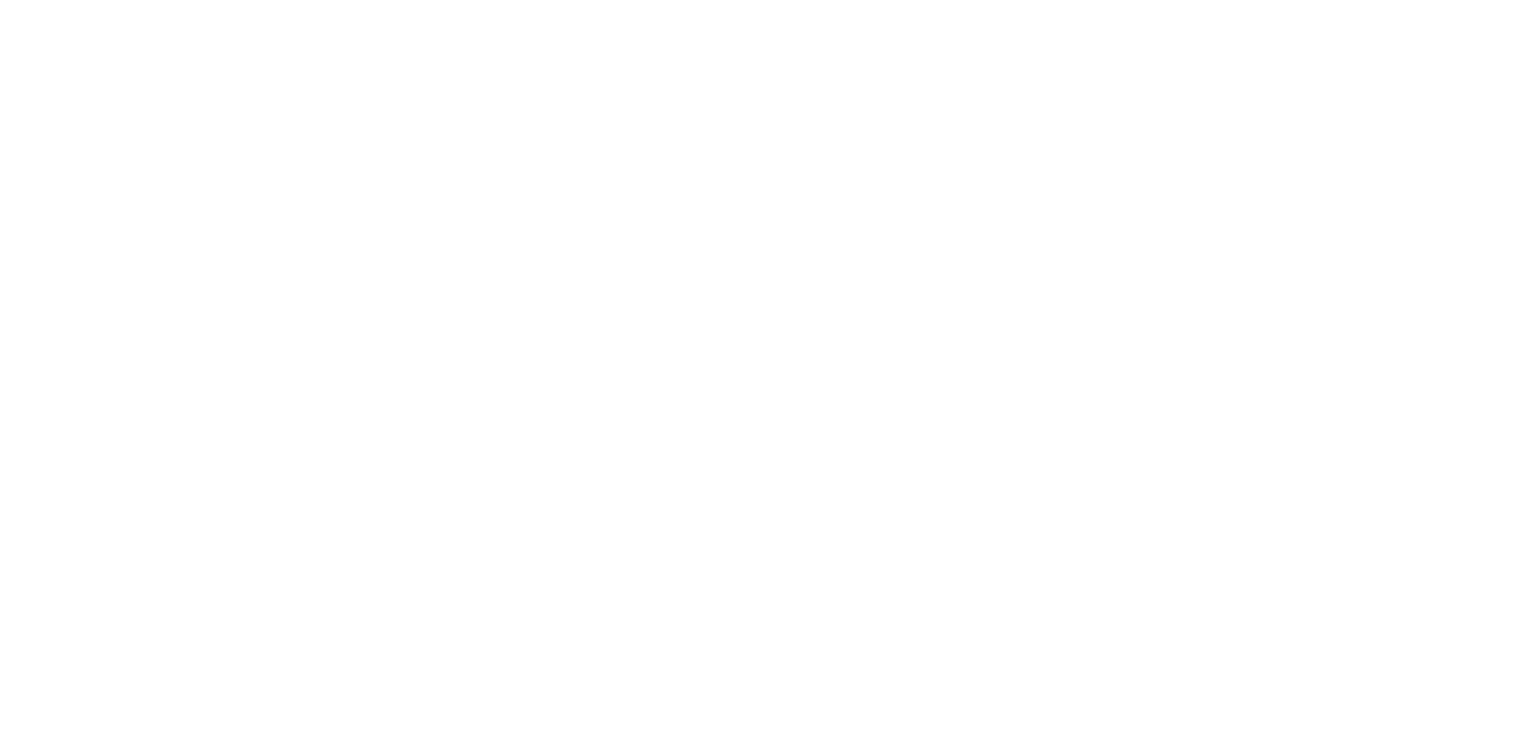 scroll, scrollTop: 0, scrollLeft: 0, axis: both 